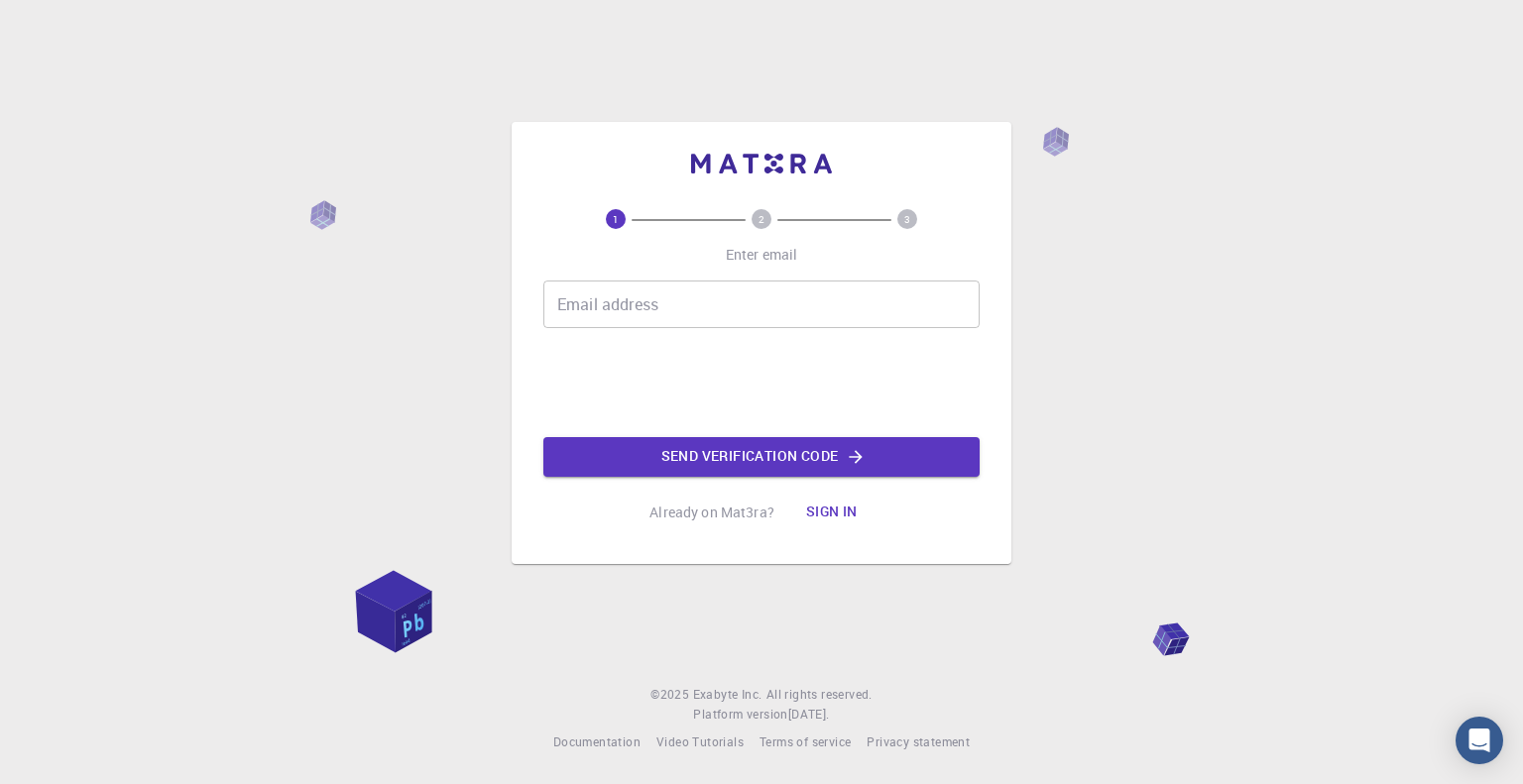 scroll, scrollTop: 0, scrollLeft: 0, axis: both 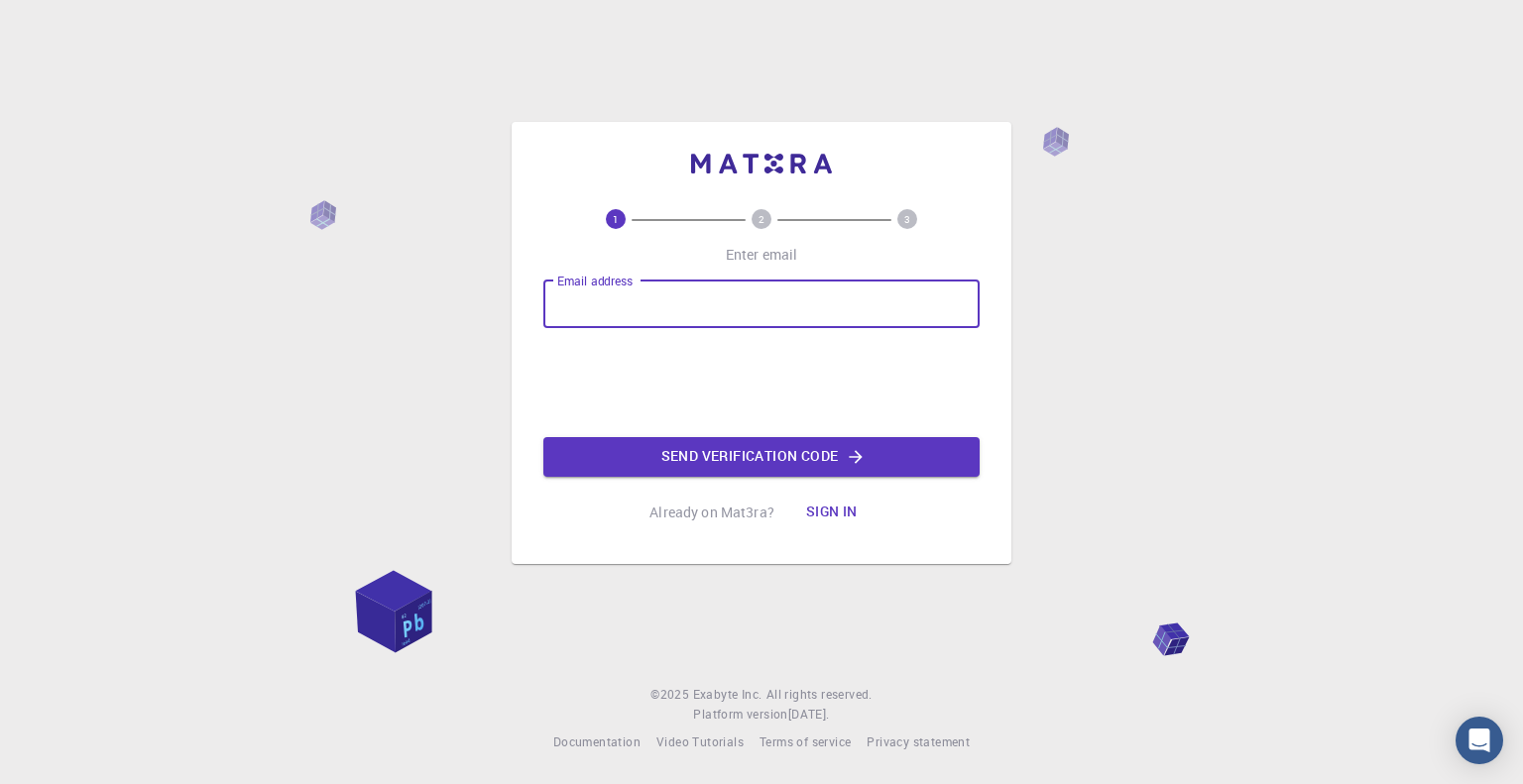 click on "Email address" at bounding box center (762, 304) 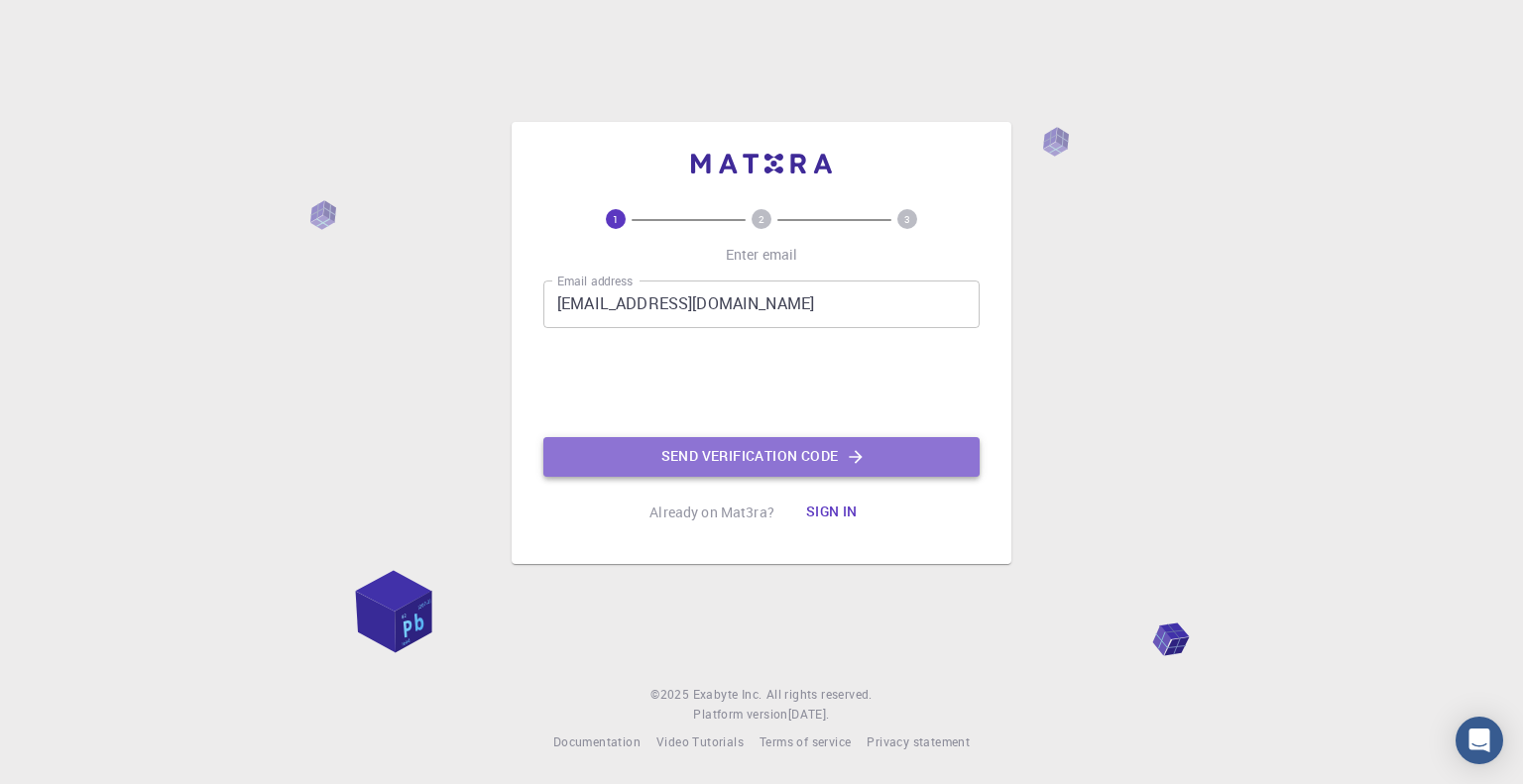 click on "Send verification code" 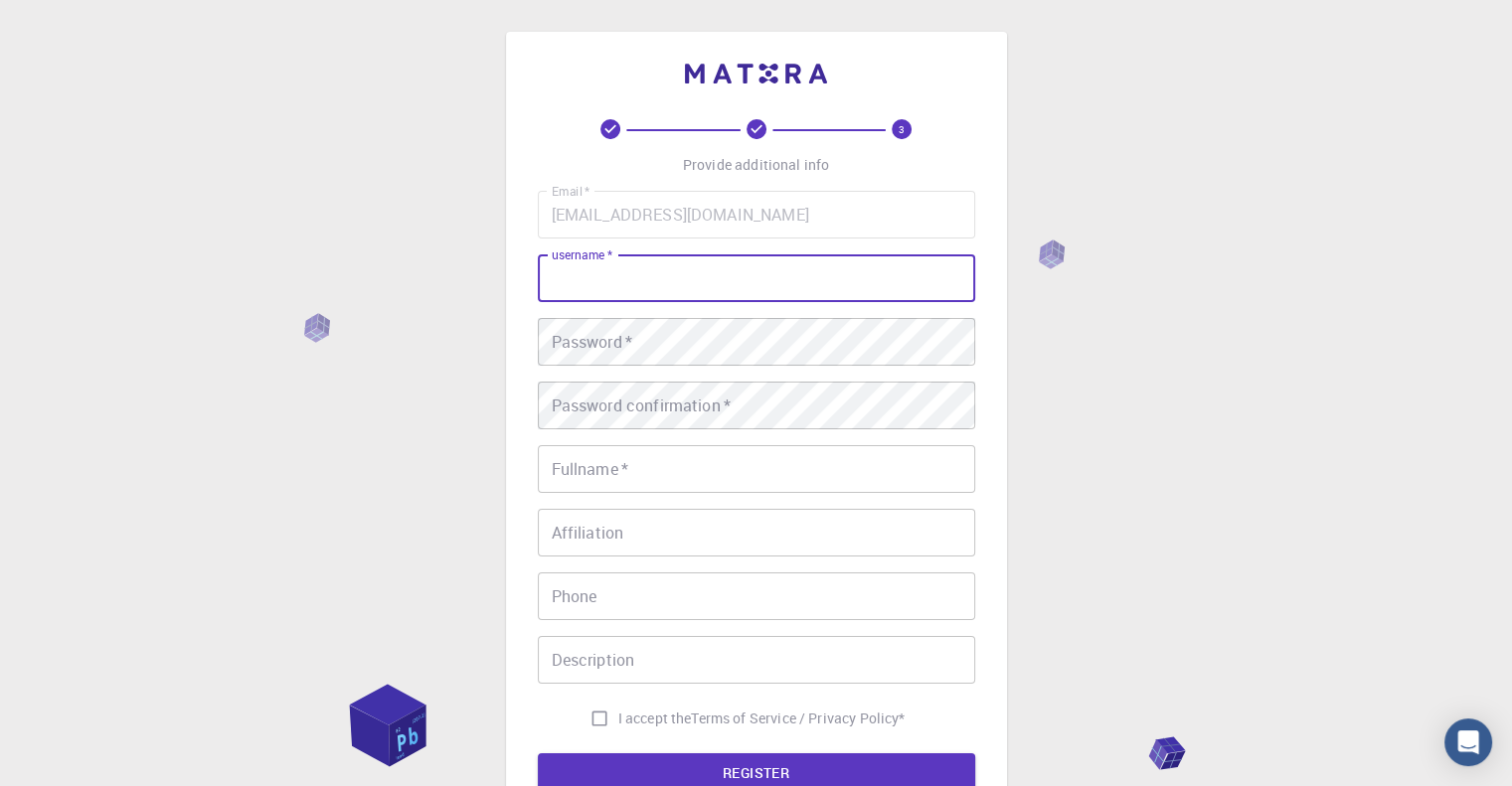click on "username   *" at bounding box center (756, 278) 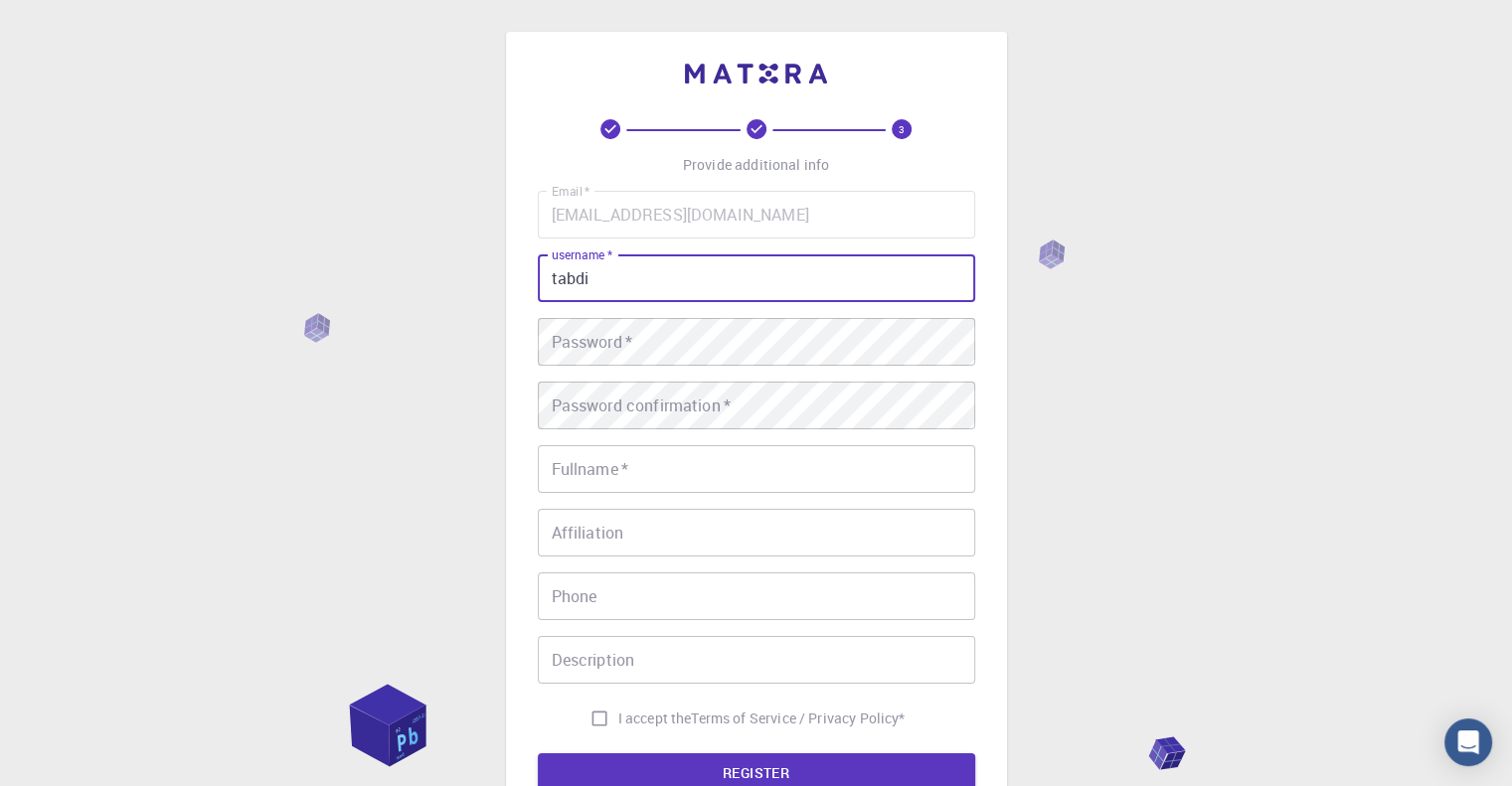 type on "tabdi" 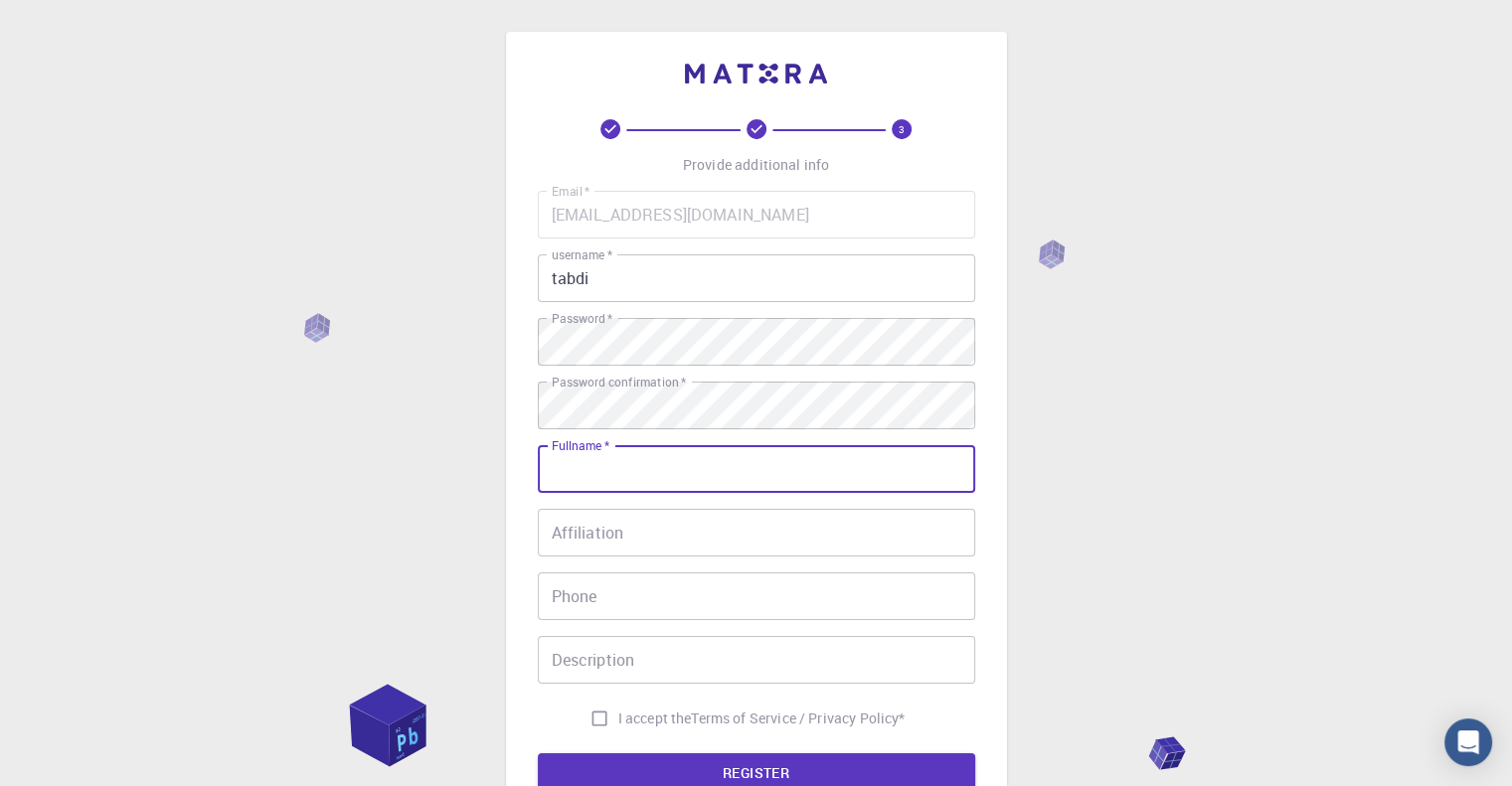 click on "Fullname   *" at bounding box center (756, 469) 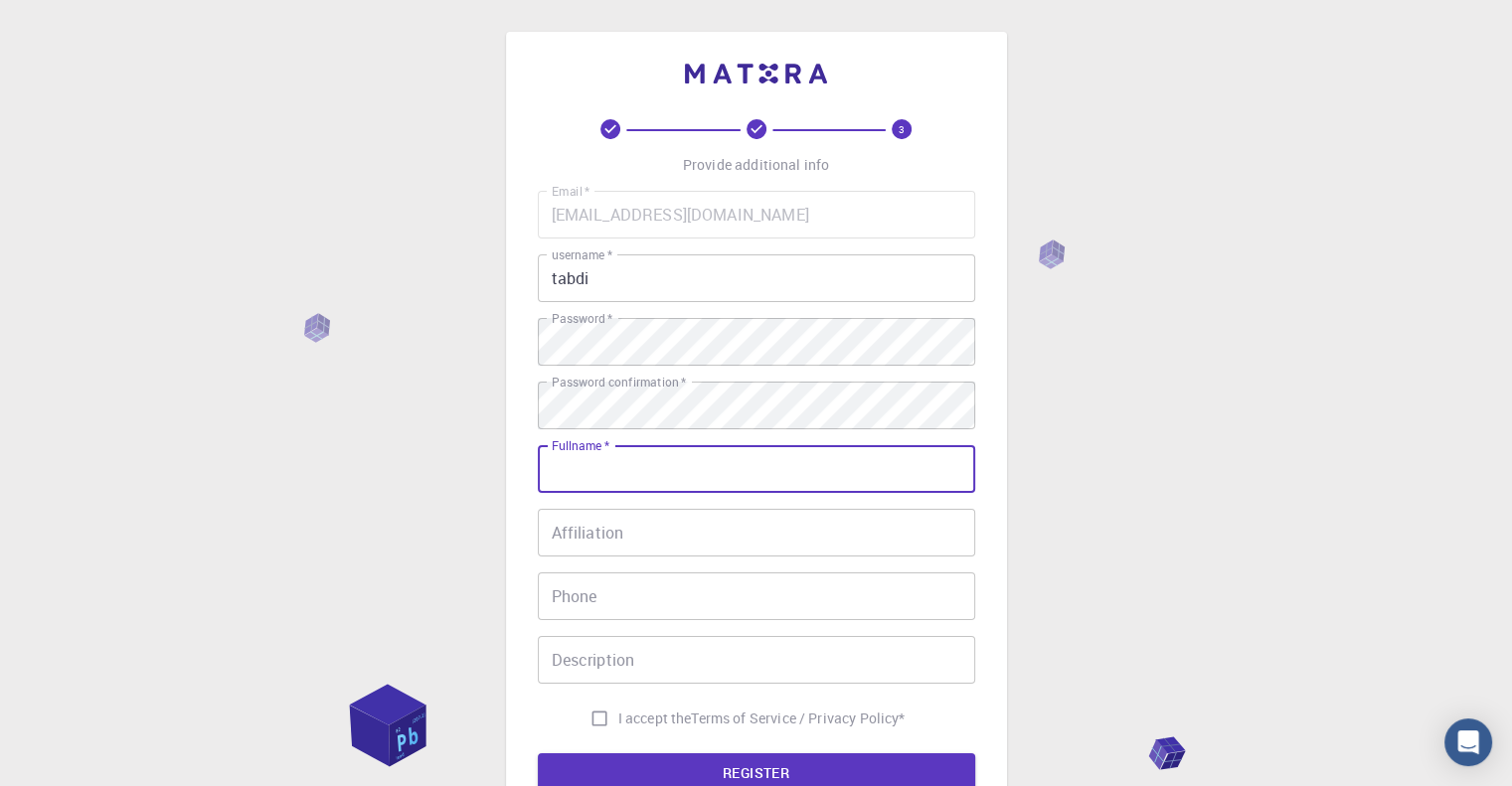 type on "[PERSON_NAME]" 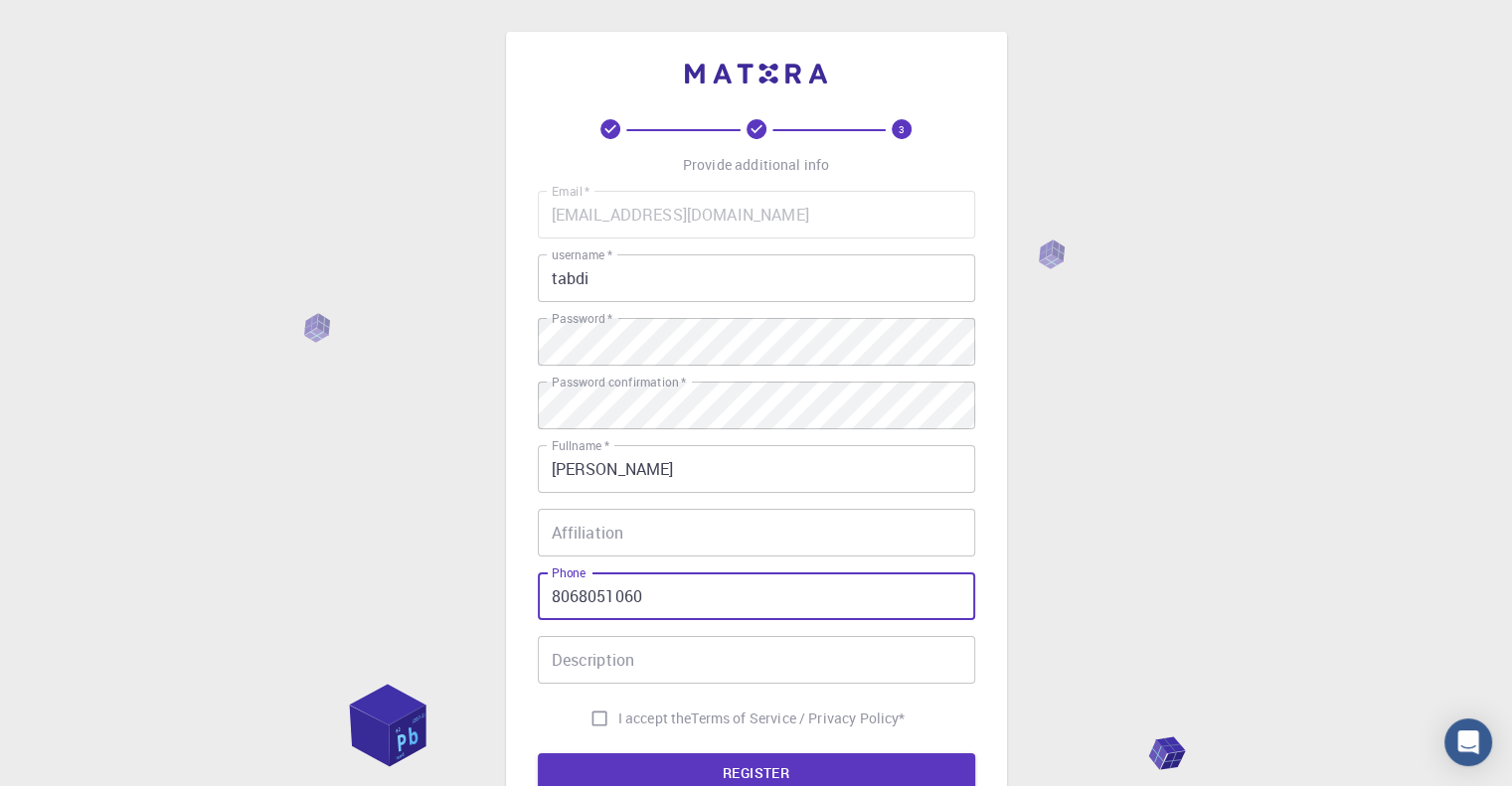 click on "8068051060" at bounding box center (756, 596) 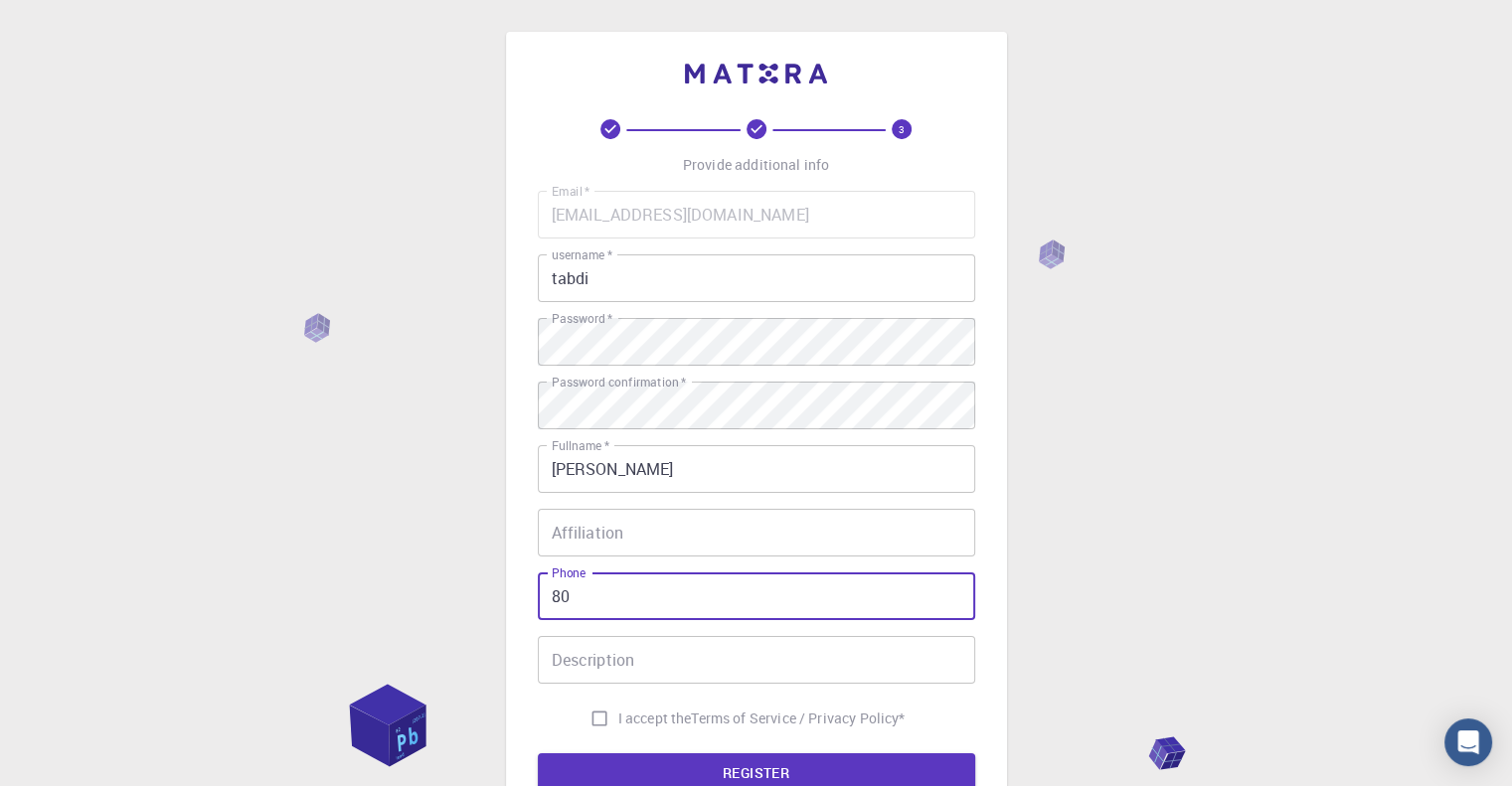type on "8" 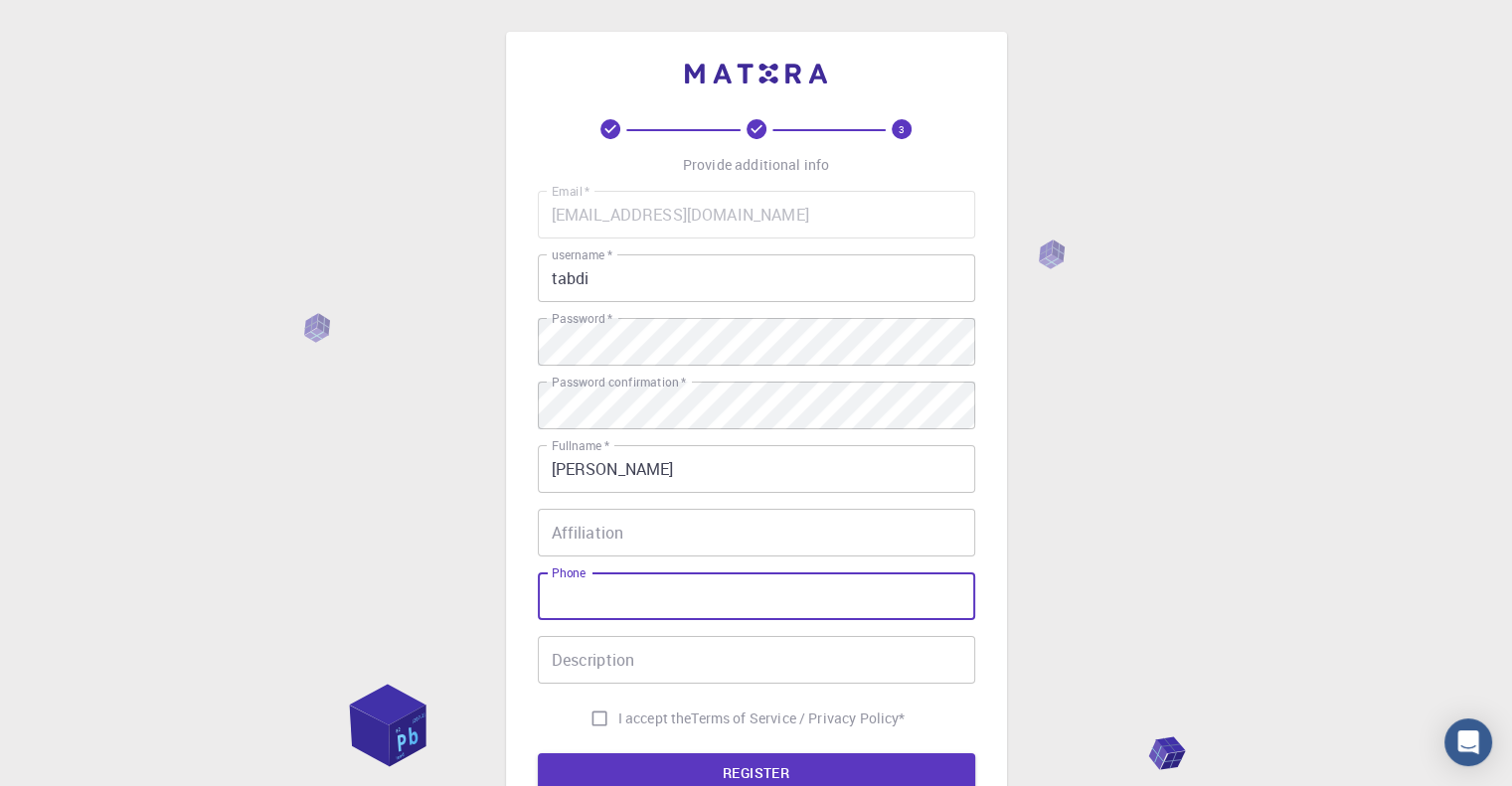 type 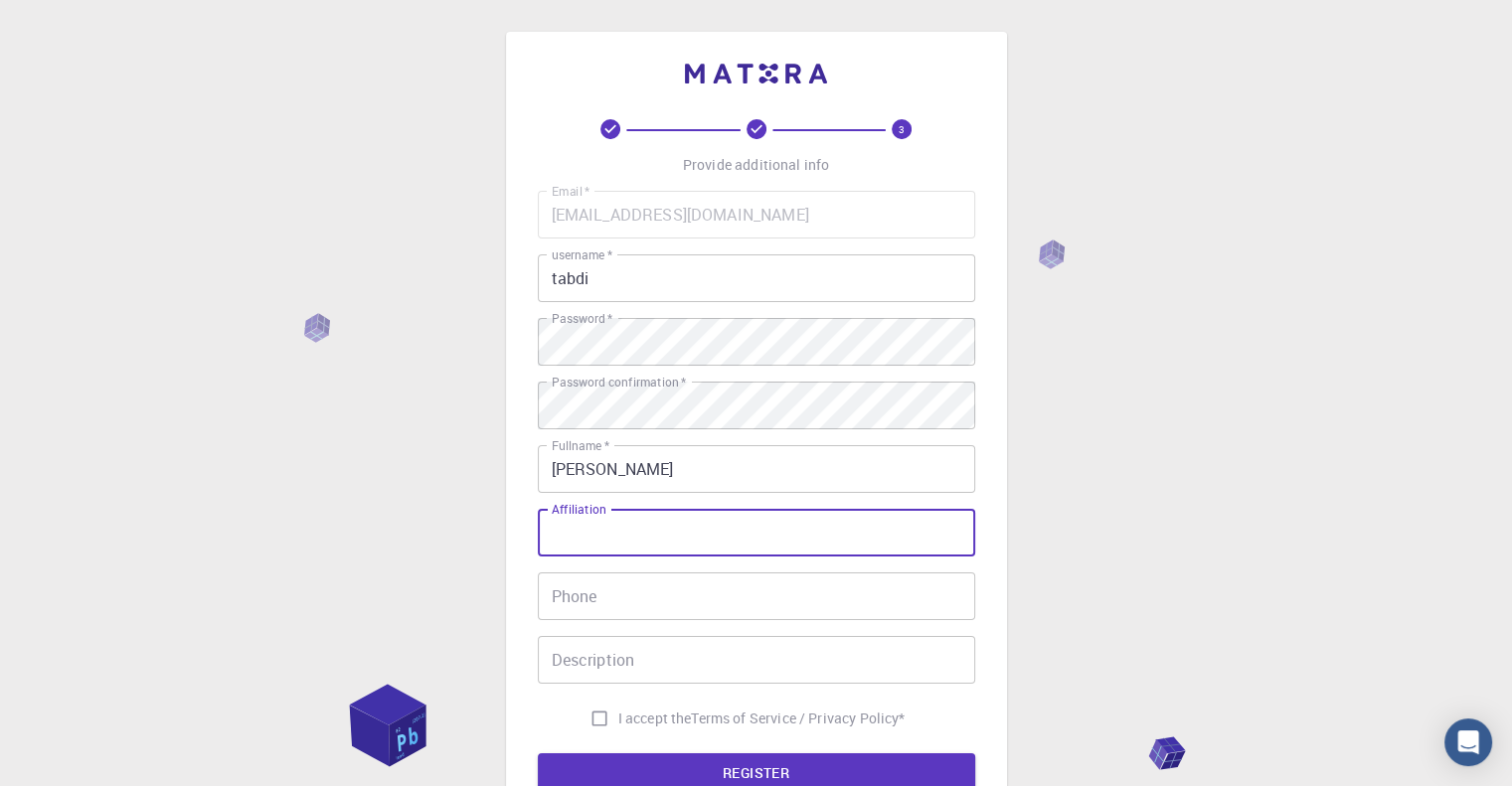 click on "Affiliation" at bounding box center (756, 533) 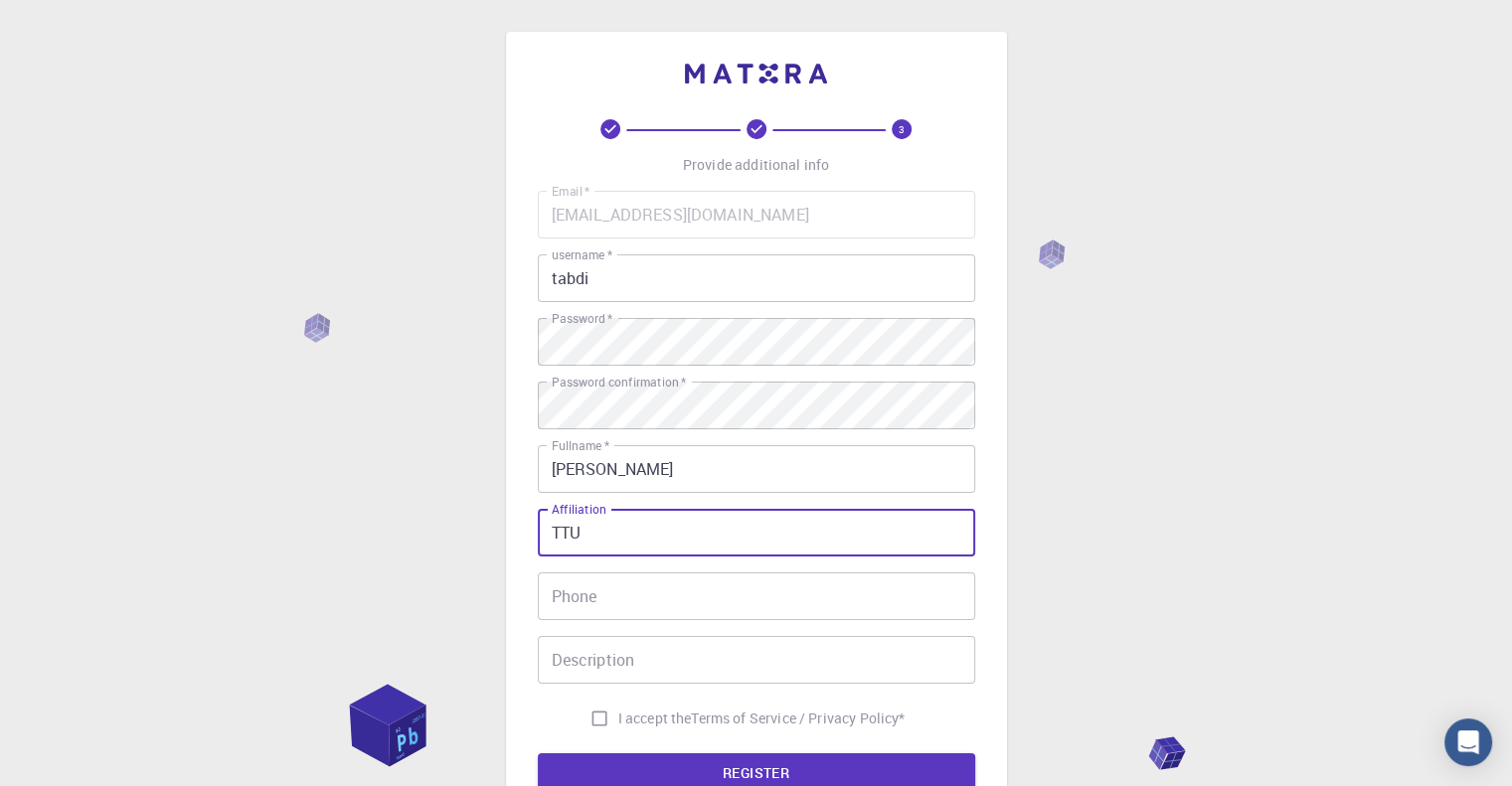 type on "TTU" 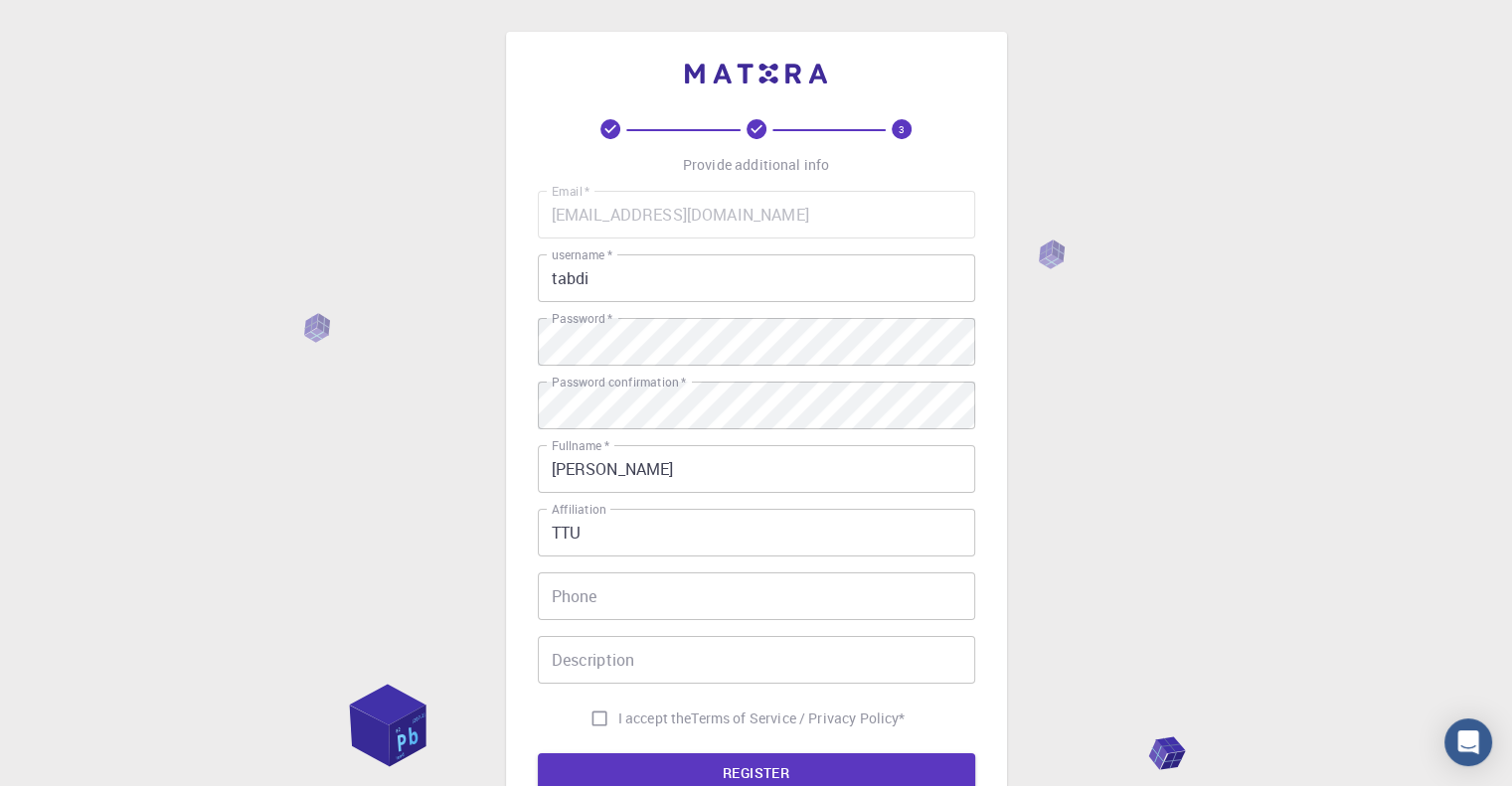 click on "I accept the  Terms of Service / Privacy Policy  *" at bounding box center (743, 718) 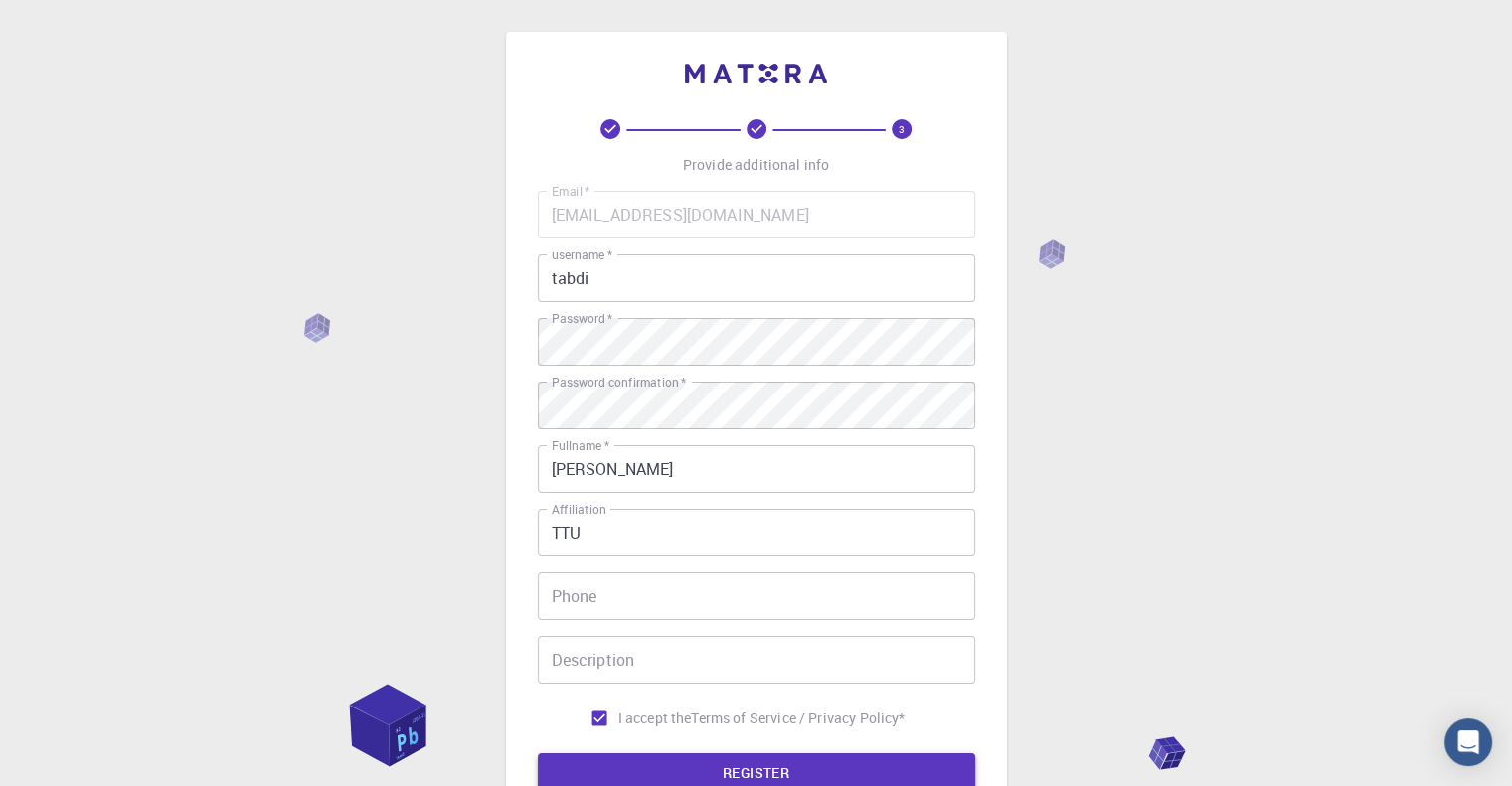 click on "REGISTER" at bounding box center (756, 773) 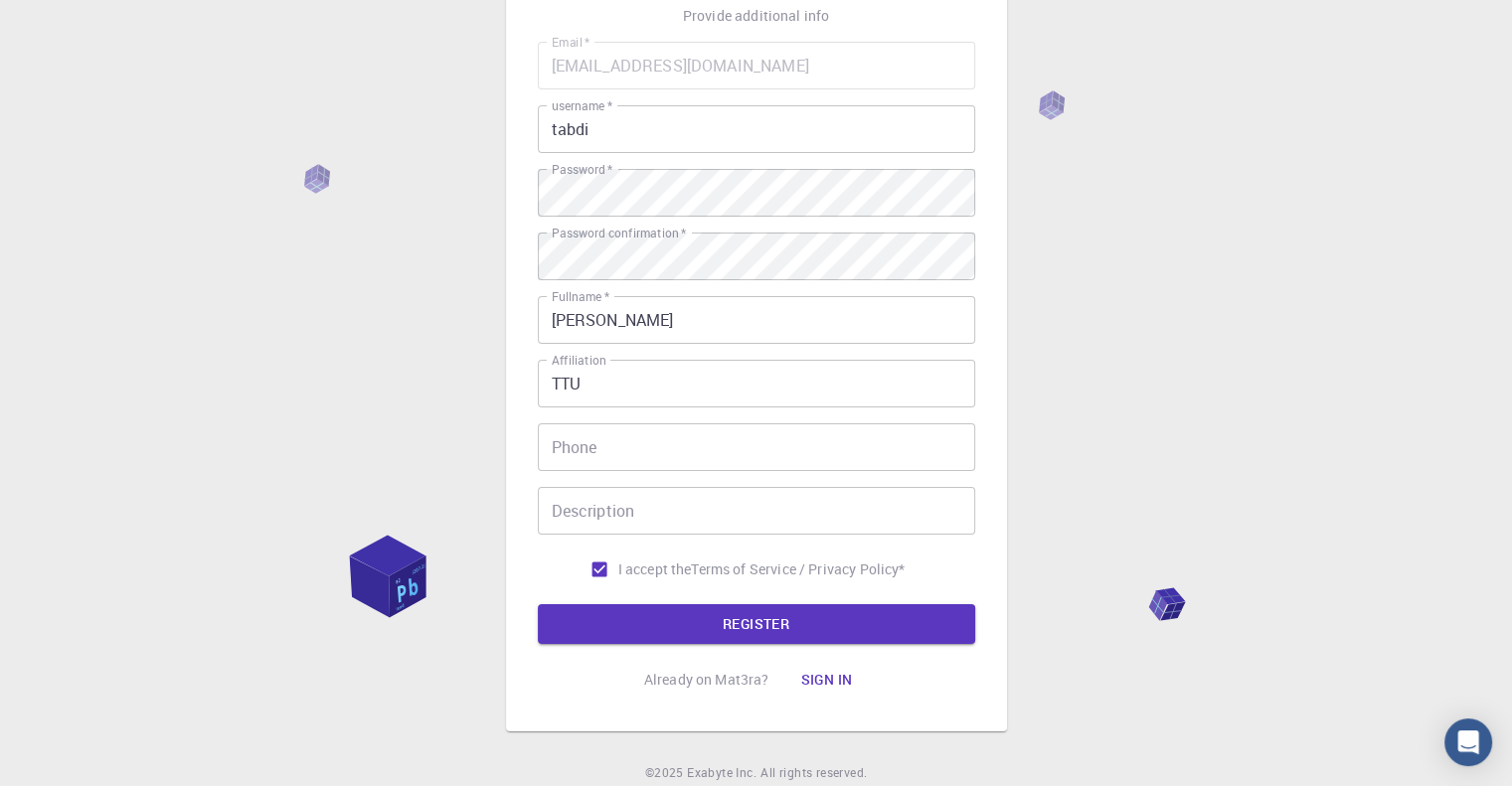scroll, scrollTop: 158, scrollLeft: 0, axis: vertical 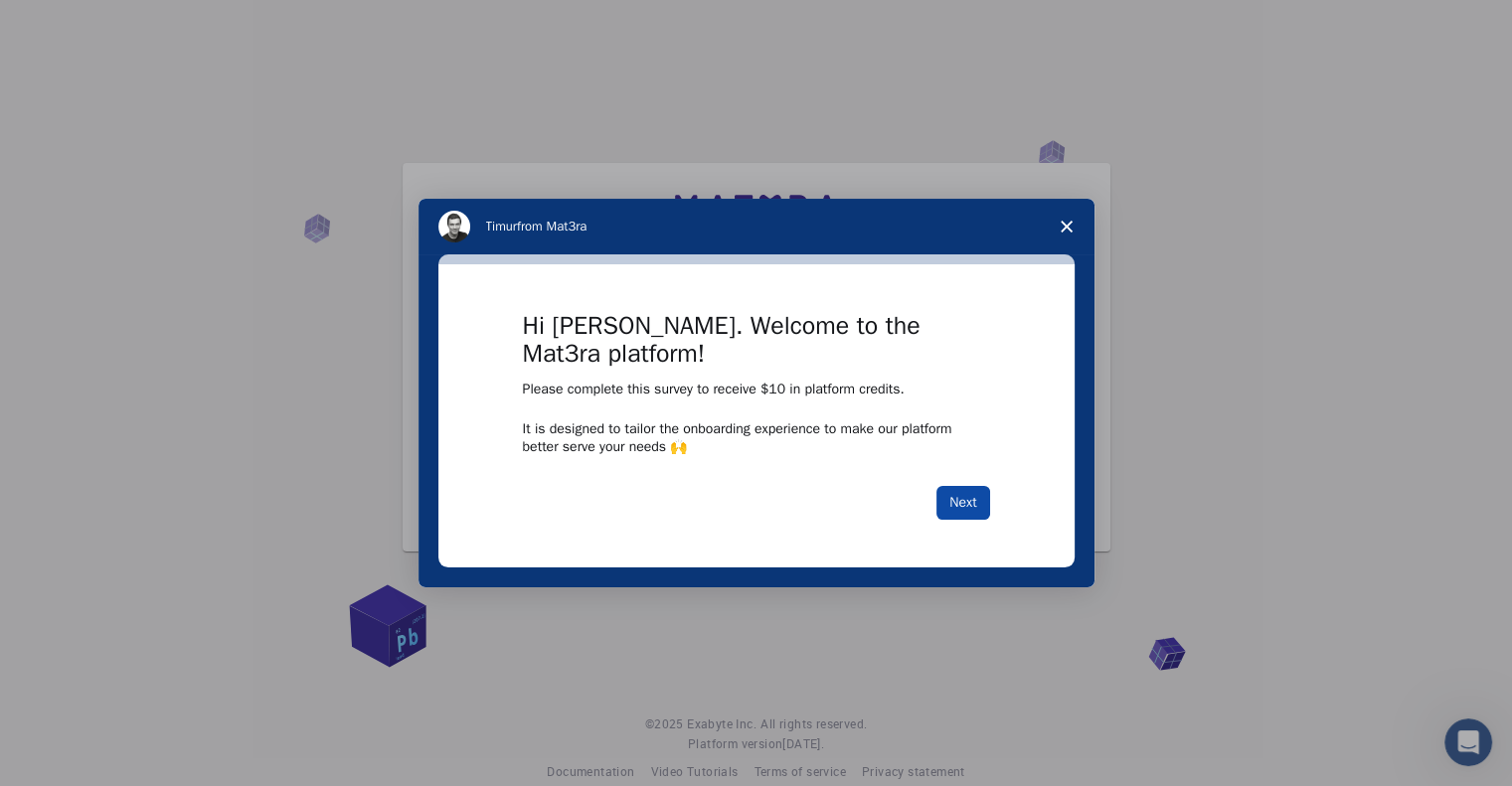 click on "Next" at bounding box center [962, 503] 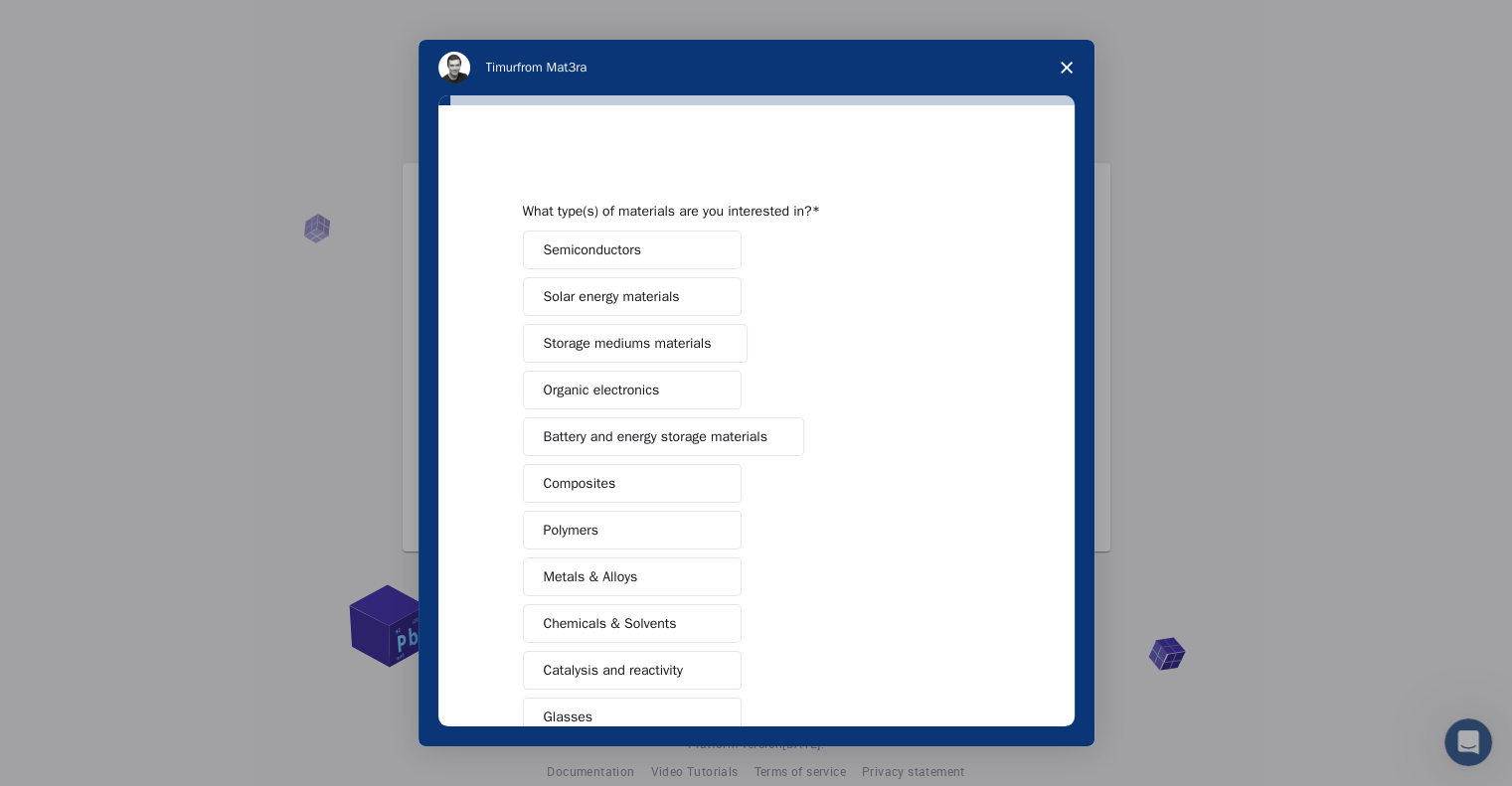 click on "Semiconductors" at bounding box center (632, 249) 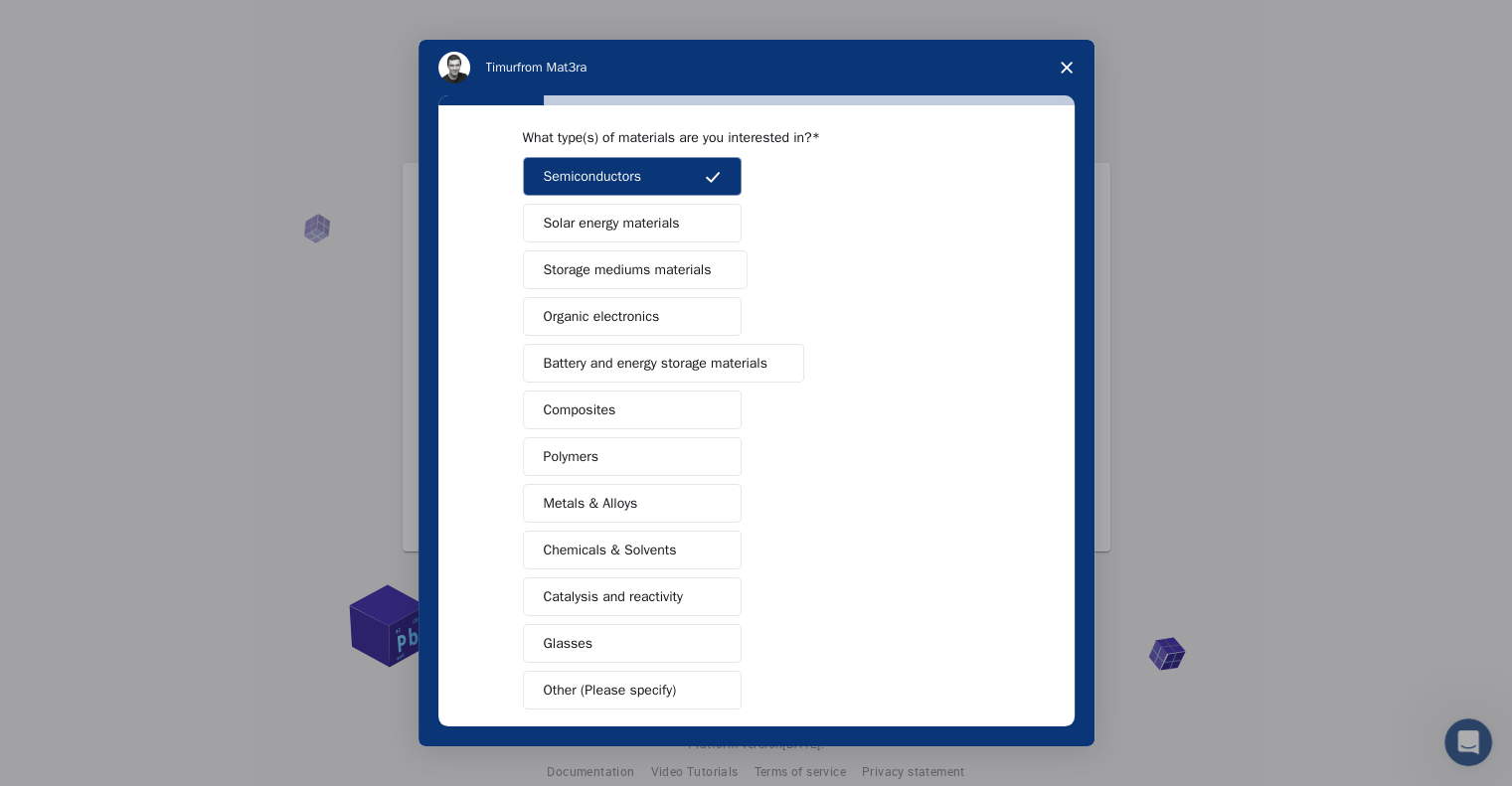 scroll, scrollTop: 130, scrollLeft: 0, axis: vertical 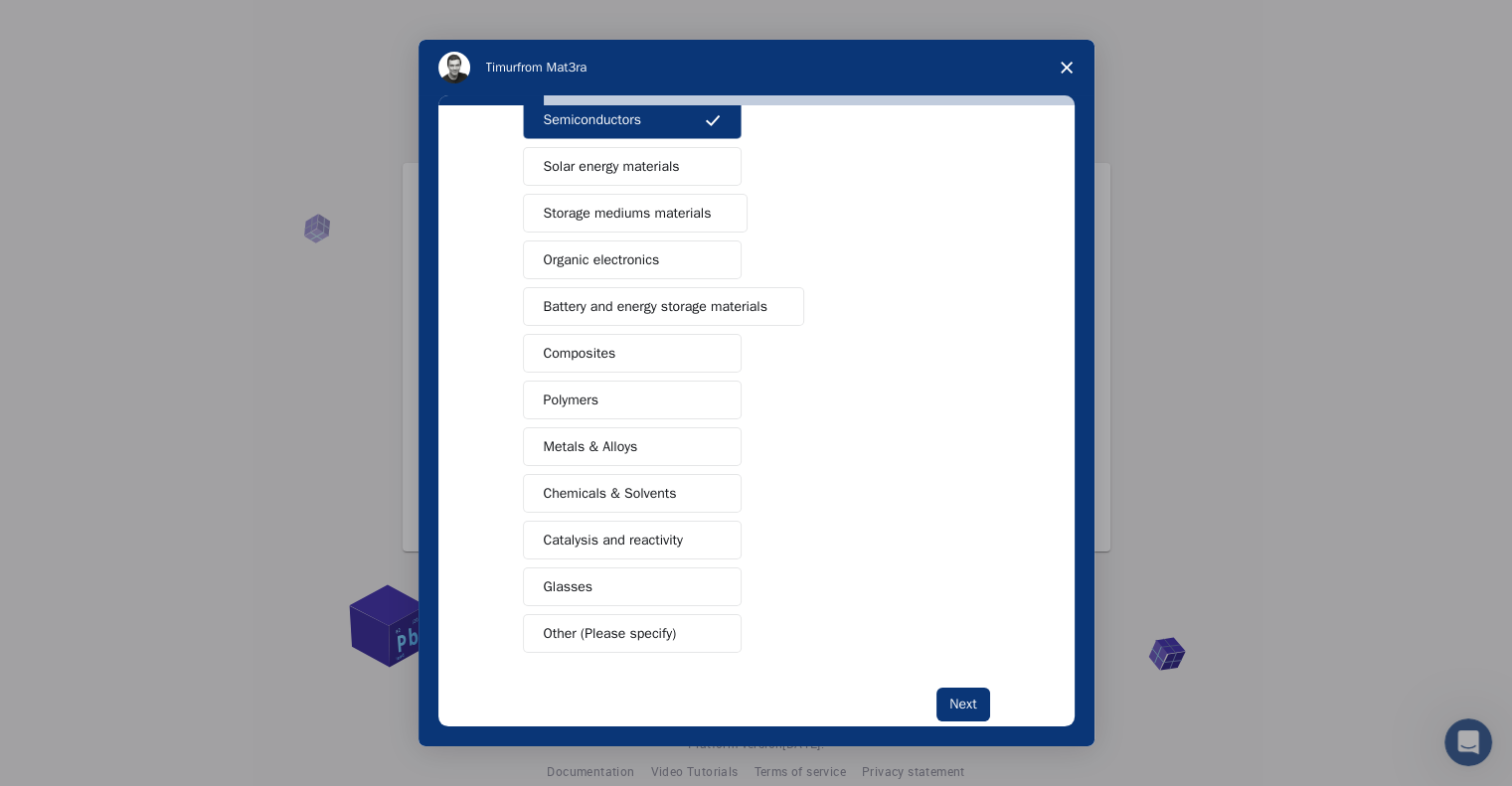 click on "Glasses" at bounding box center [632, 586] 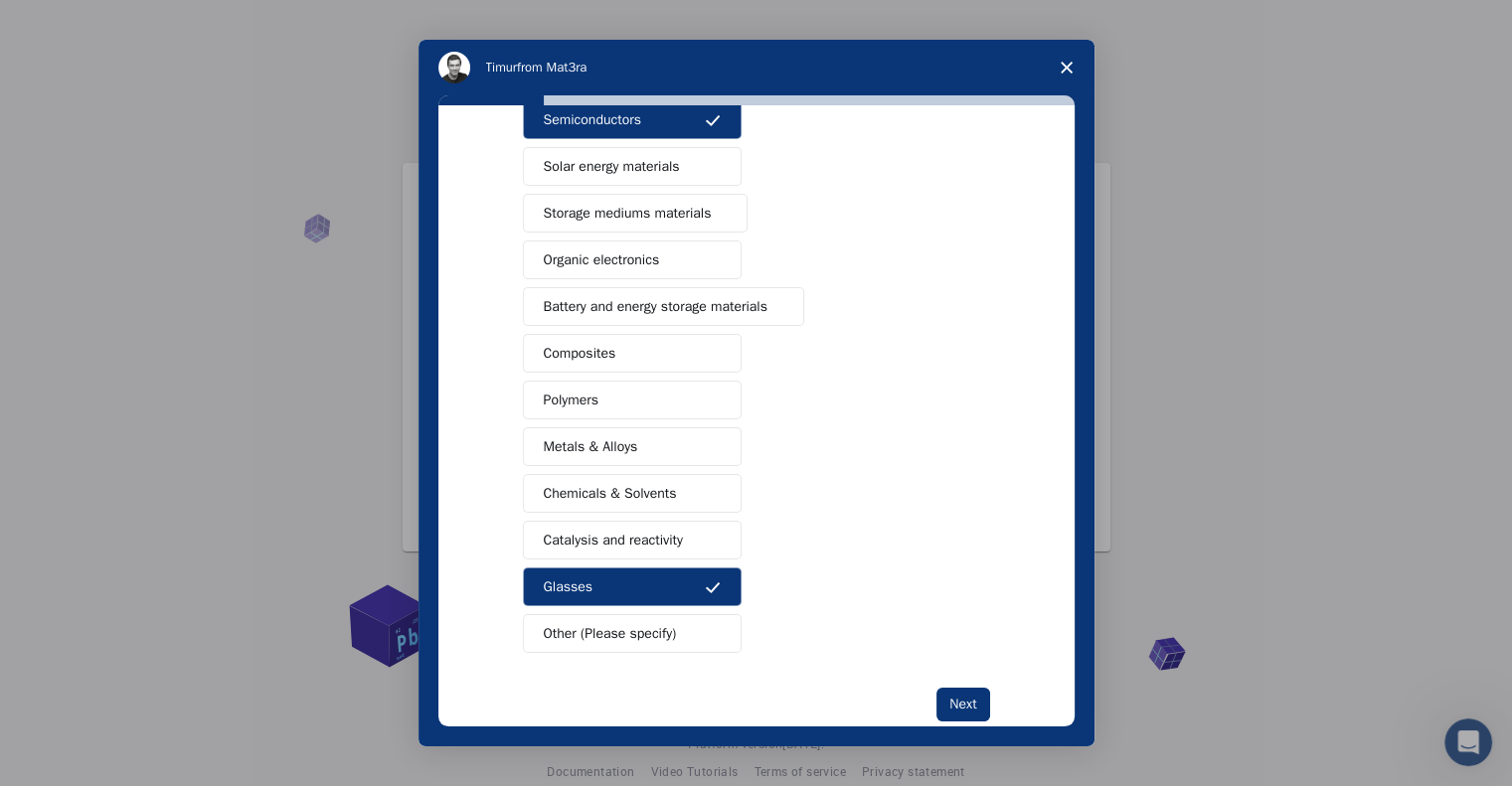 click on "Next" at bounding box center [756, 705] 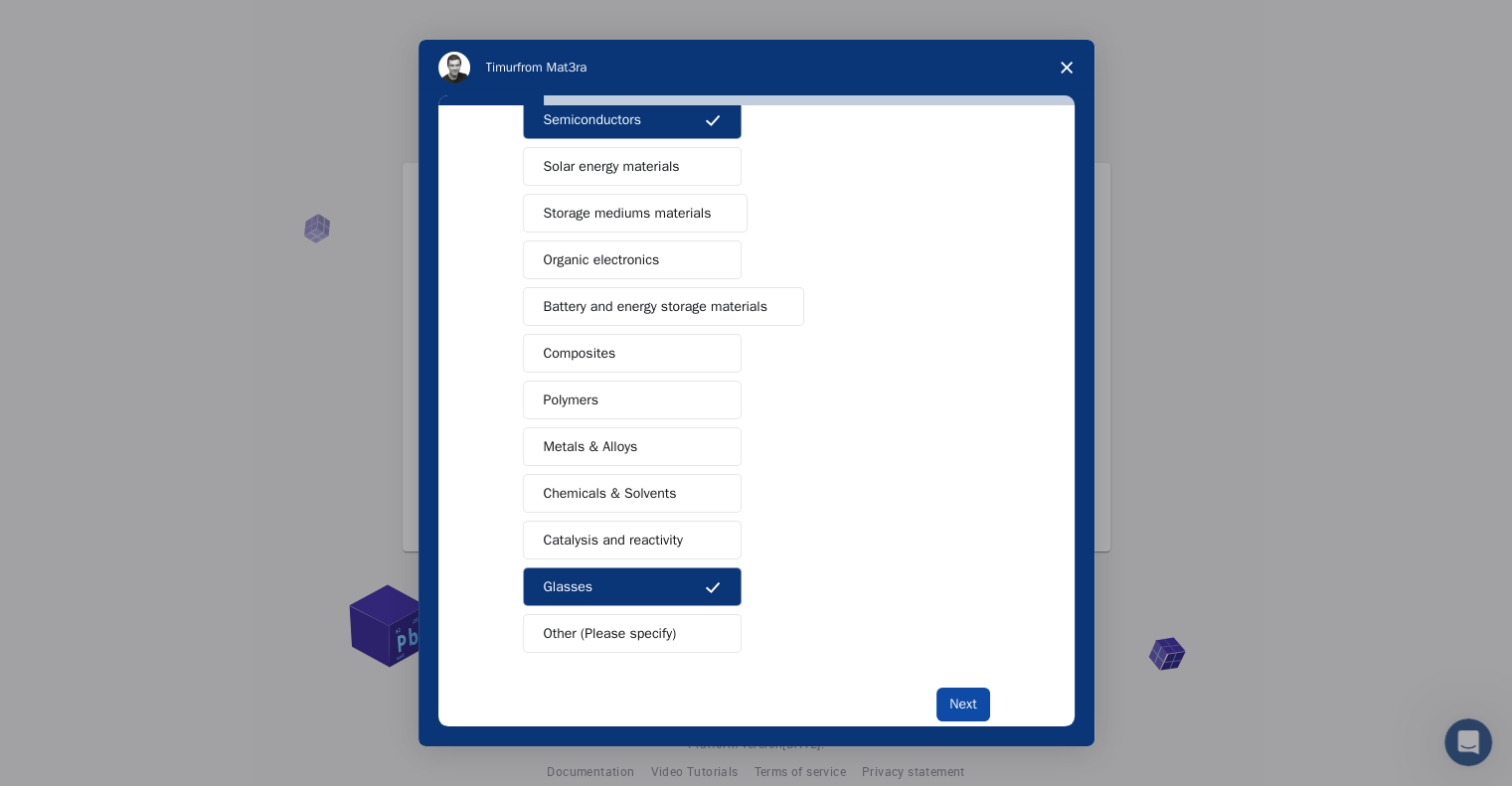 click on "Next" at bounding box center [962, 705] 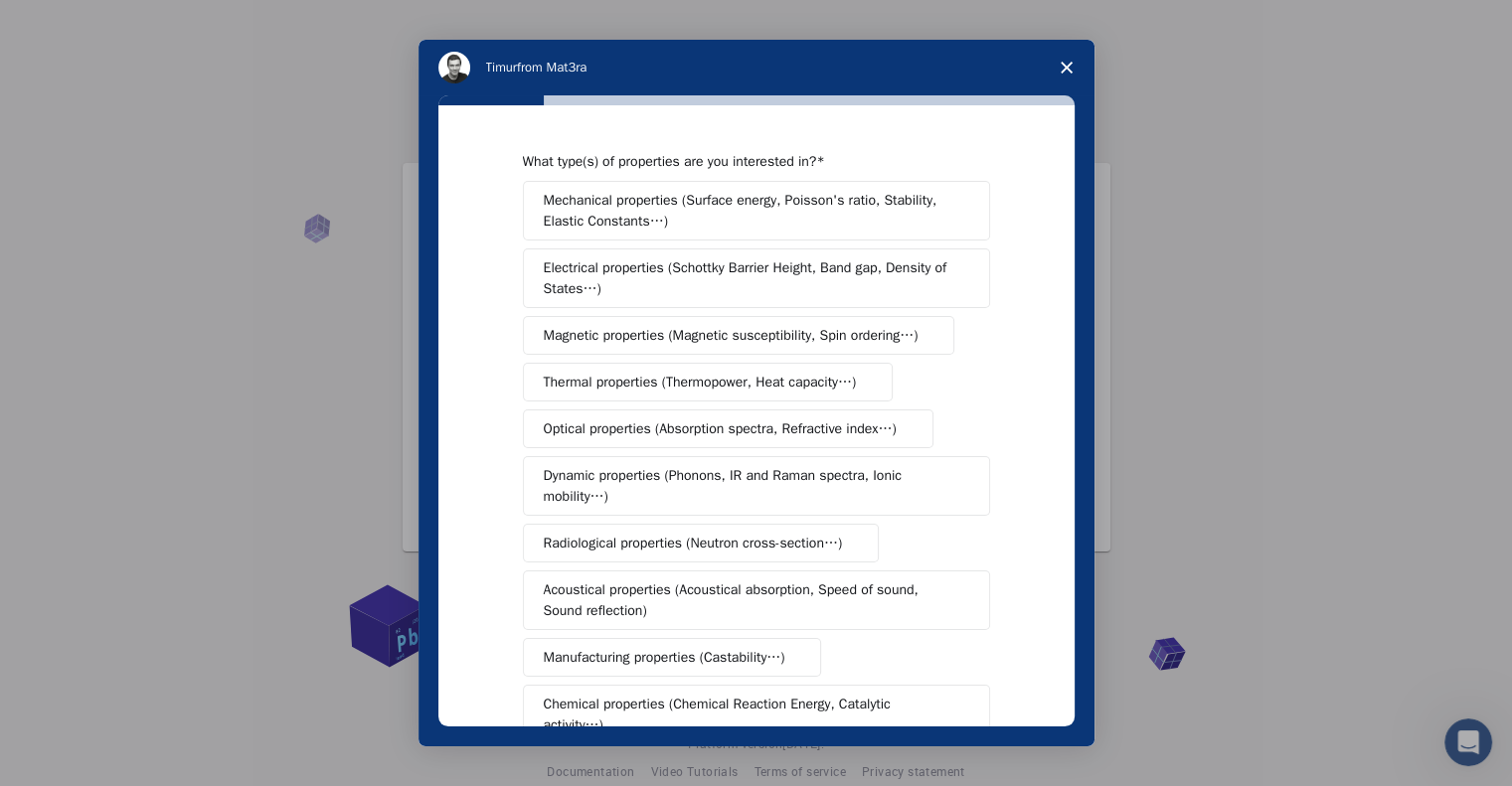 click on "Electrical properties (Schottky Barrier Height, Band gap, Density of States…)" at bounding box center [750, 278] 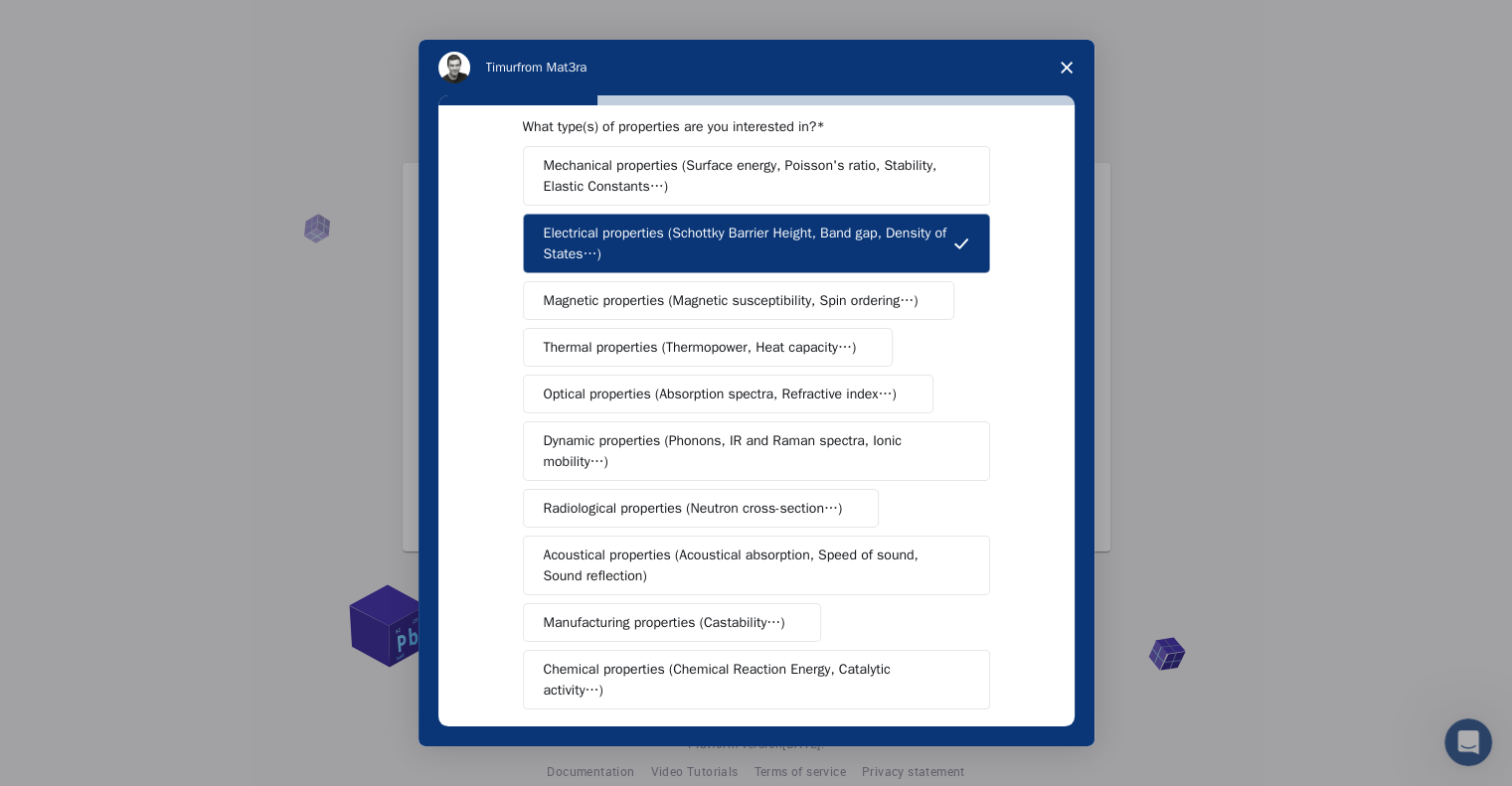 scroll, scrollTop: 38, scrollLeft: 0, axis: vertical 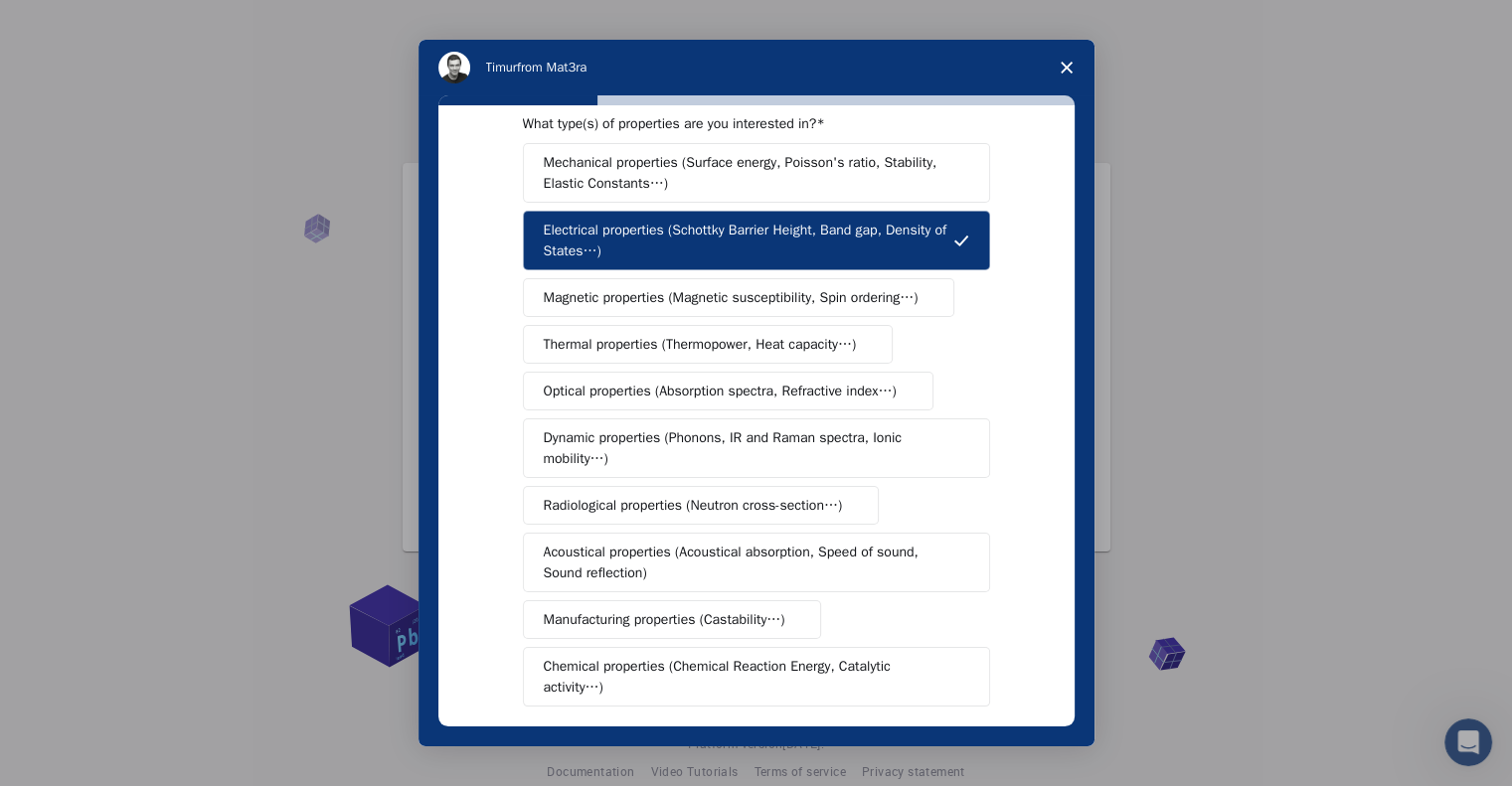 click on "Optical properties (Absorption spectra, Refractive index…)" at bounding box center (720, 391) 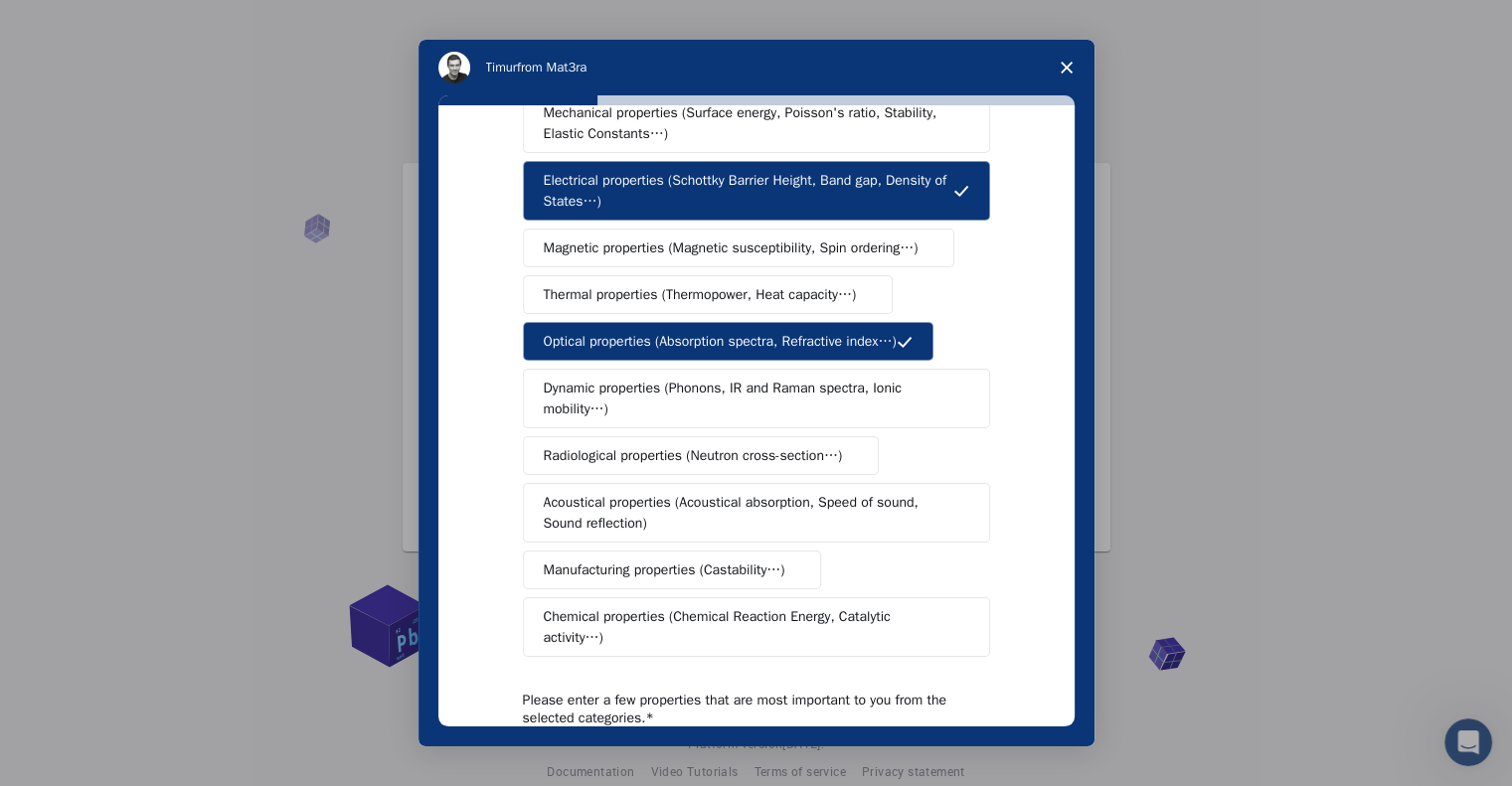 scroll, scrollTop: 89, scrollLeft: 0, axis: vertical 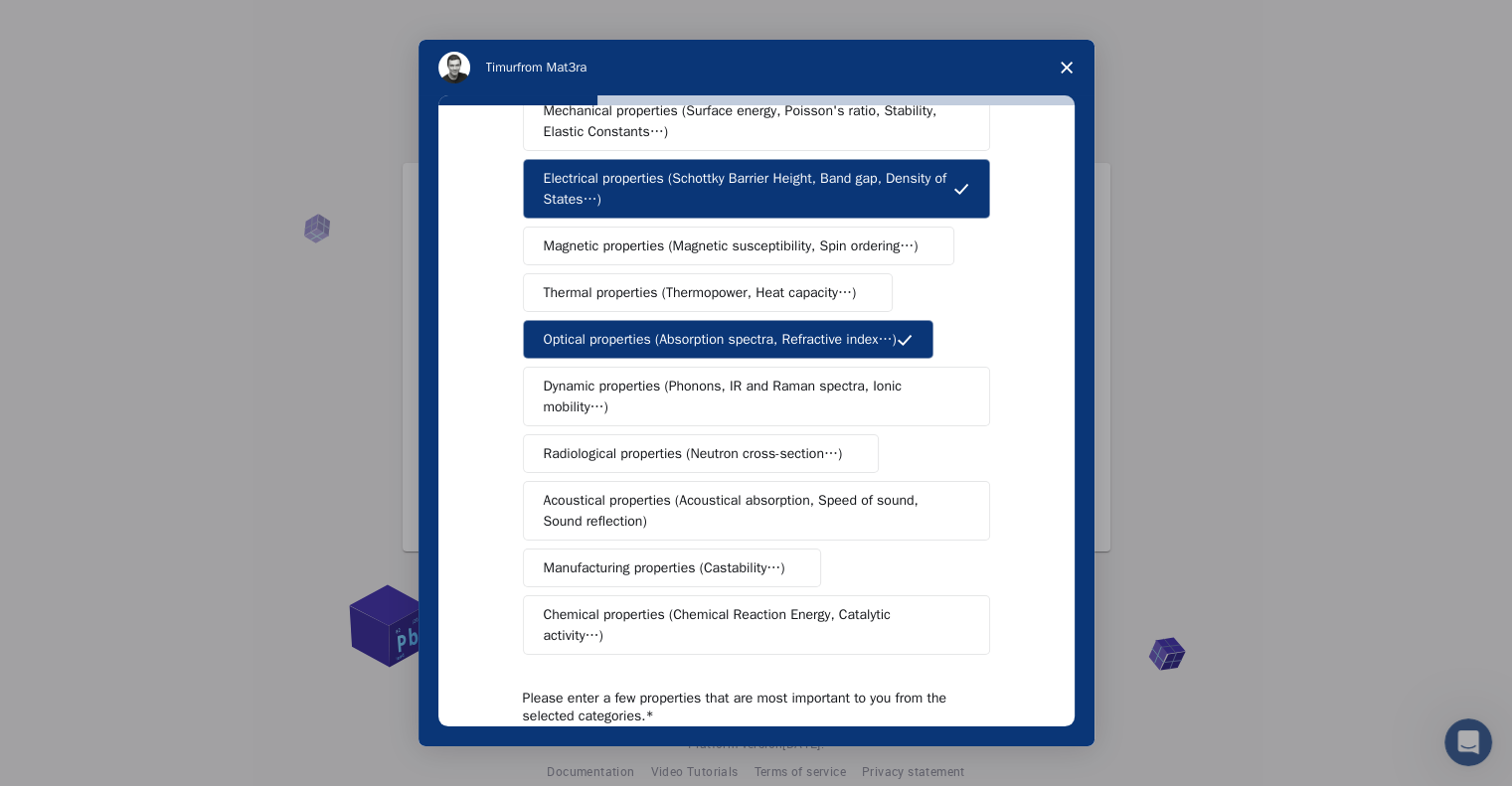 click on "Radiological properties (Neutron cross-section…)" at bounding box center (693, 453) 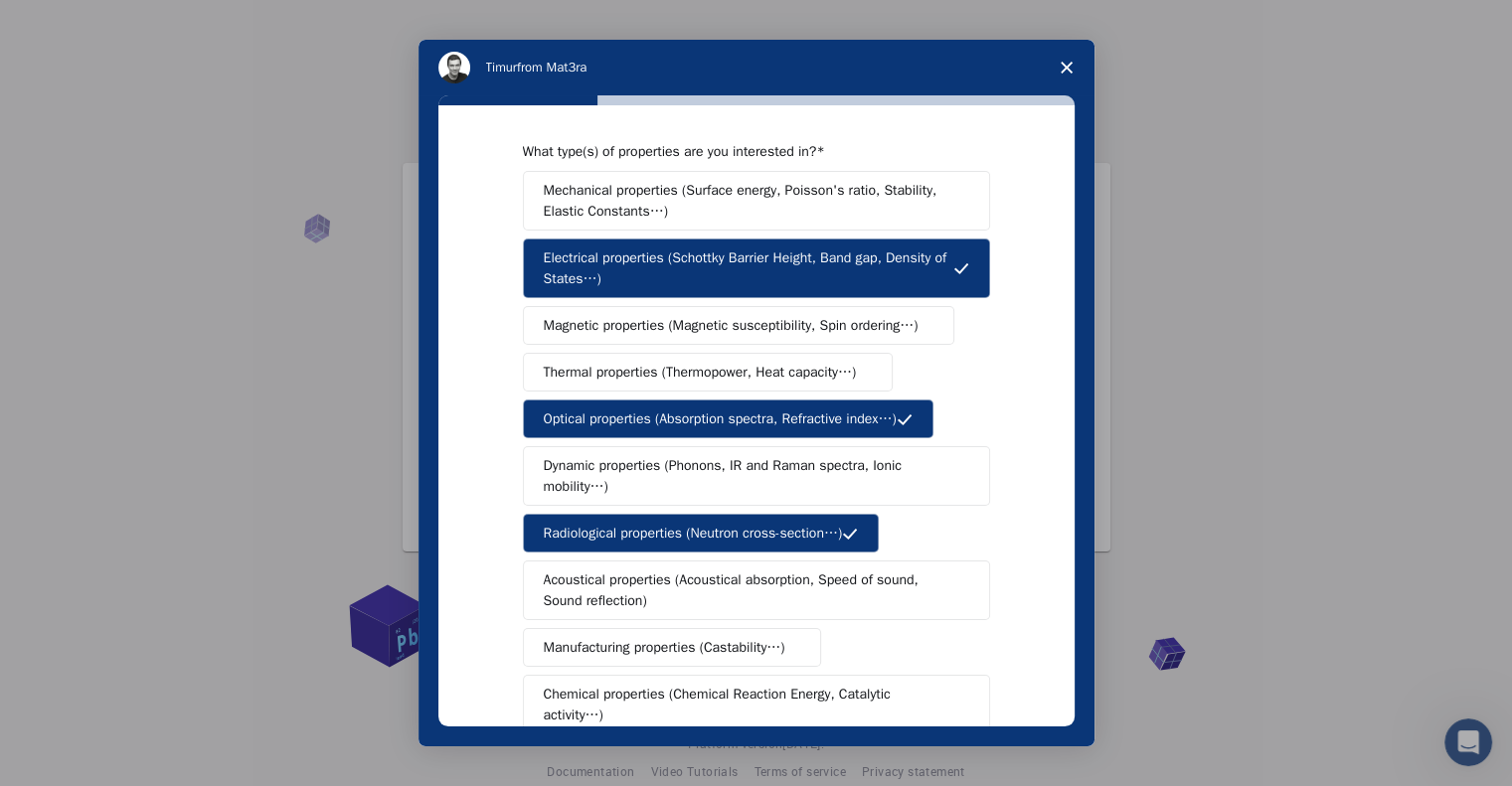 scroll, scrollTop: 271, scrollLeft: 0, axis: vertical 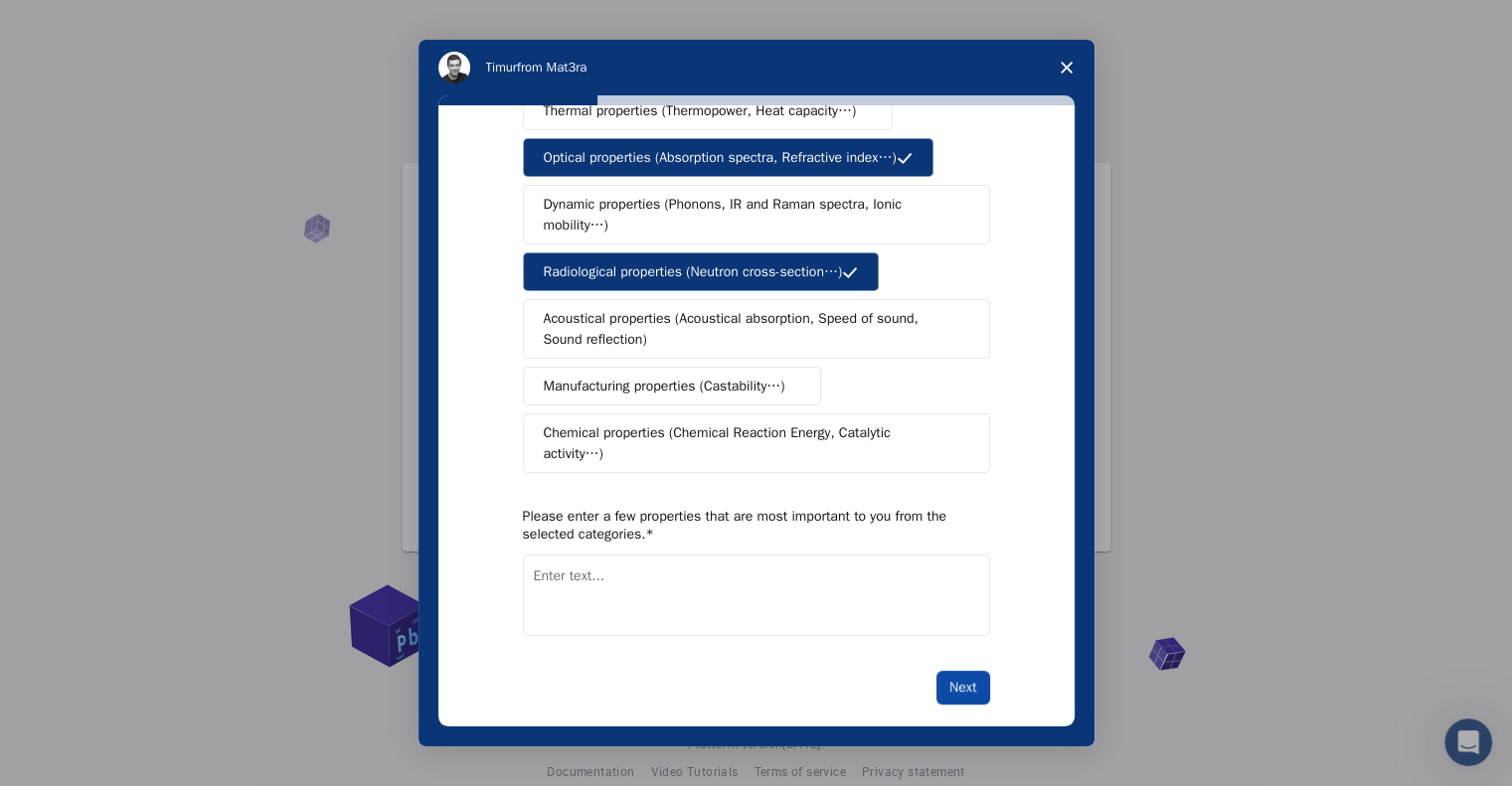 click on "Next" at bounding box center [962, 688] 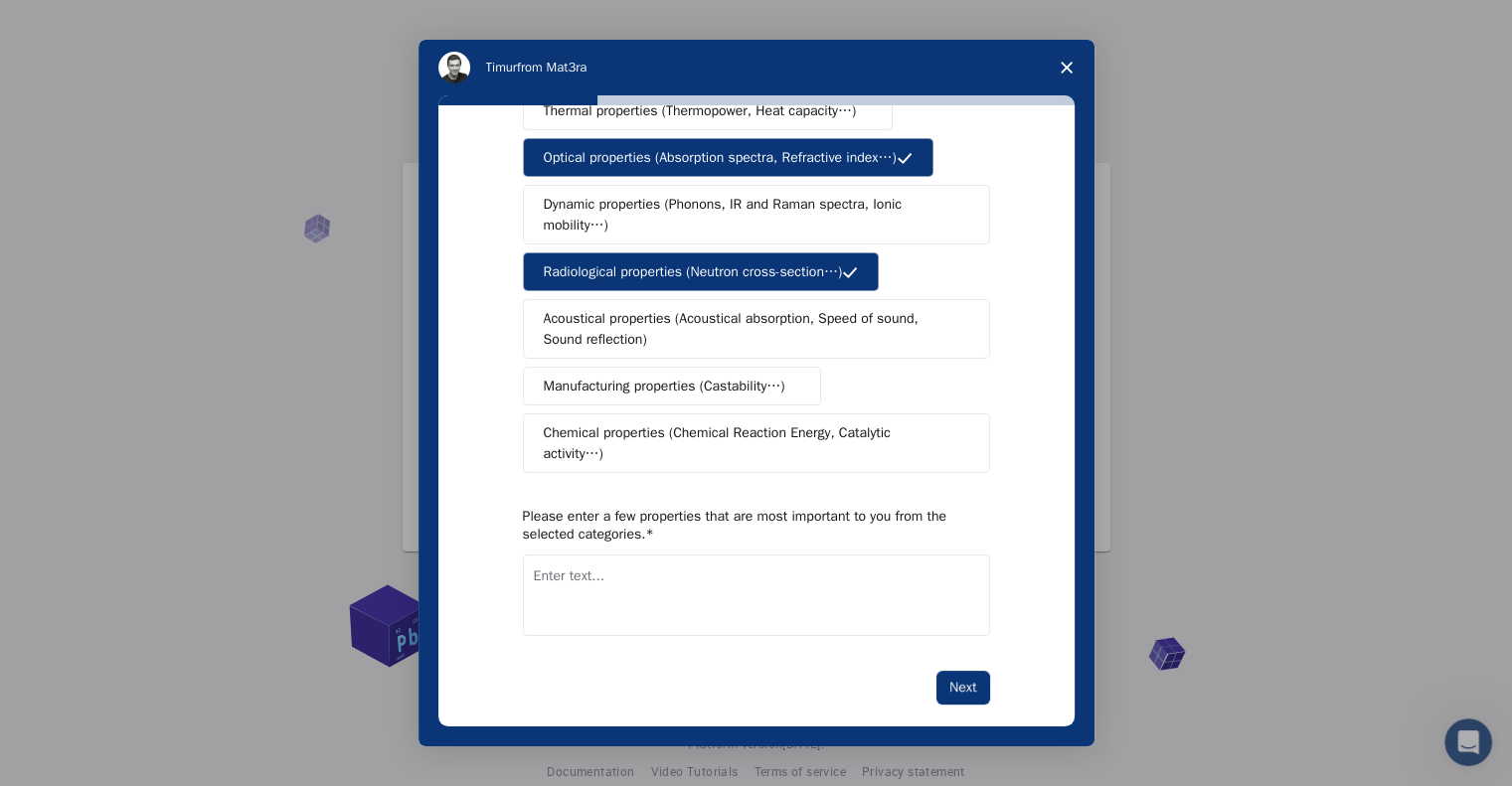 click at bounding box center [756, 595] 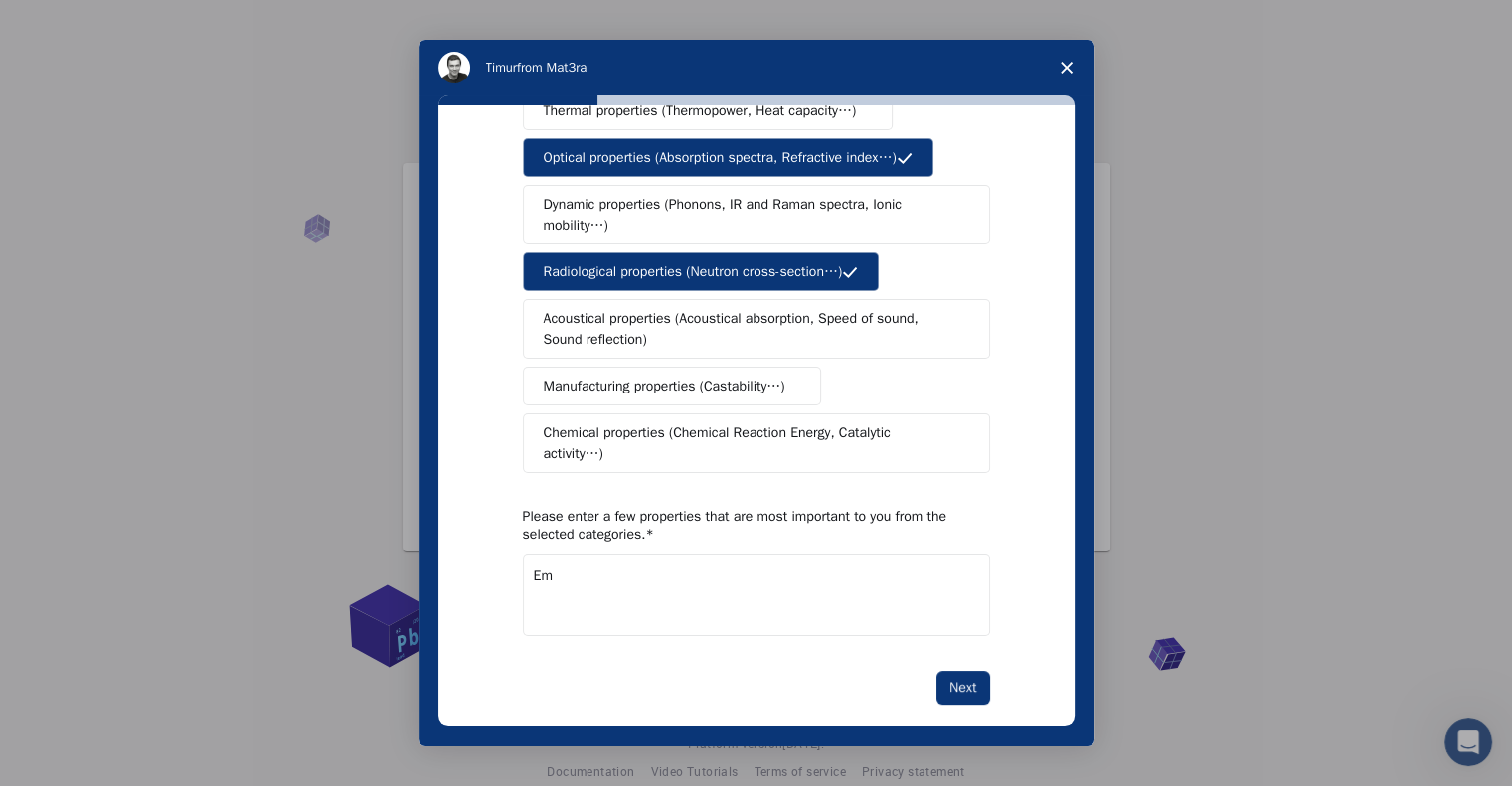 type on "E" 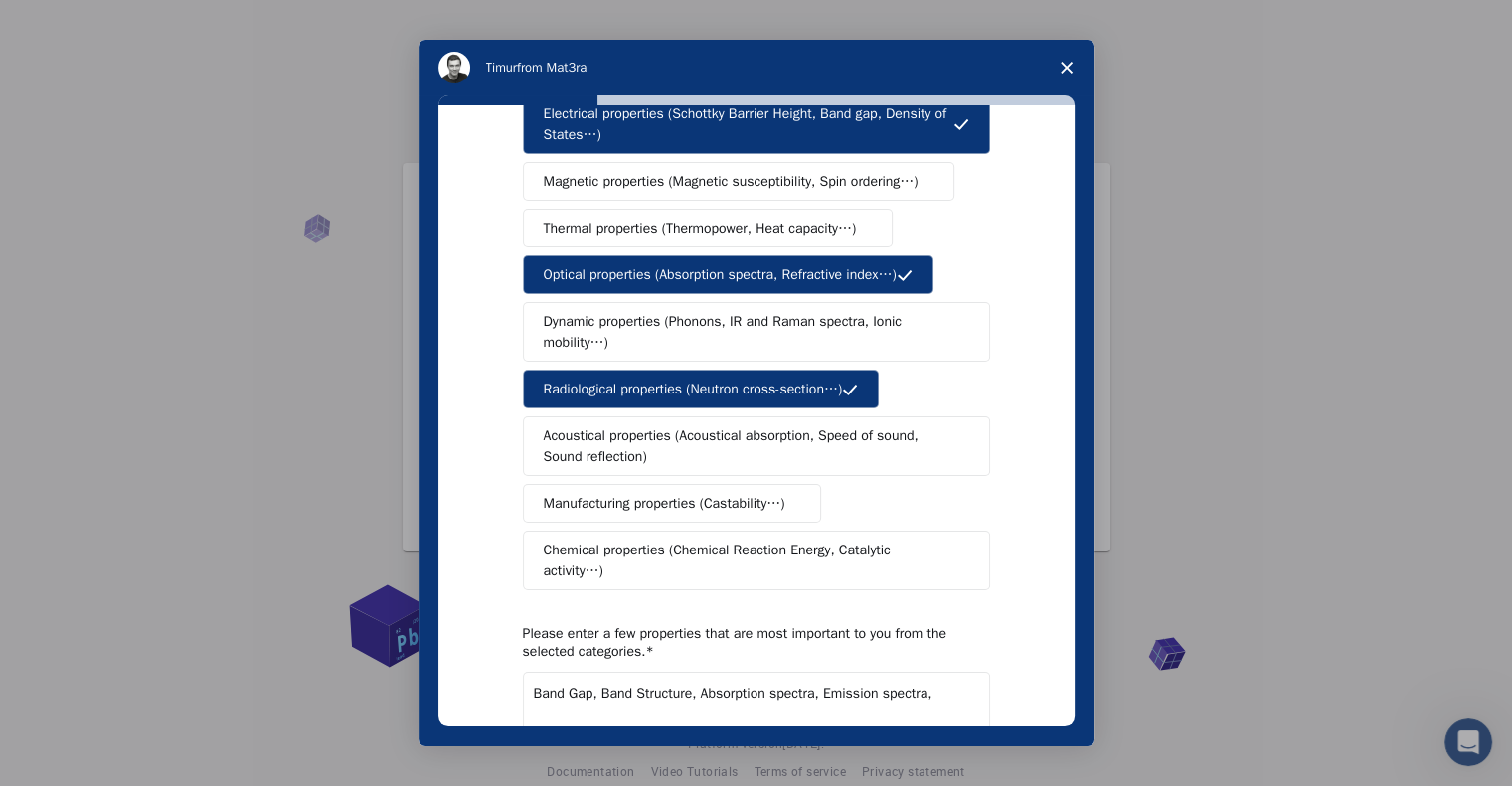 scroll, scrollTop: 271, scrollLeft: 0, axis: vertical 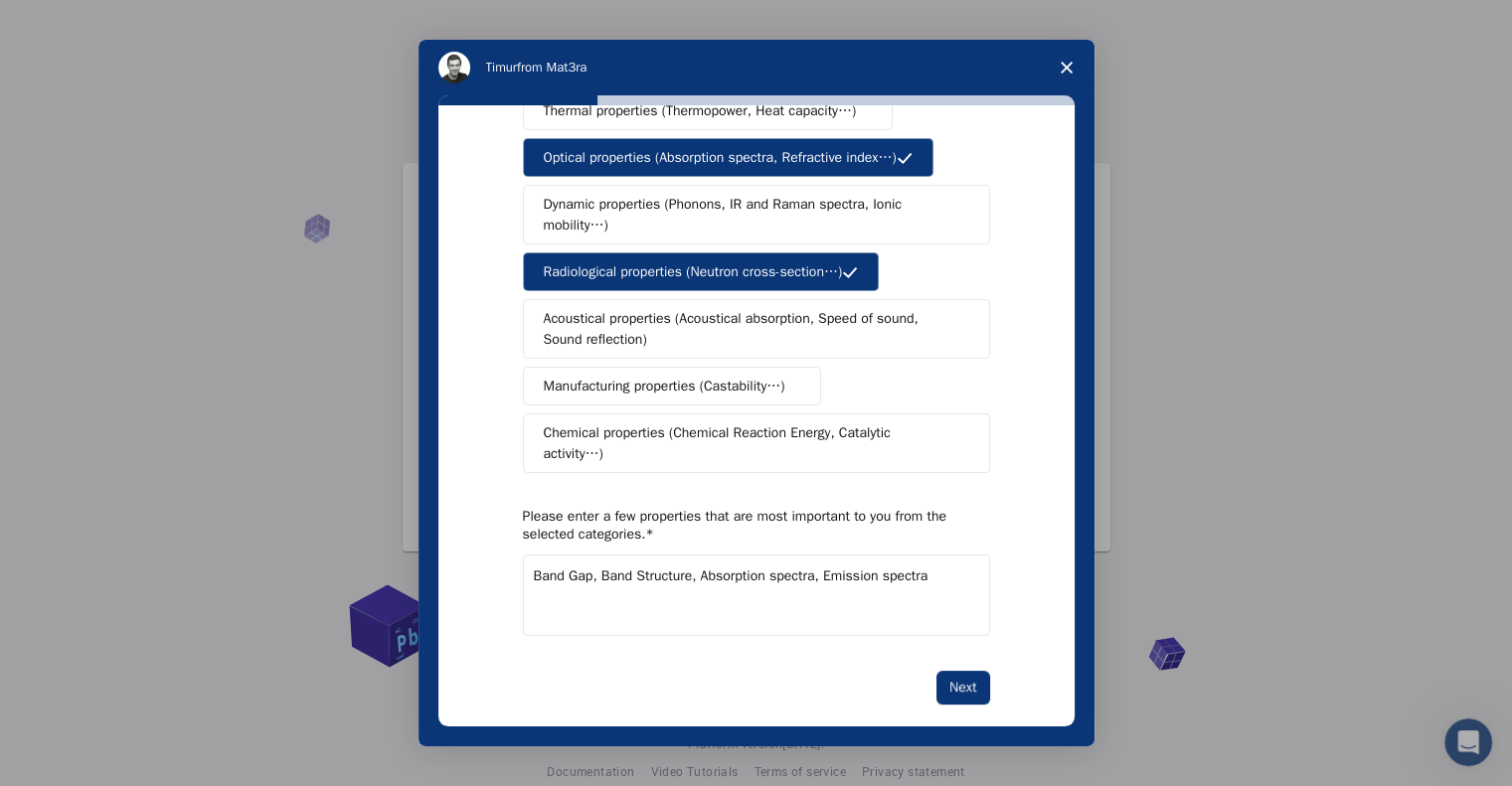 type on "Band Gap, Band Structure, Absorption spectra, Emission spectra" 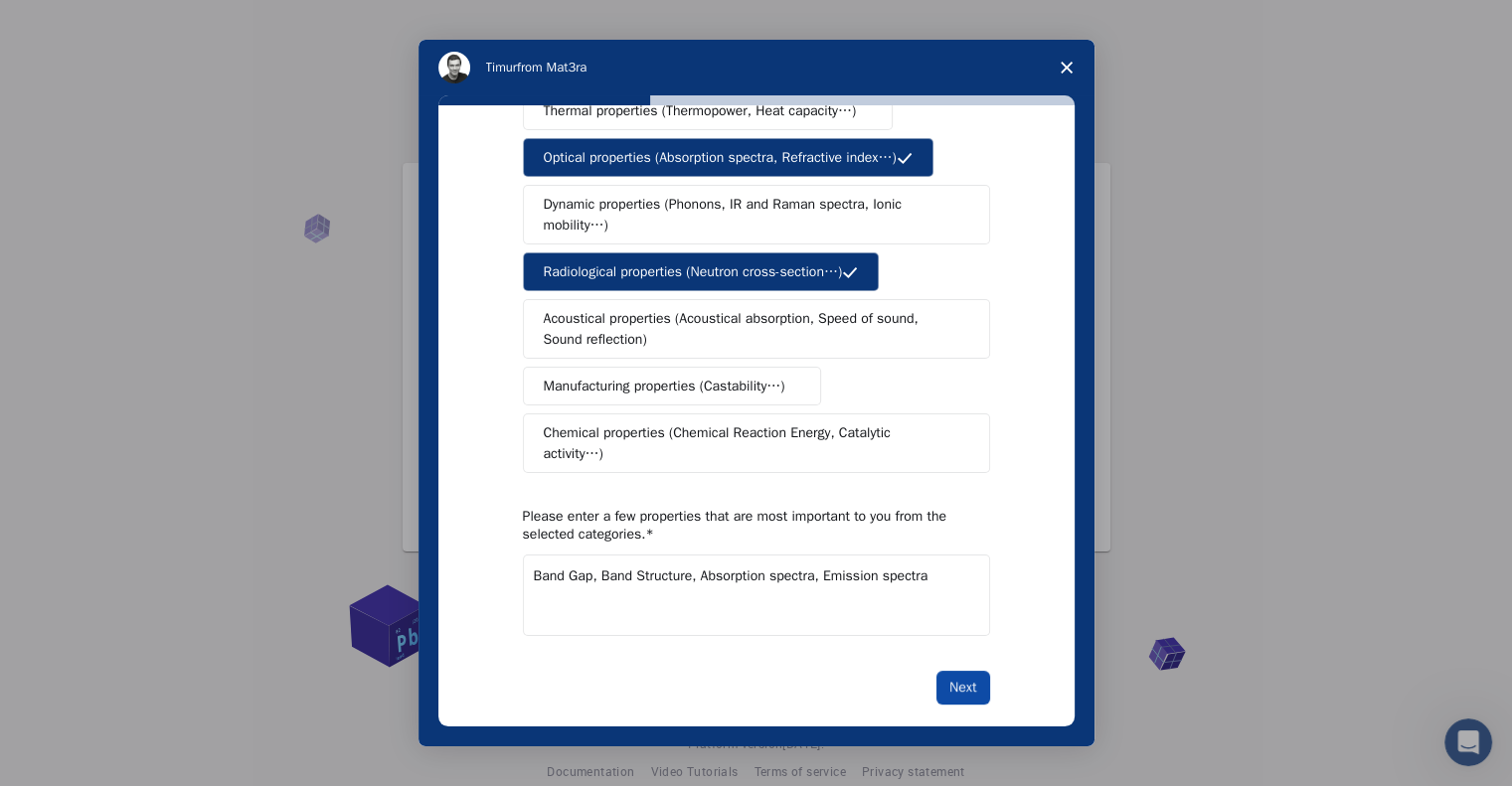 click on "What type(s) of properties are you interested in? Mechanical properties (Surface energy, Poisson's ratio, Stability, Elastic Constants…) Electrical properties (Schottky Barrier Height, Band gap, Density of States…) Magnetic properties (Magnetic susceptibility, Spin ordering…) Thermal properties (Thermopower, Heat capacity…) Optical properties (Absorption spectra, Refractive index…) Dynamic properties (Phonons, IR and Raman spectra, Ionic mobility…) Radiological properties (Neutron cross-section…) Acoustical properties (Acoustical absorption, Speed of sound, Sound reflection) Manufacturing properties (Castability…) Chemical properties (Chemical Reaction Energy, Catalytic activity…) Please enter a few properties that are most important to you from the selected categories. Band Gap, Band Structure, Absorption spectra, Emission spectra Next" at bounding box center [756, 415] 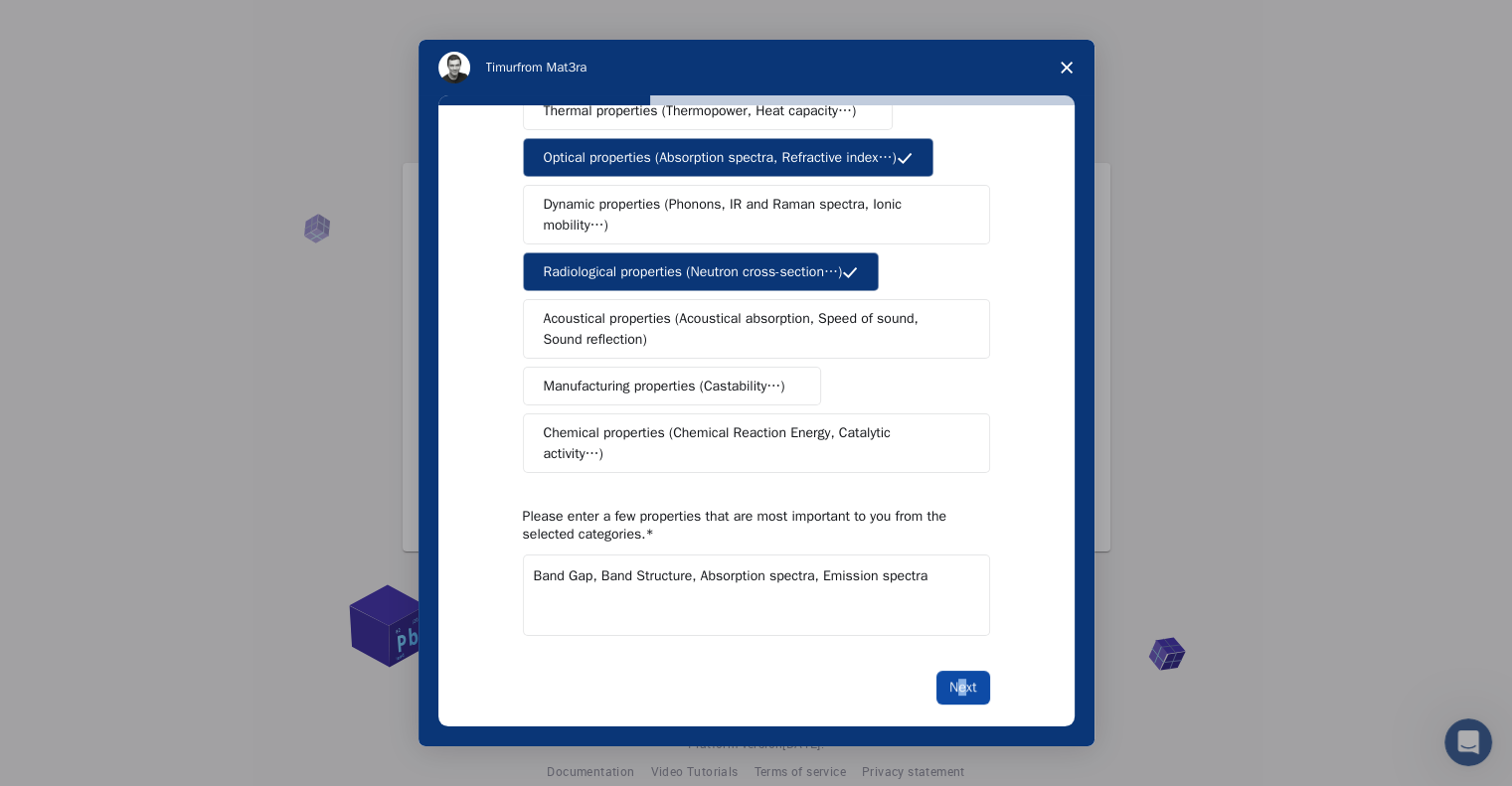 click on "Next" at bounding box center [962, 688] 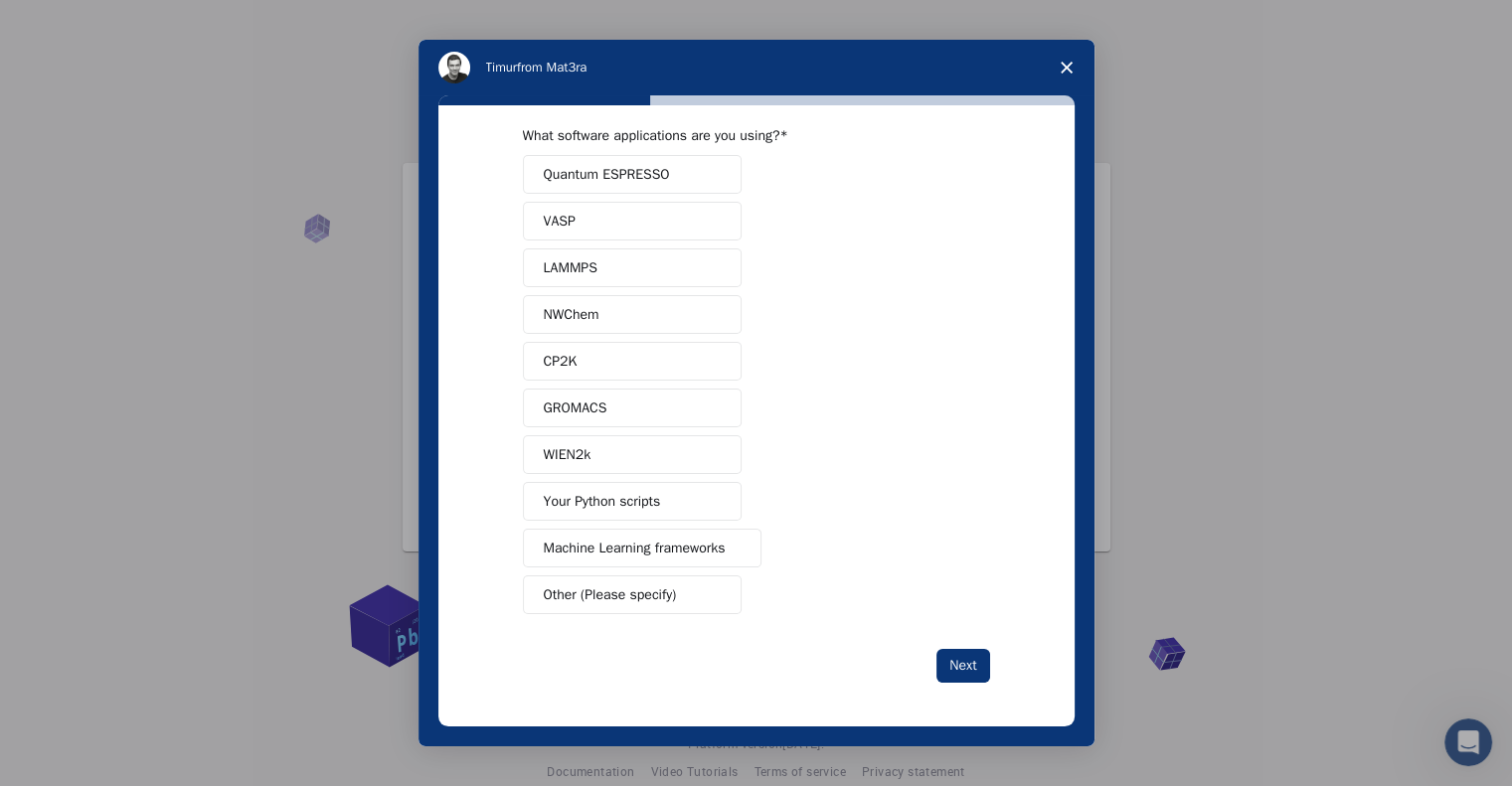 click on "Quantum ESPRESSO" at bounding box center (632, 174) 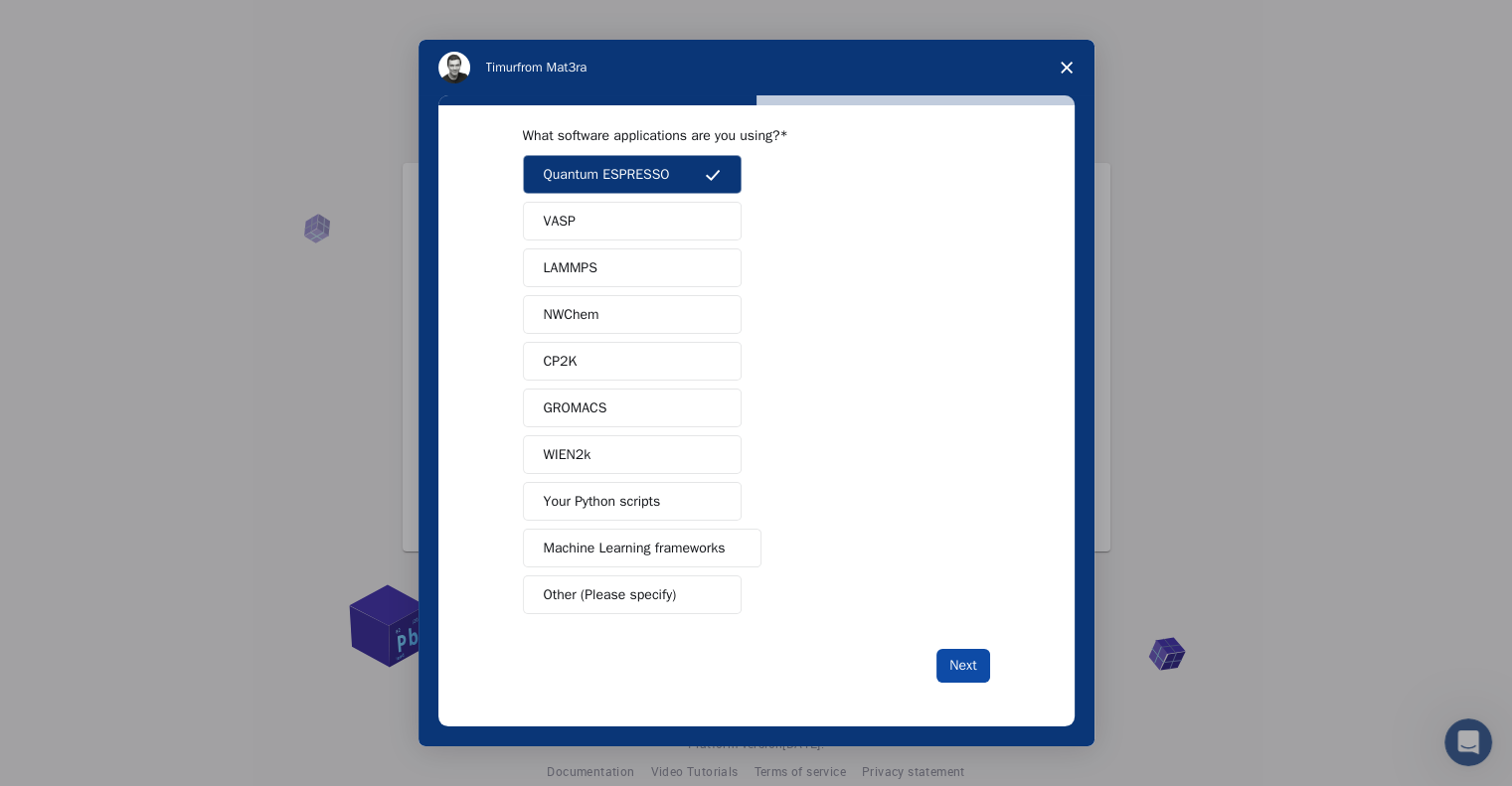 click on "Next" at bounding box center [962, 666] 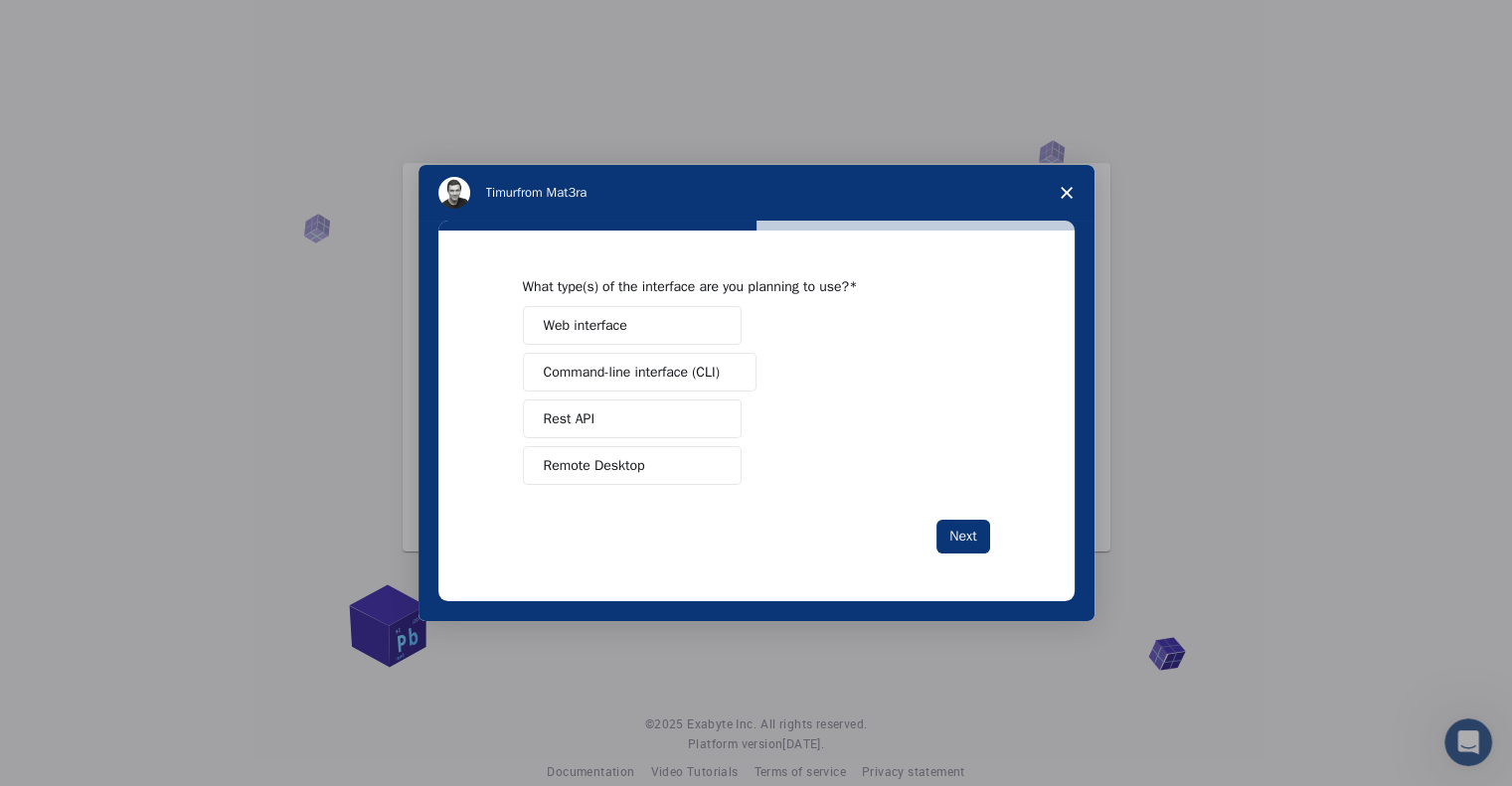 click on "Web interface Command-line interface (CLI) Rest API Remote Desktop" at bounding box center [756, 395] 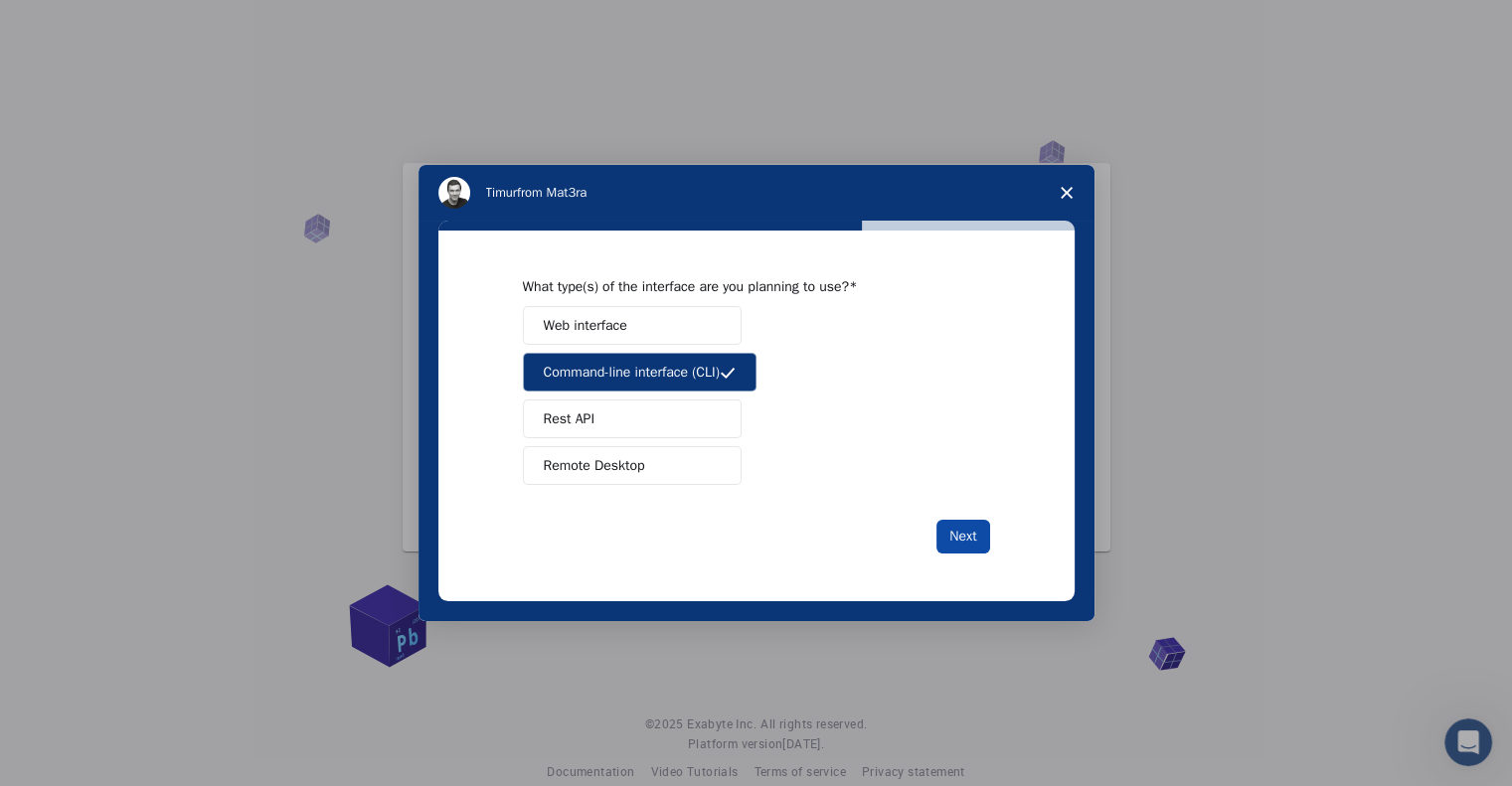 click on "Next" at bounding box center [962, 537] 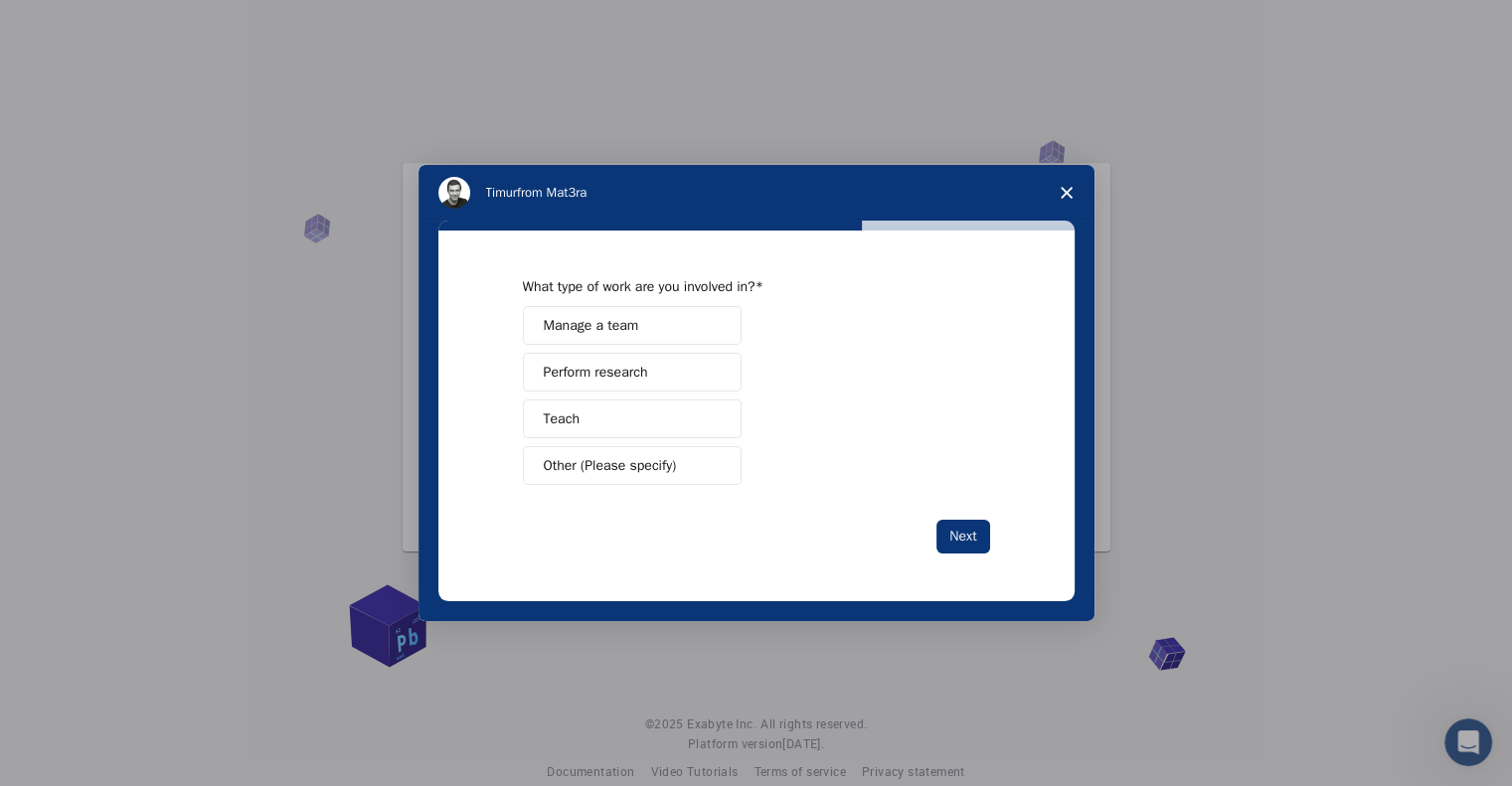 click on "Perform research" at bounding box center (632, 372) 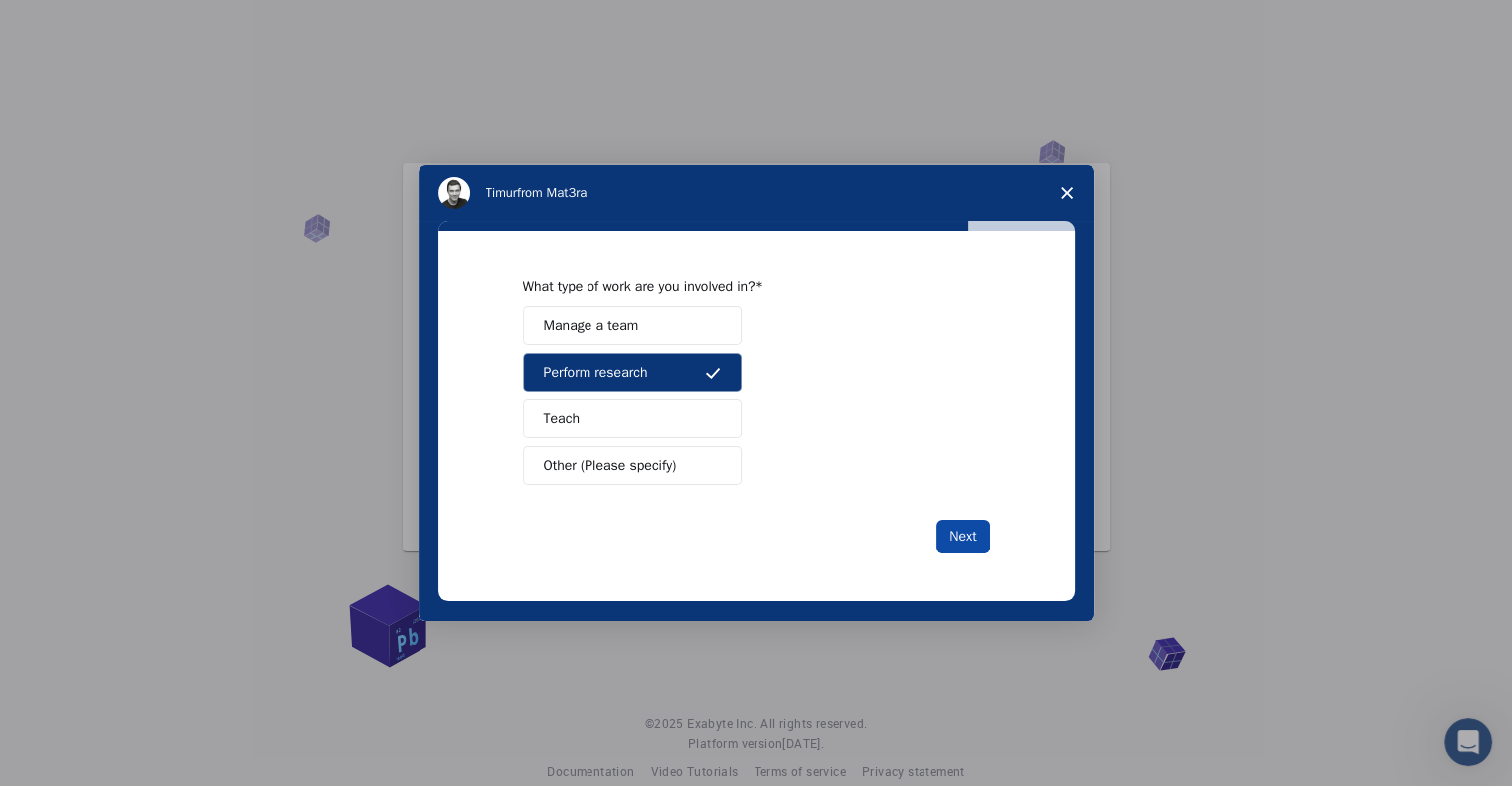 click on "Next" at bounding box center [962, 537] 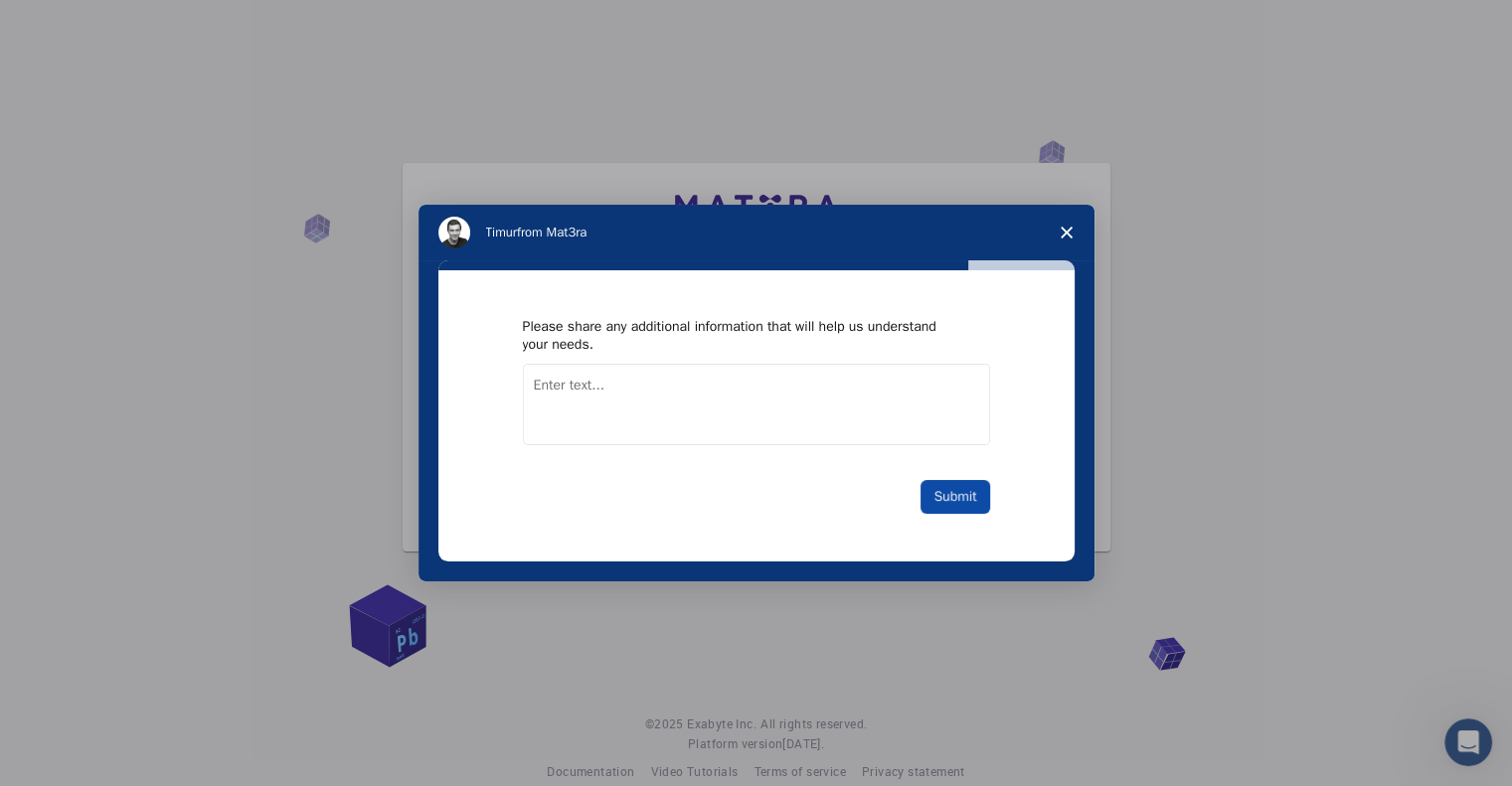 click on "Submit" at bounding box center (954, 497) 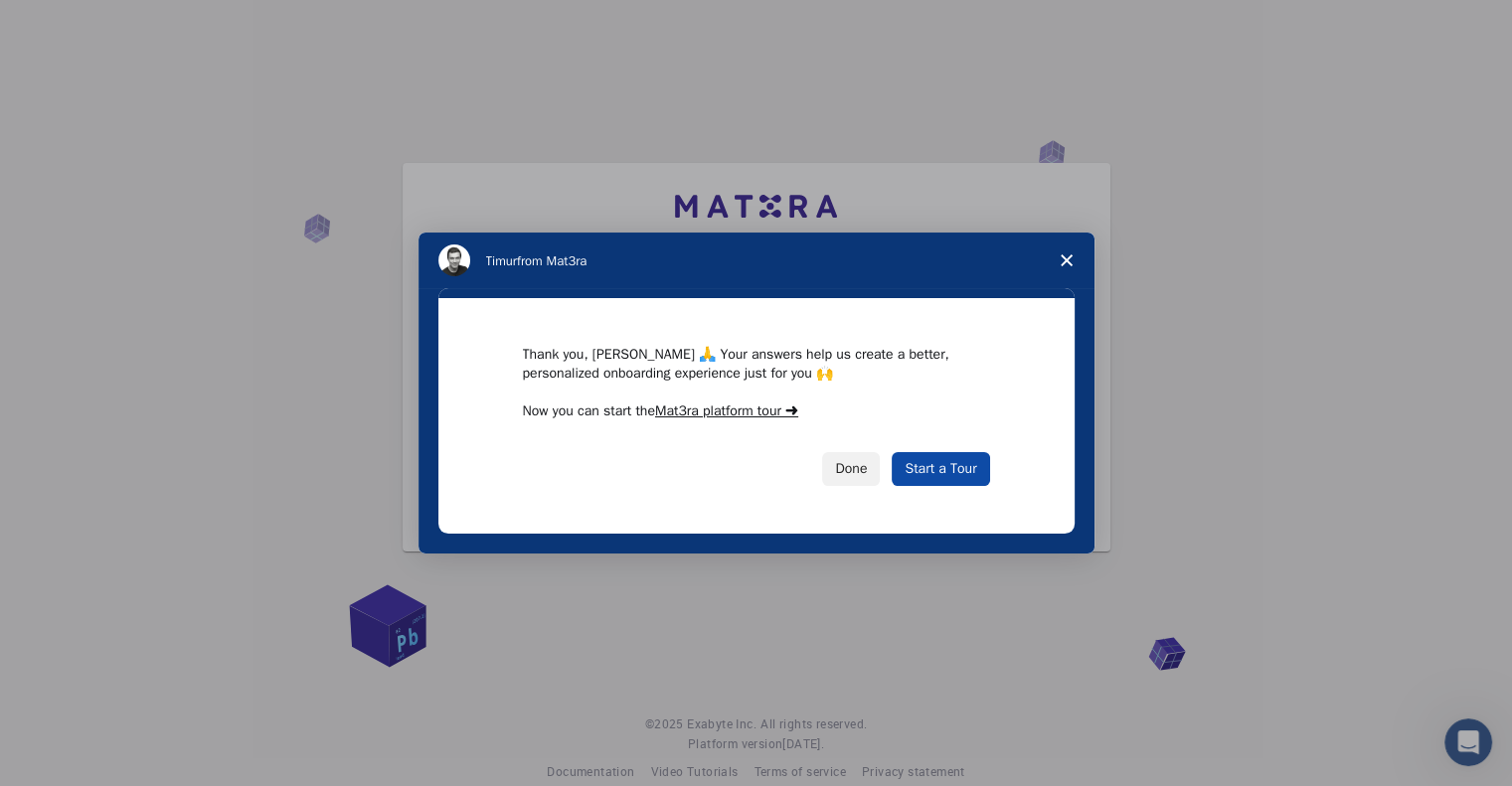click on "Start a Tour" at bounding box center (940, 469) 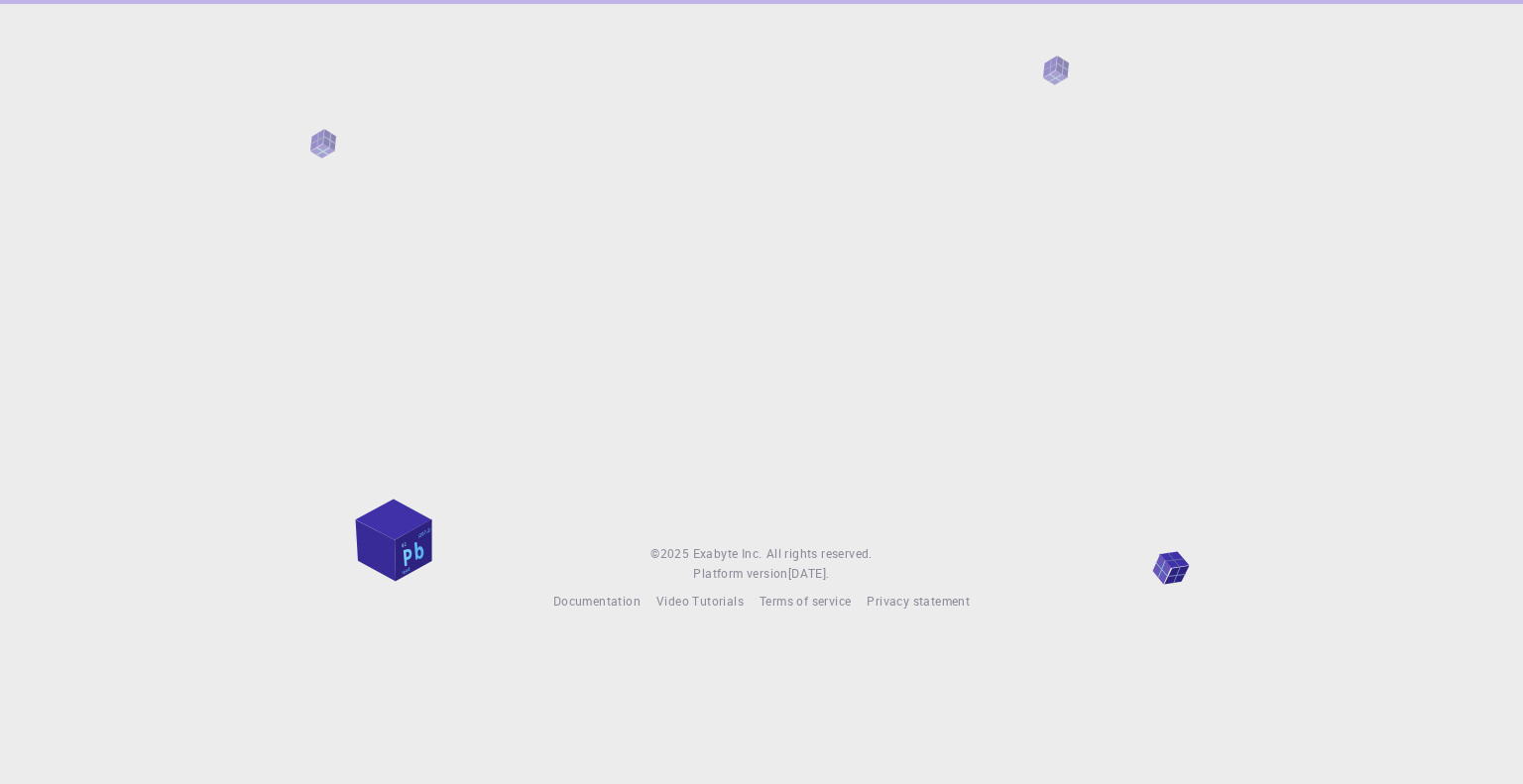 scroll, scrollTop: 0, scrollLeft: 0, axis: both 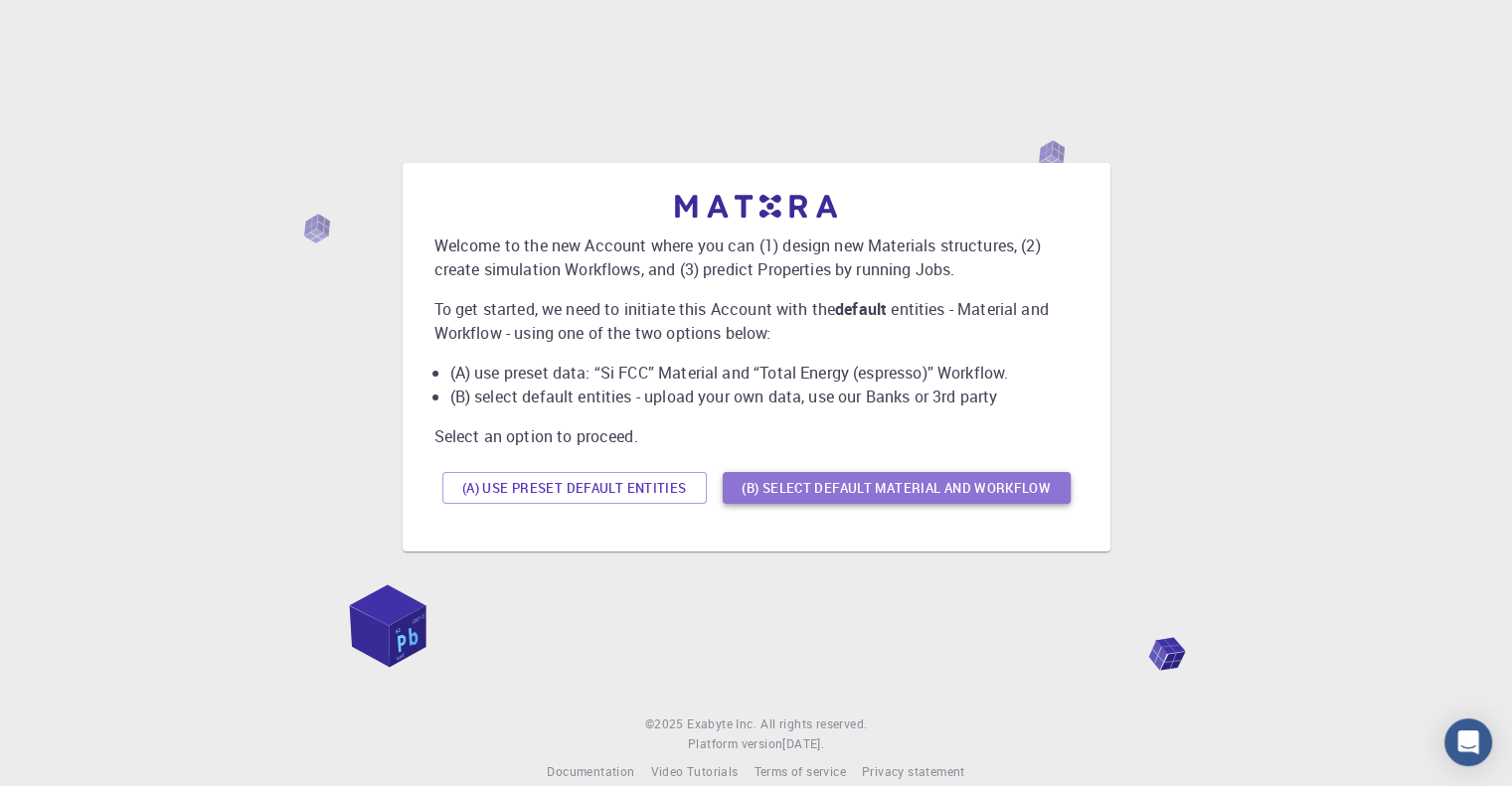 click on "(B) Select default material and workflow" at bounding box center (897, 488) 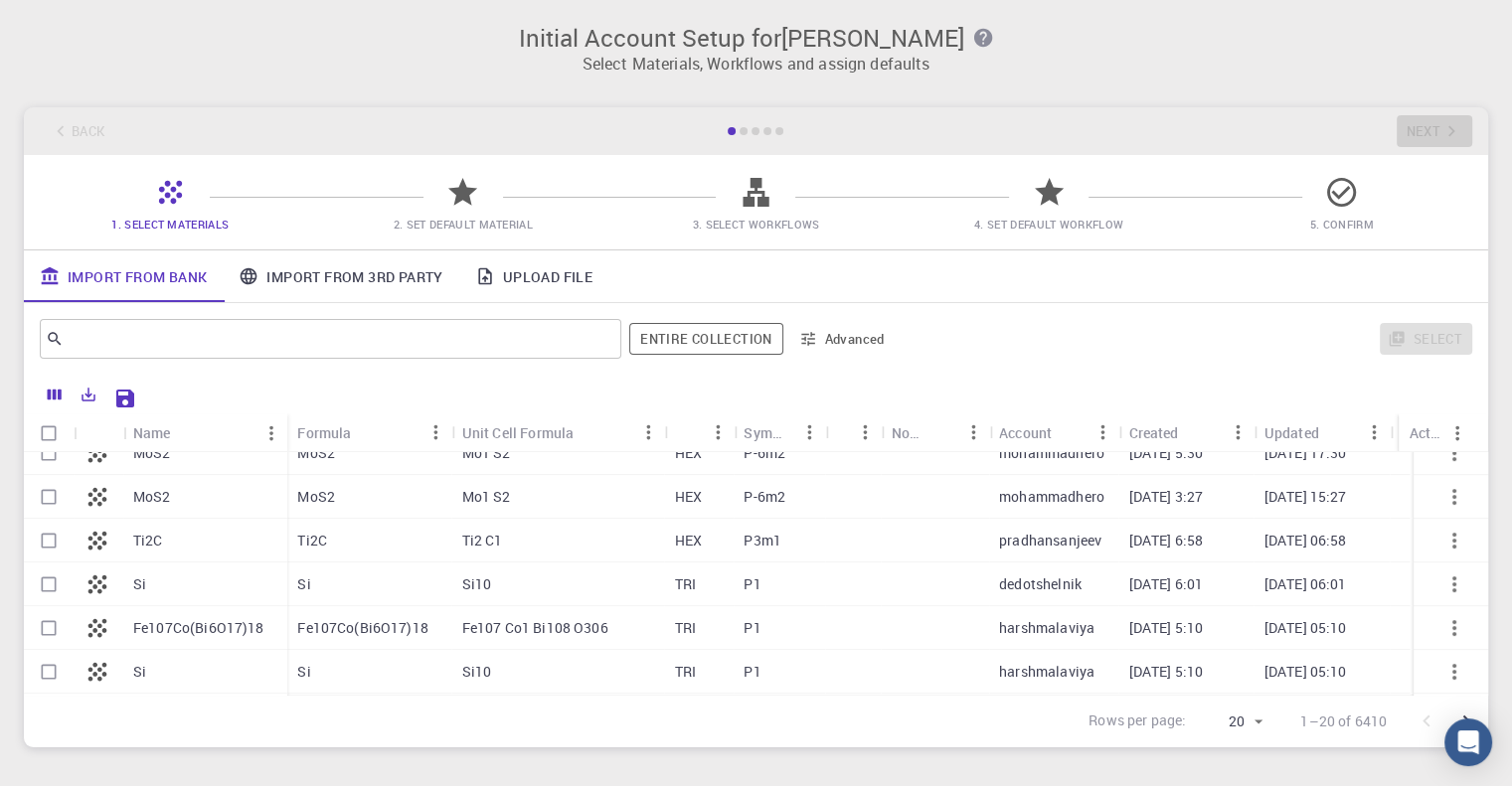 scroll, scrollTop: 631, scrollLeft: 0, axis: vertical 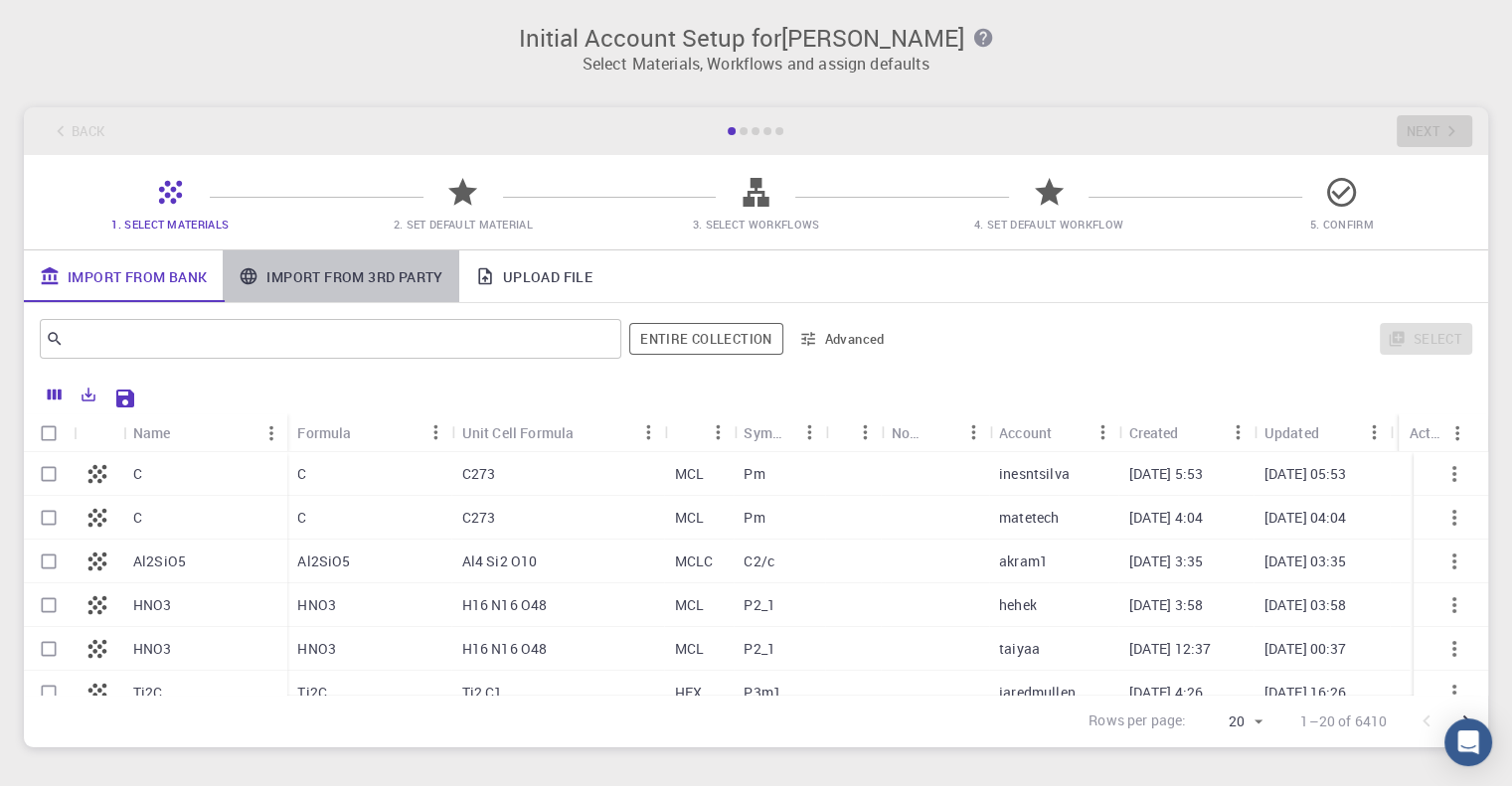 click on "Import From 3rd Party" at bounding box center (340, 276) 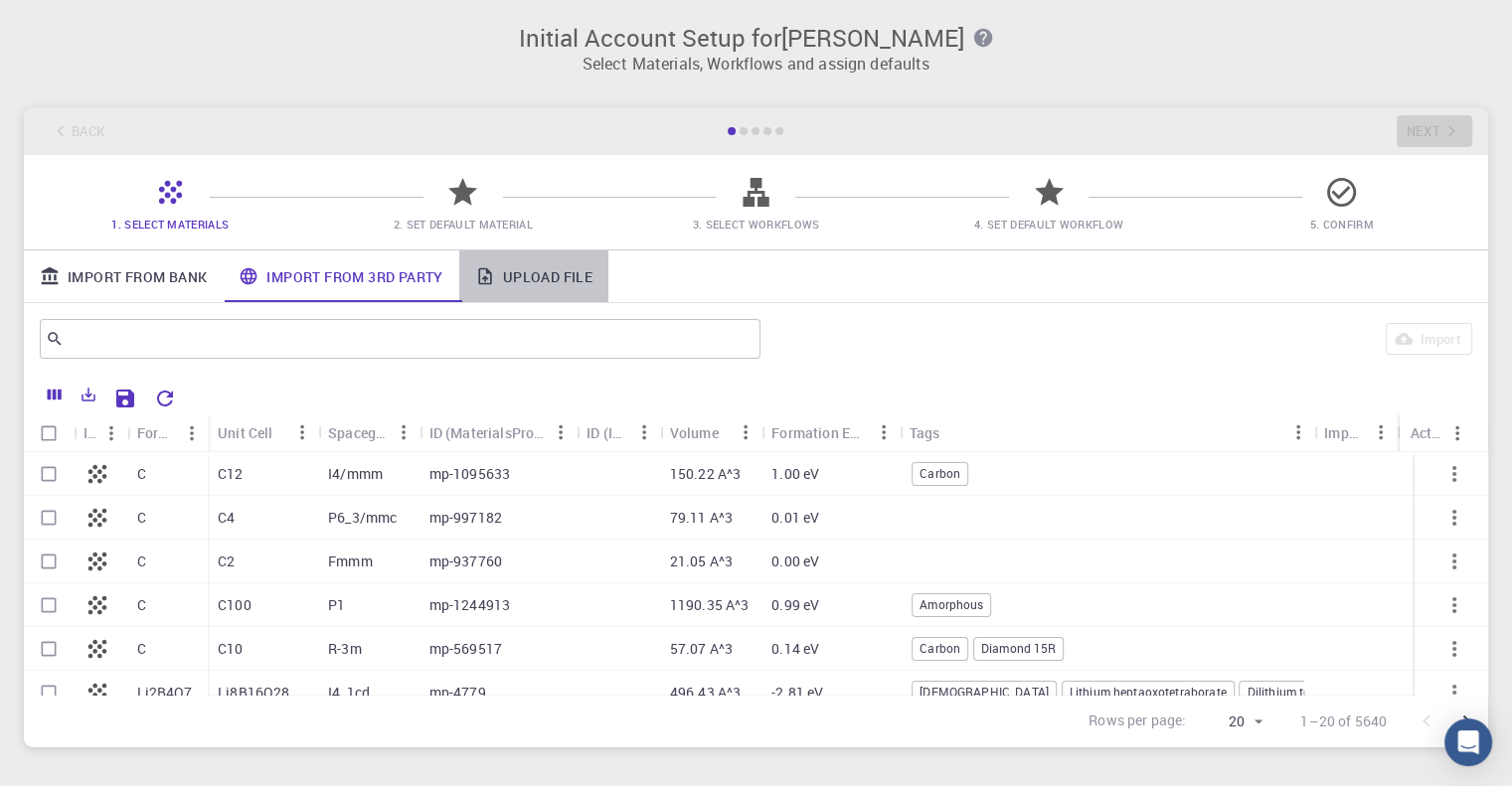 click 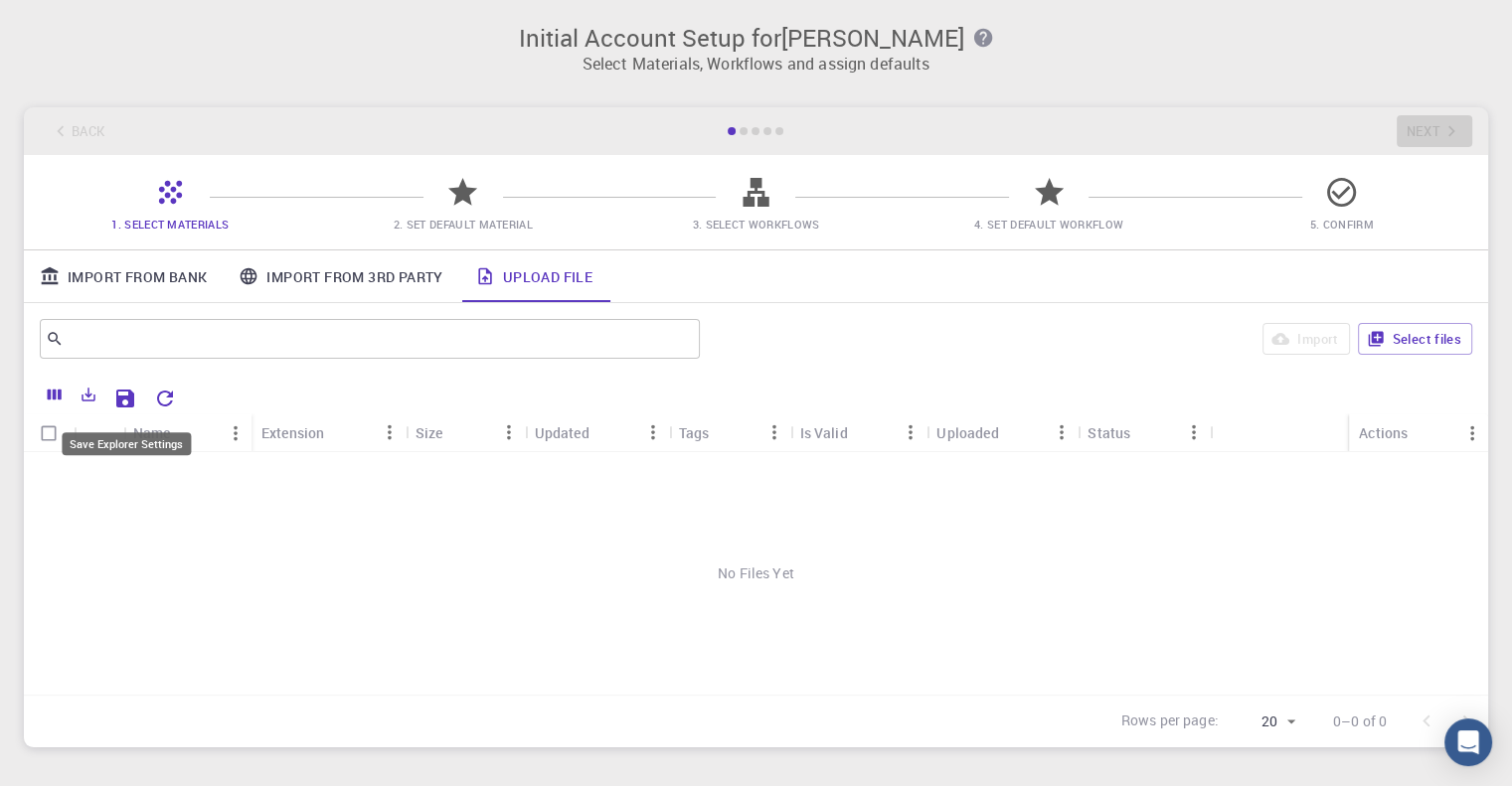 click 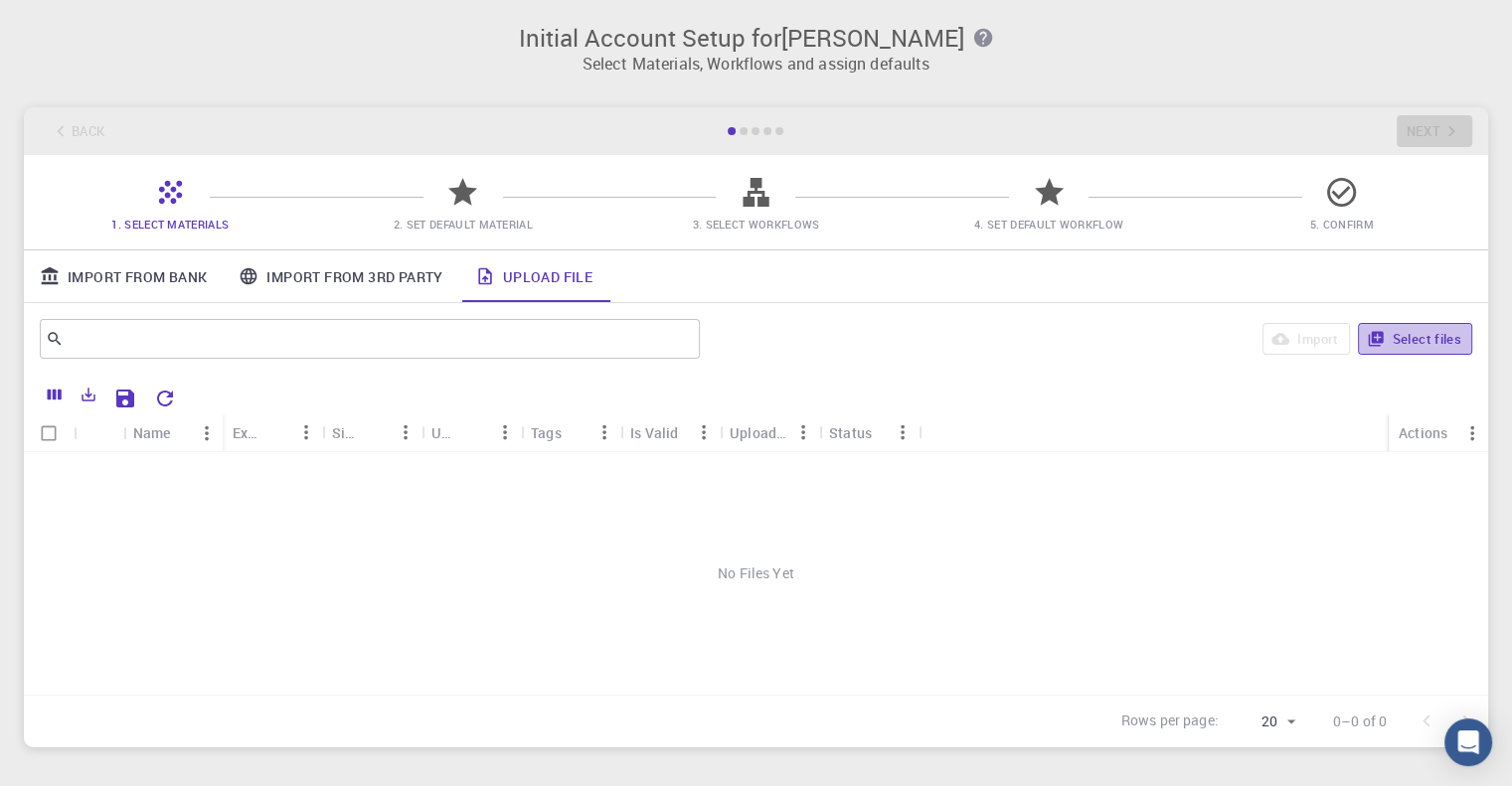 click on "Select files" at bounding box center (1415, 339) 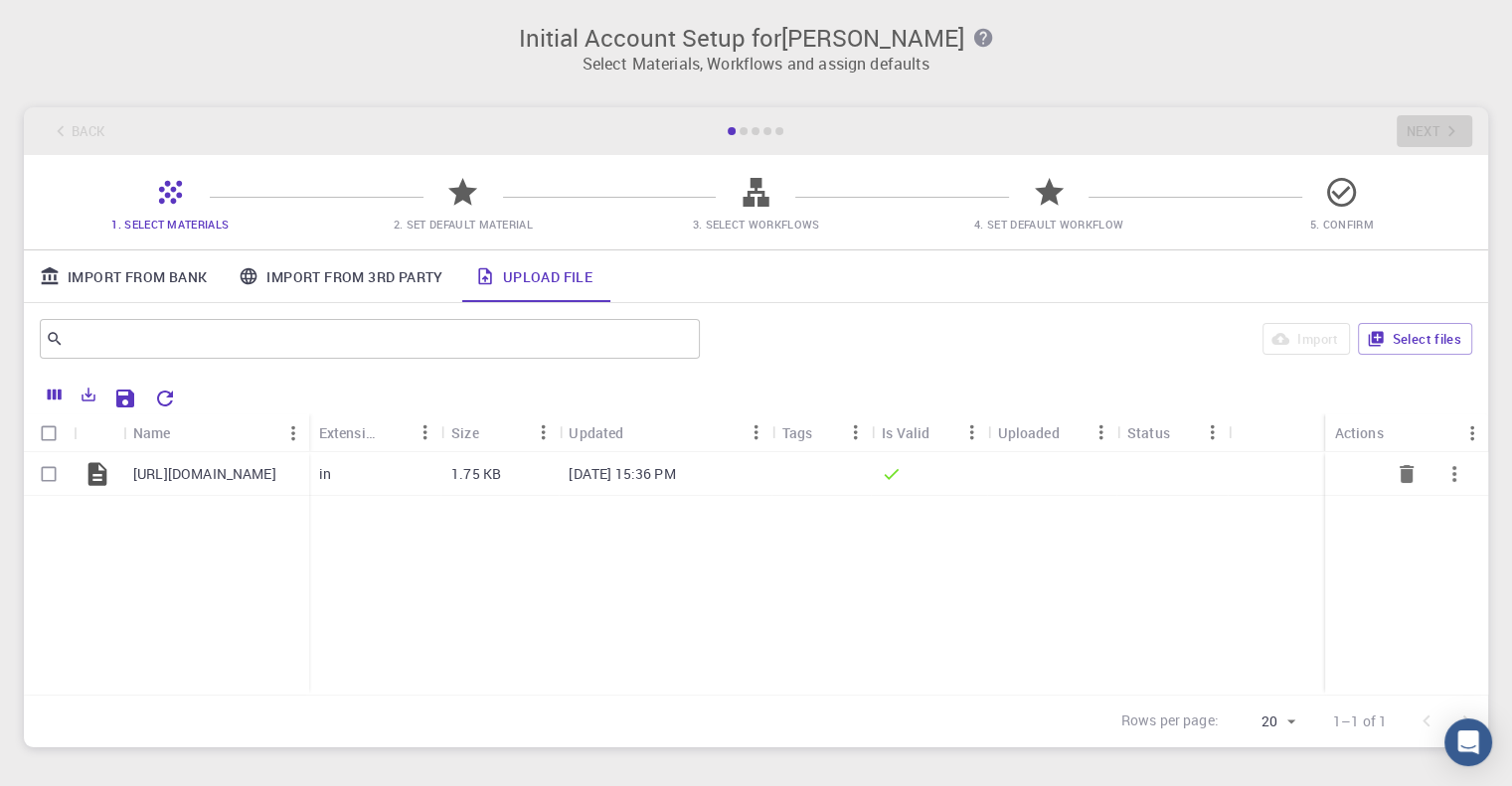 click on "in" at bounding box center (375, 474) 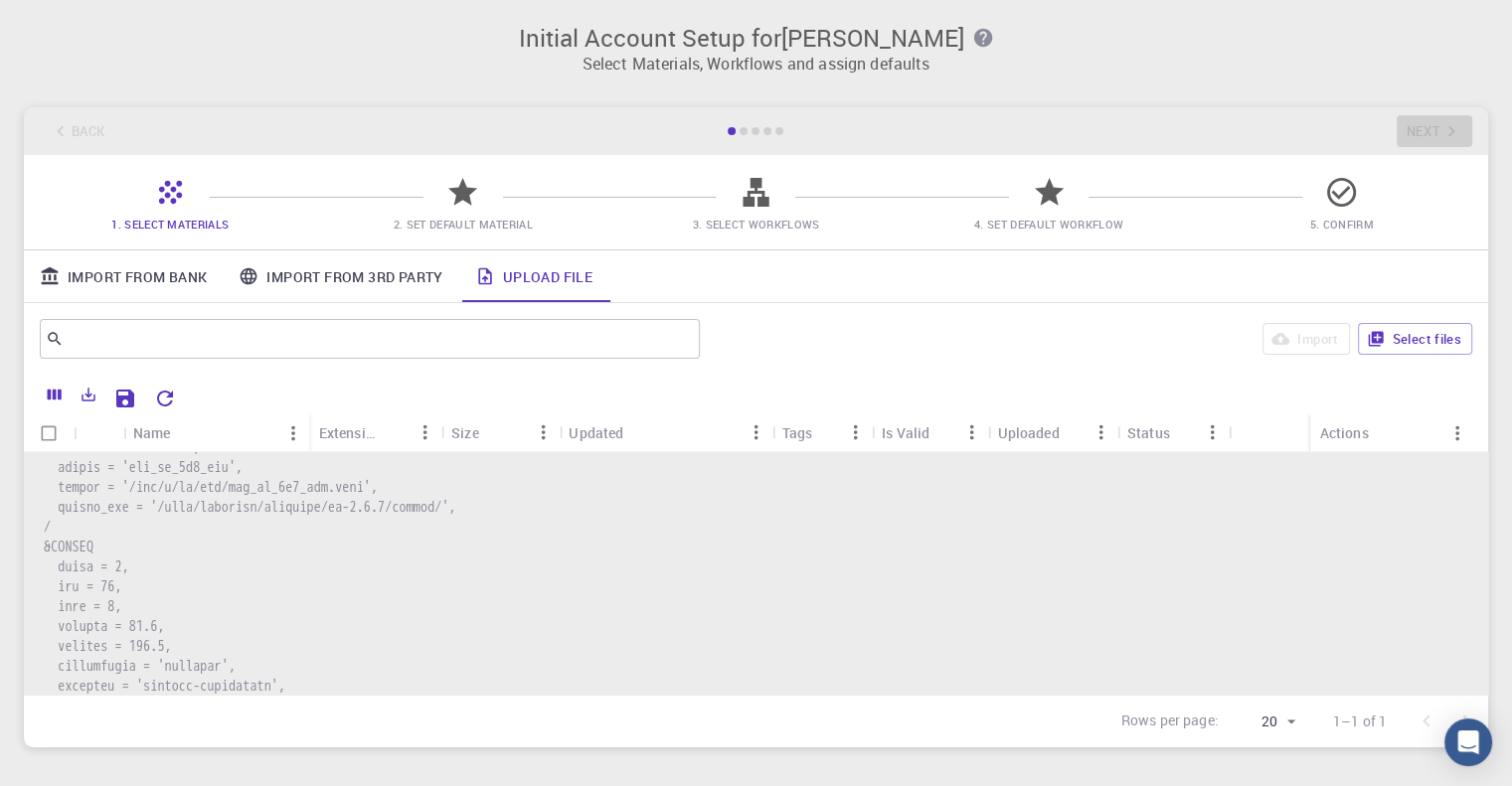 scroll, scrollTop: 0, scrollLeft: 0, axis: both 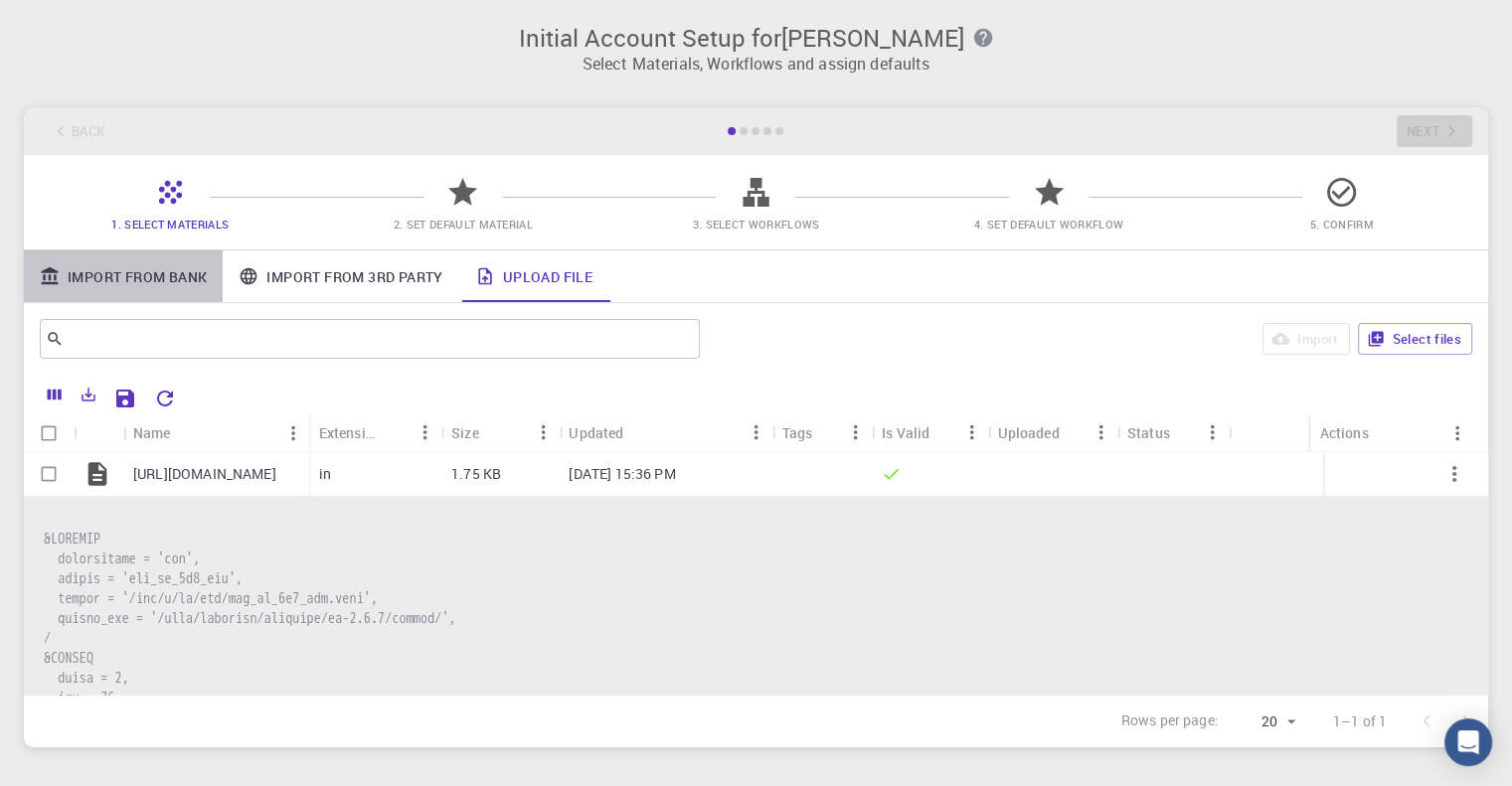 click on "Import From Bank" at bounding box center [123, 276] 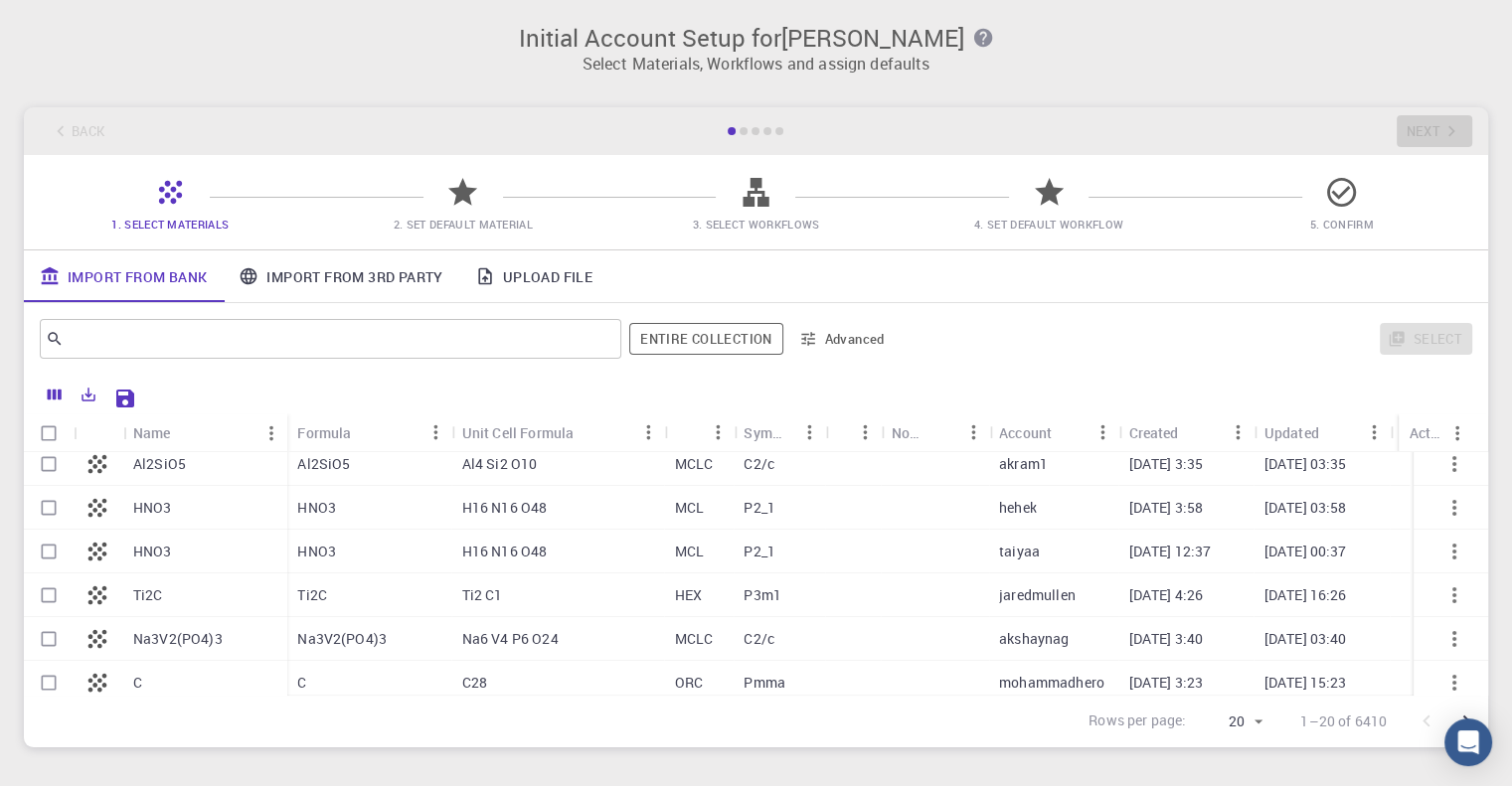 scroll, scrollTop: 631, scrollLeft: 0, axis: vertical 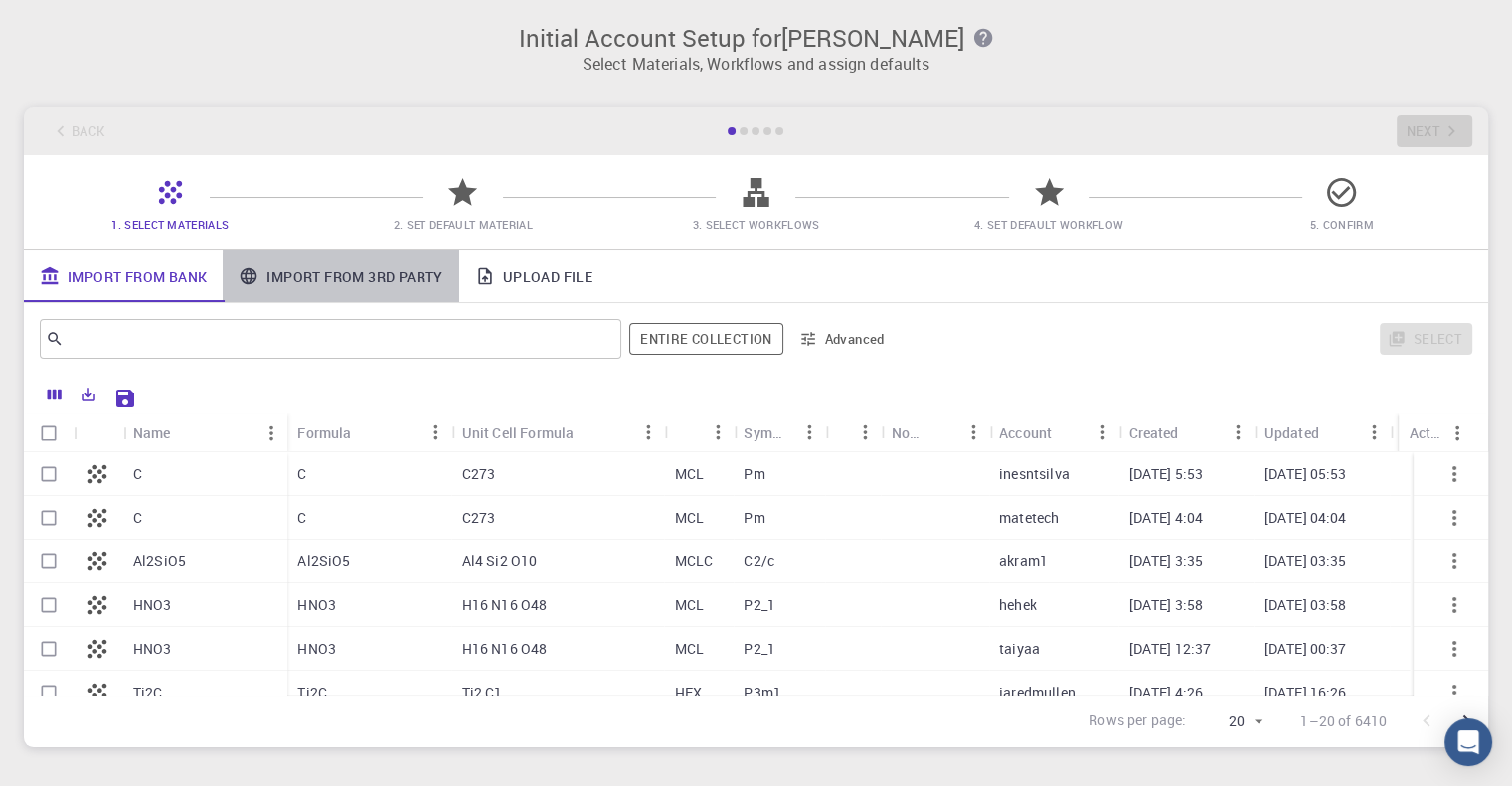 click on "Import From 3rd Party" at bounding box center (340, 276) 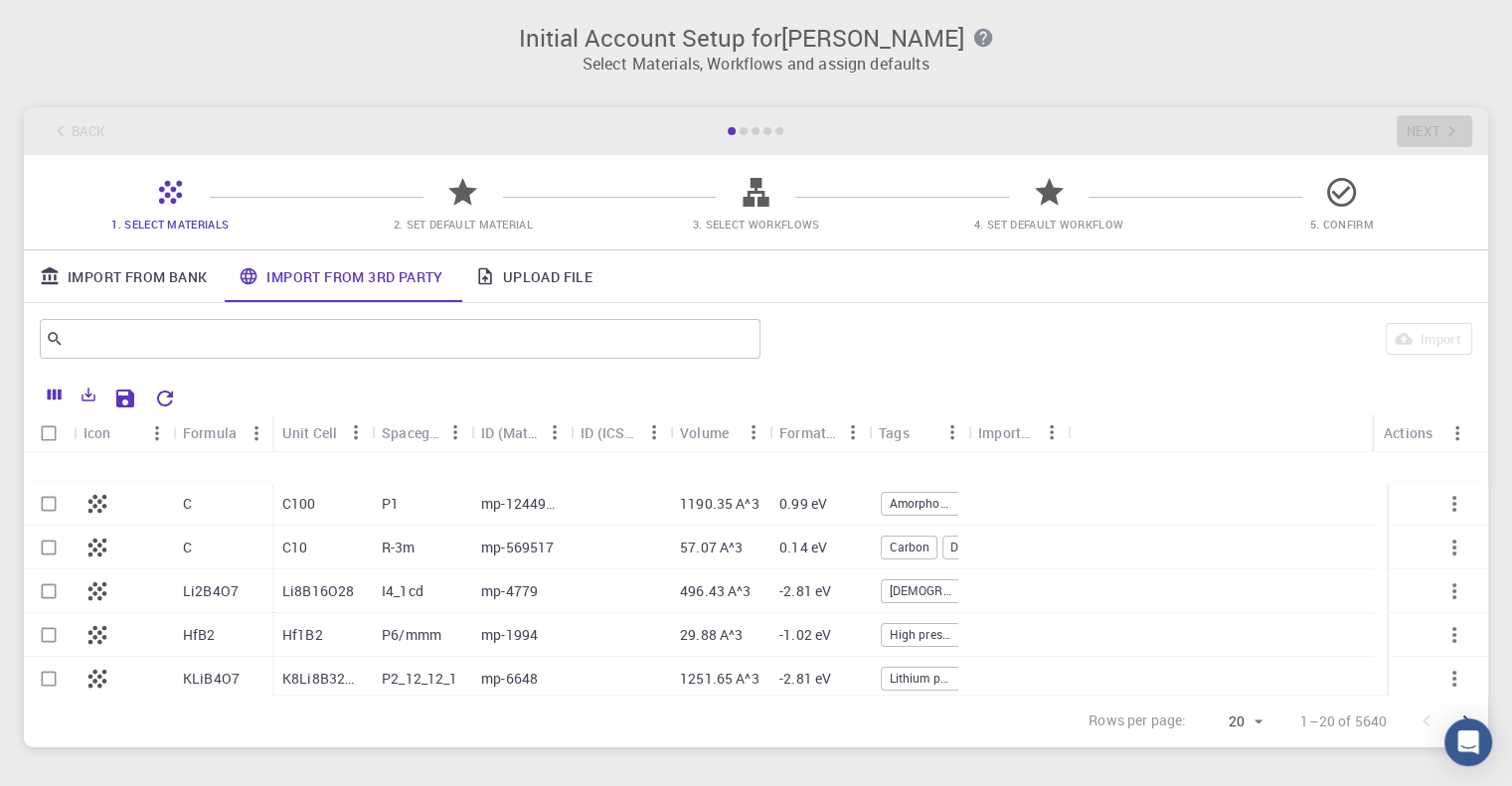 scroll, scrollTop: 0, scrollLeft: 0, axis: both 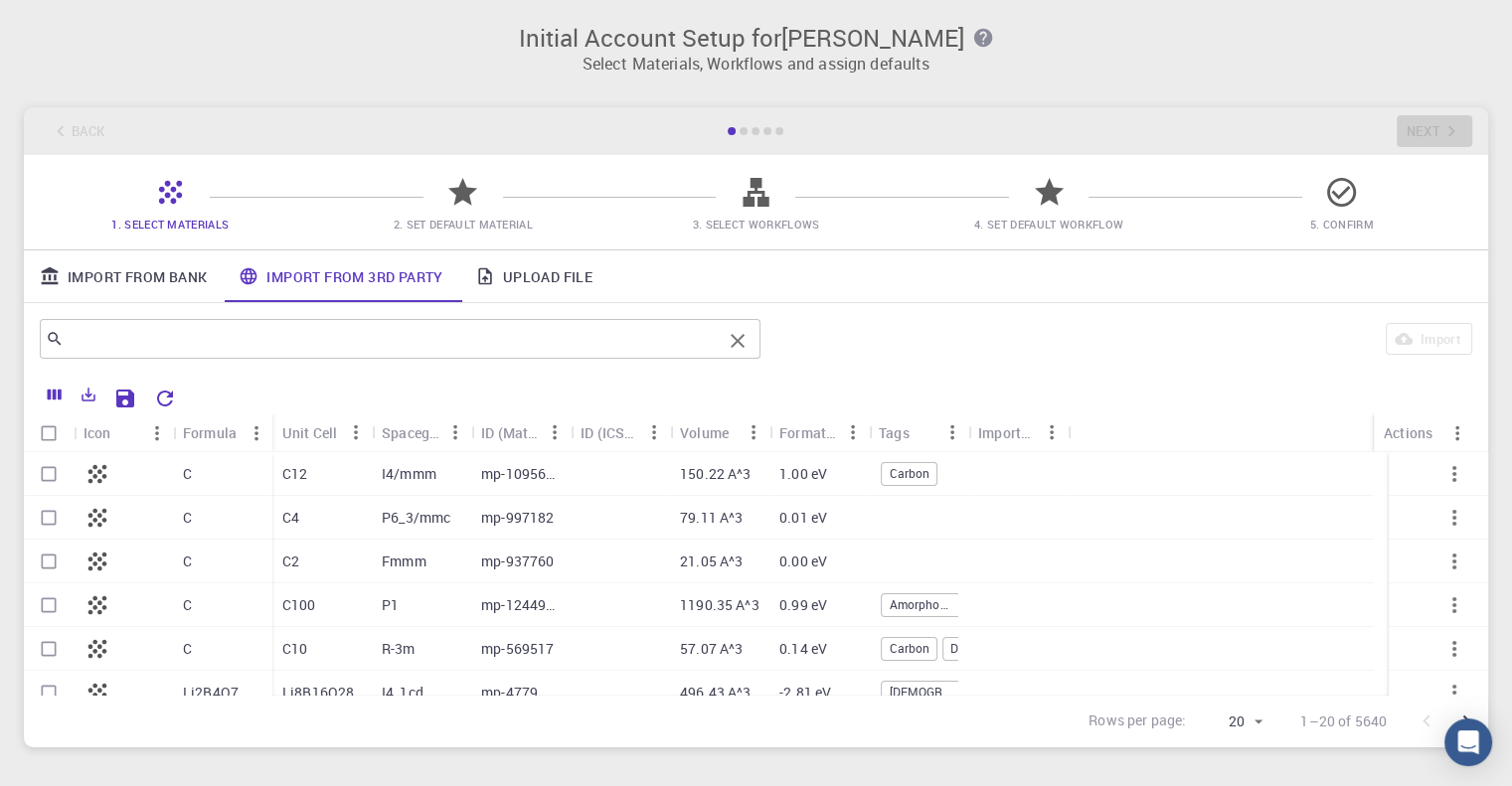 click on "​" at bounding box center [400, 339] 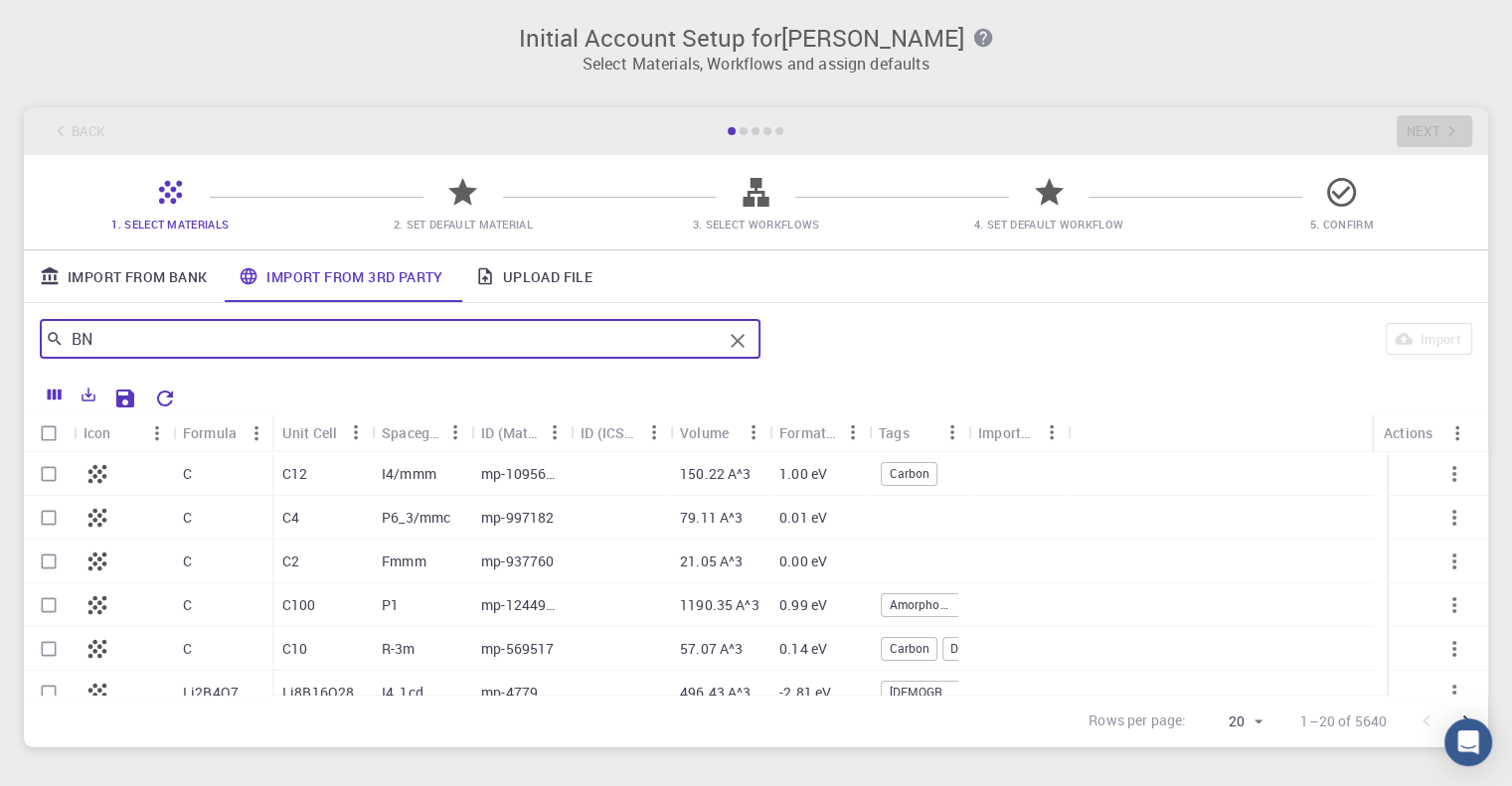 type on "BN" 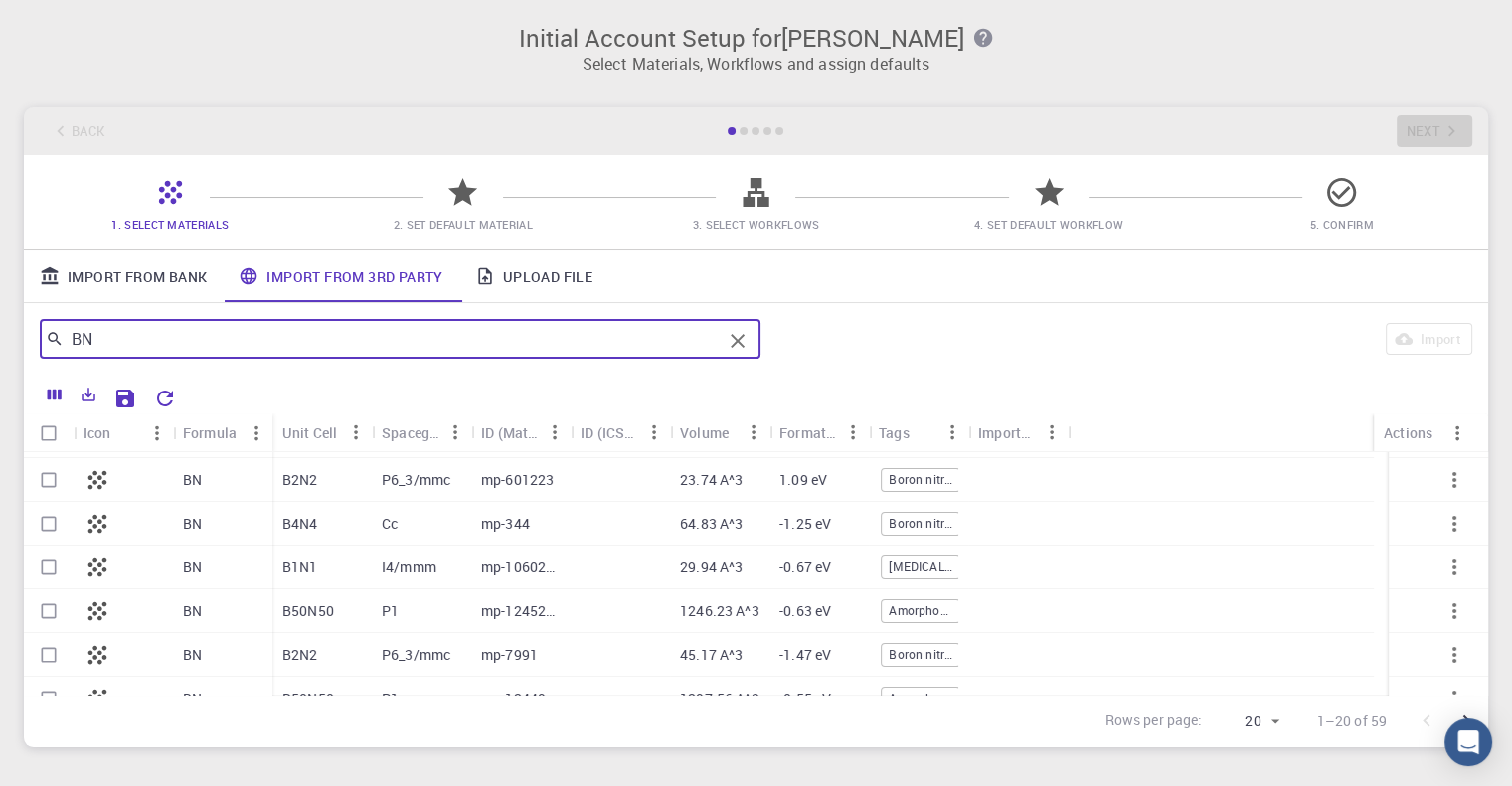 scroll, scrollTop: 0, scrollLeft: 0, axis: both 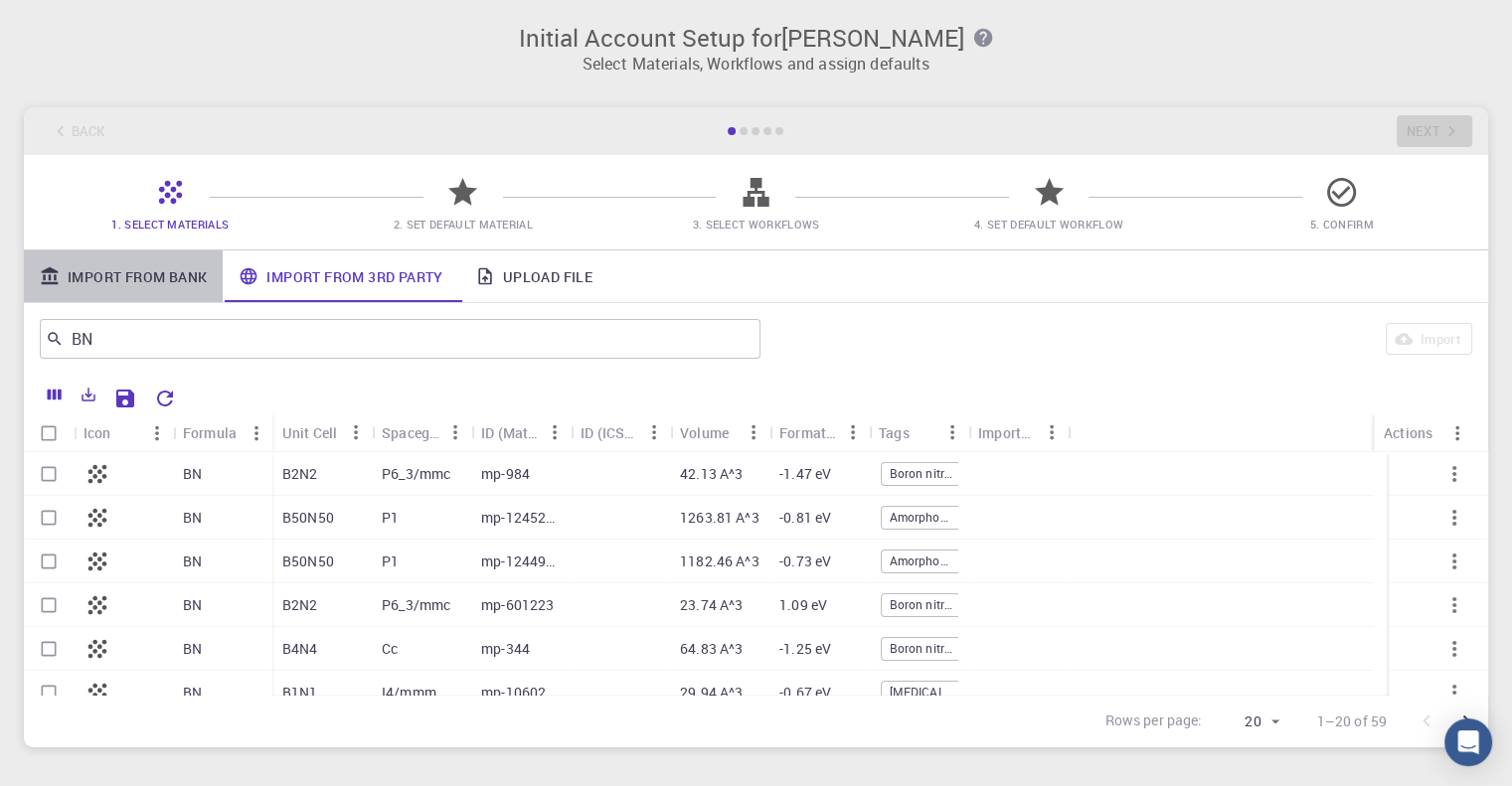 click on "Import From Bank" at bounding box center [123, 276] 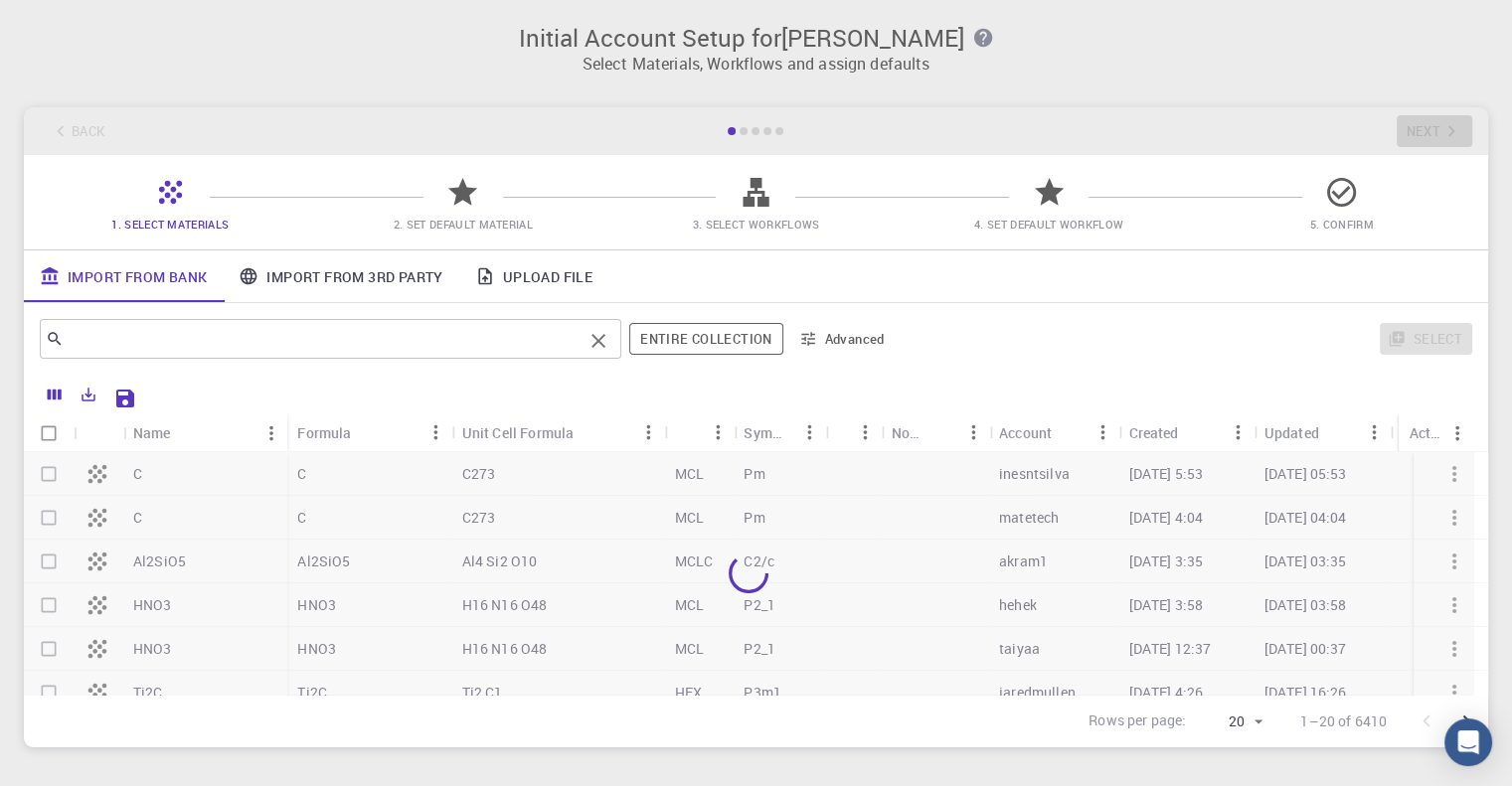 click on "​" at bounding box center (330, 339) 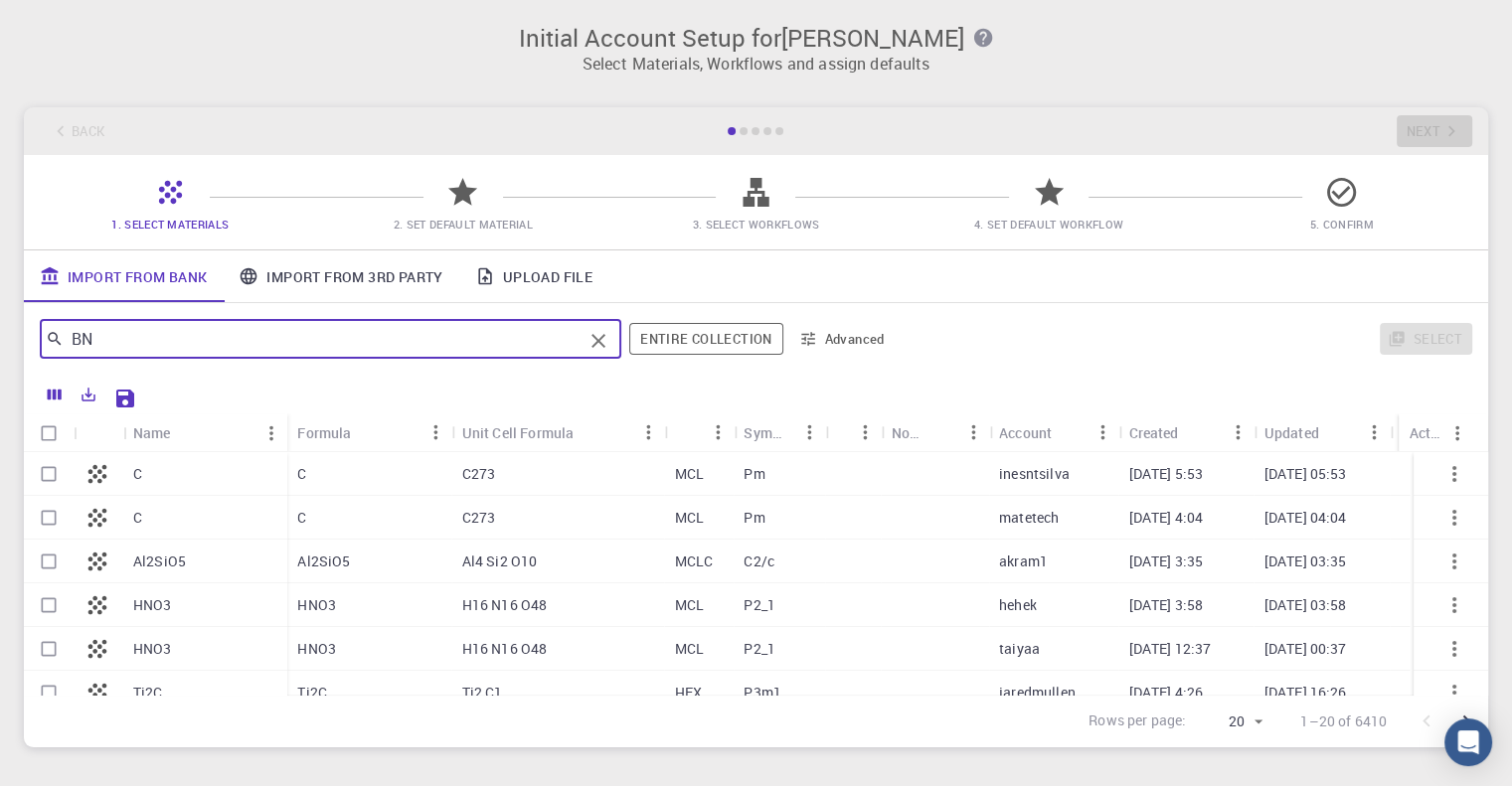 type on "BN" 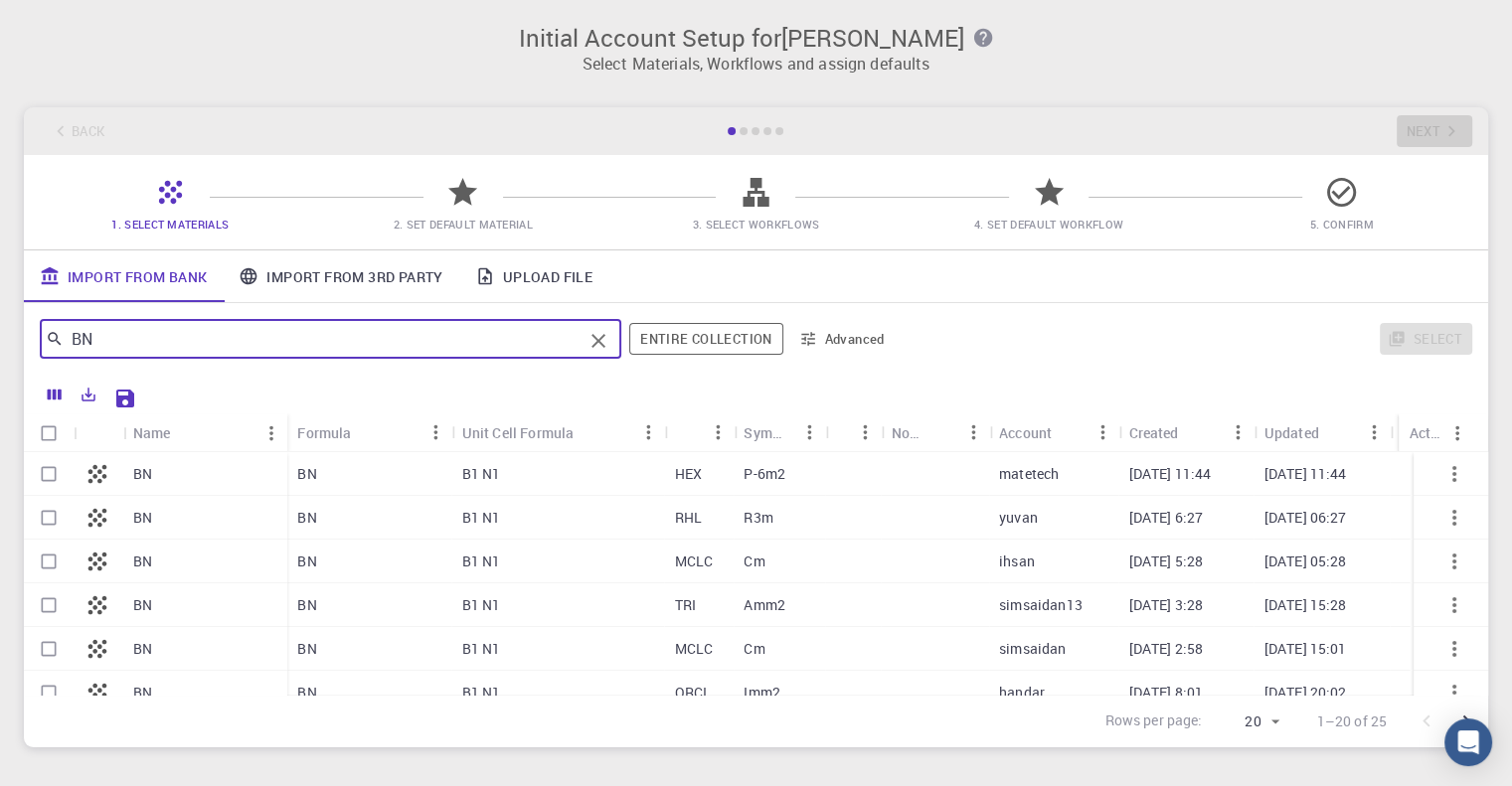 click on "BN" at bounding box center [205, 474] 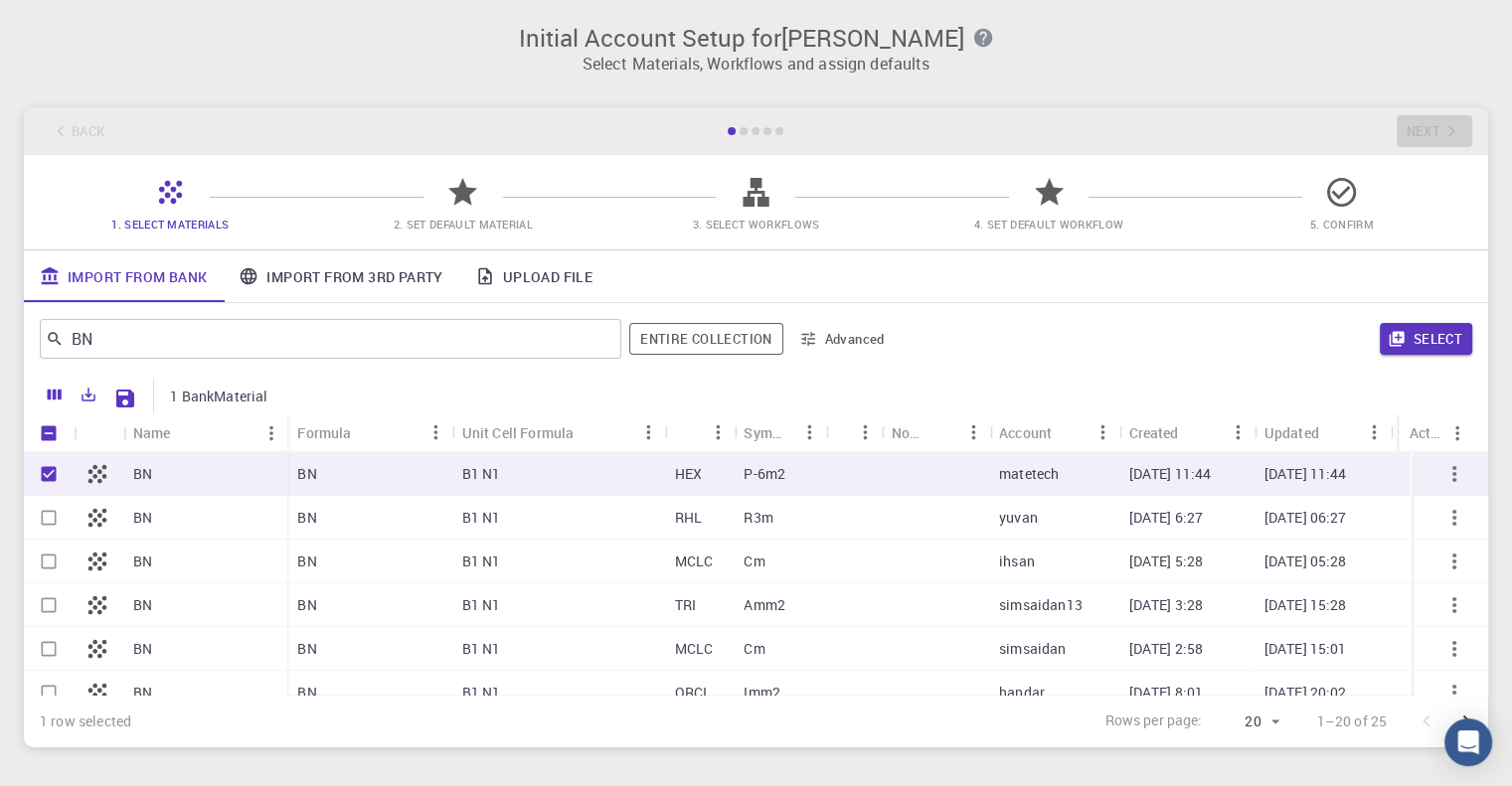 checkbox on "true" 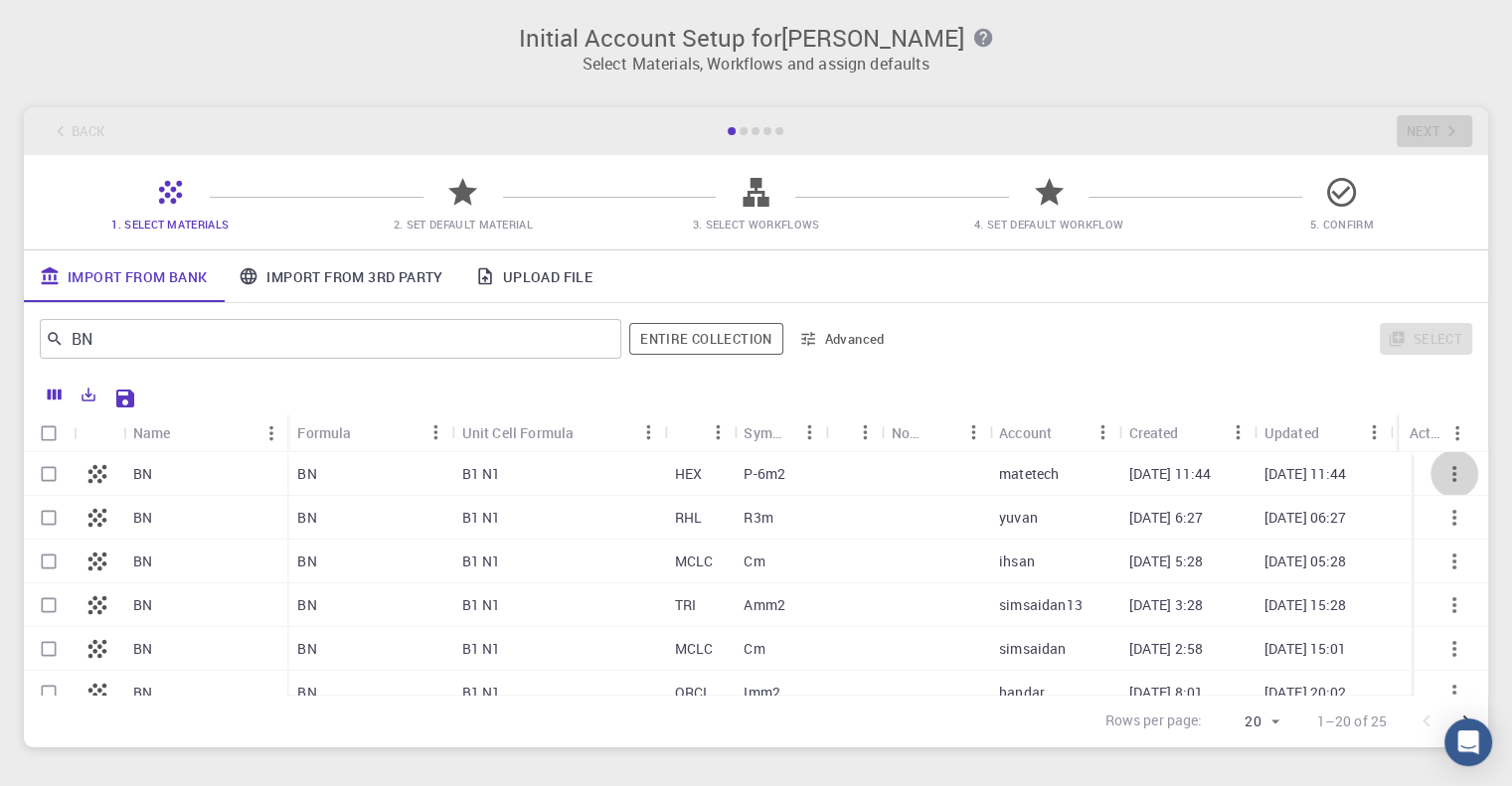 click 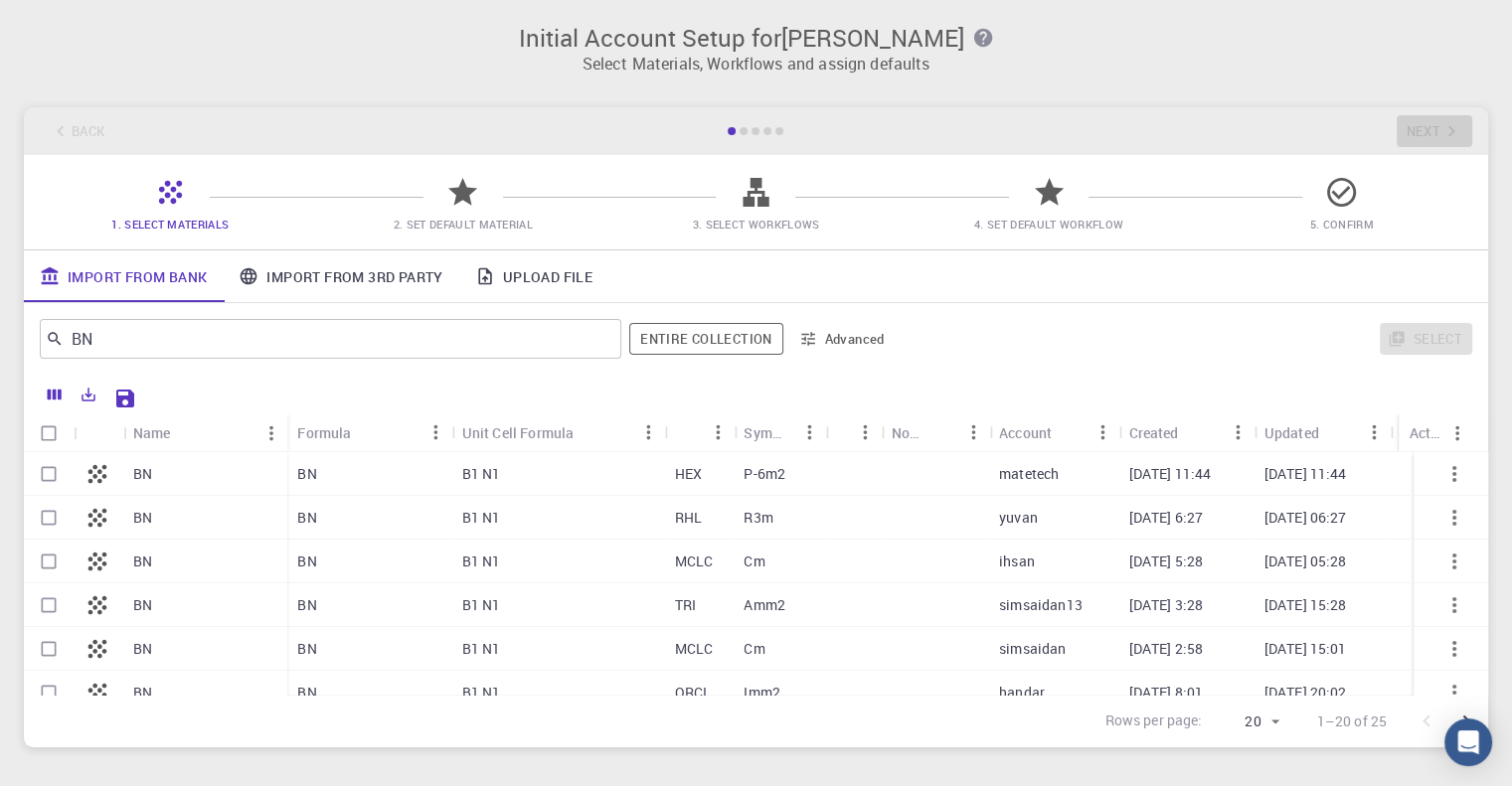 drag, startPoint x: 1437, startPoint y: 469, endPoint x: 1396, endPoint y: 474, distance: 41.303753 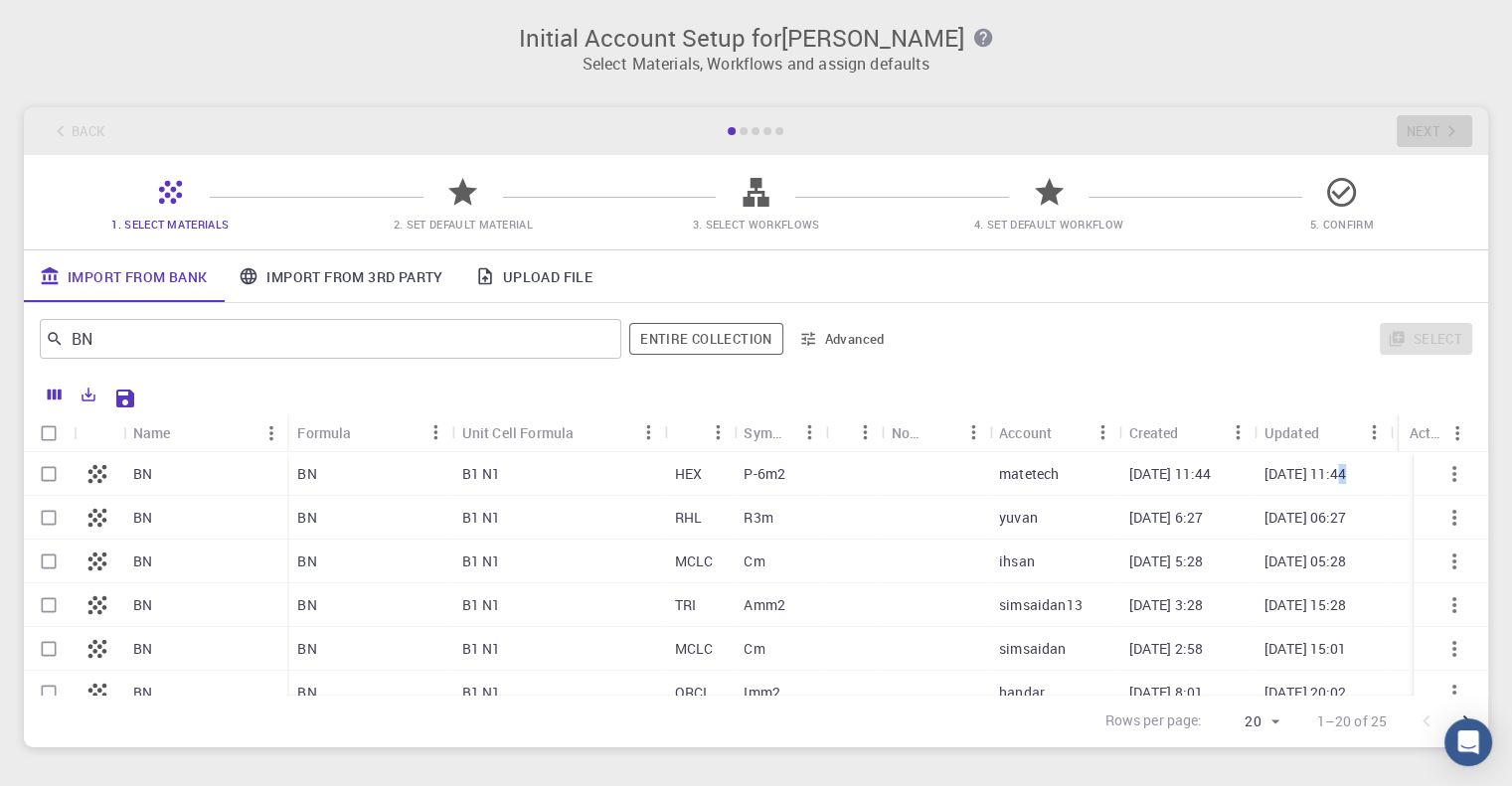 drag, startPoint x: 1396, startPoint y: 474, endPoint x: 1336, endPoint y: 478, distance: 60.133186 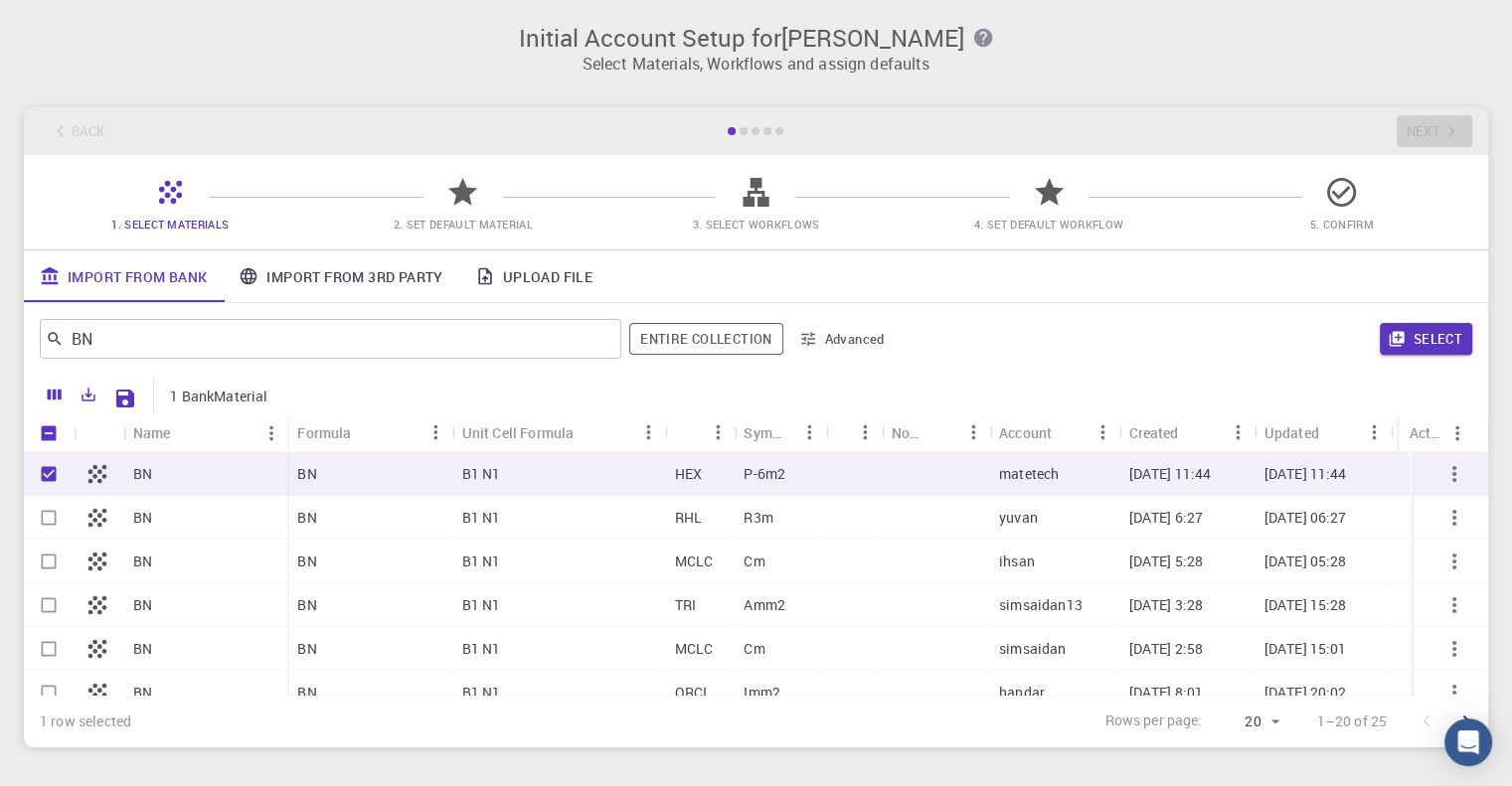 click on "BN" at bounding box center [205, 474] 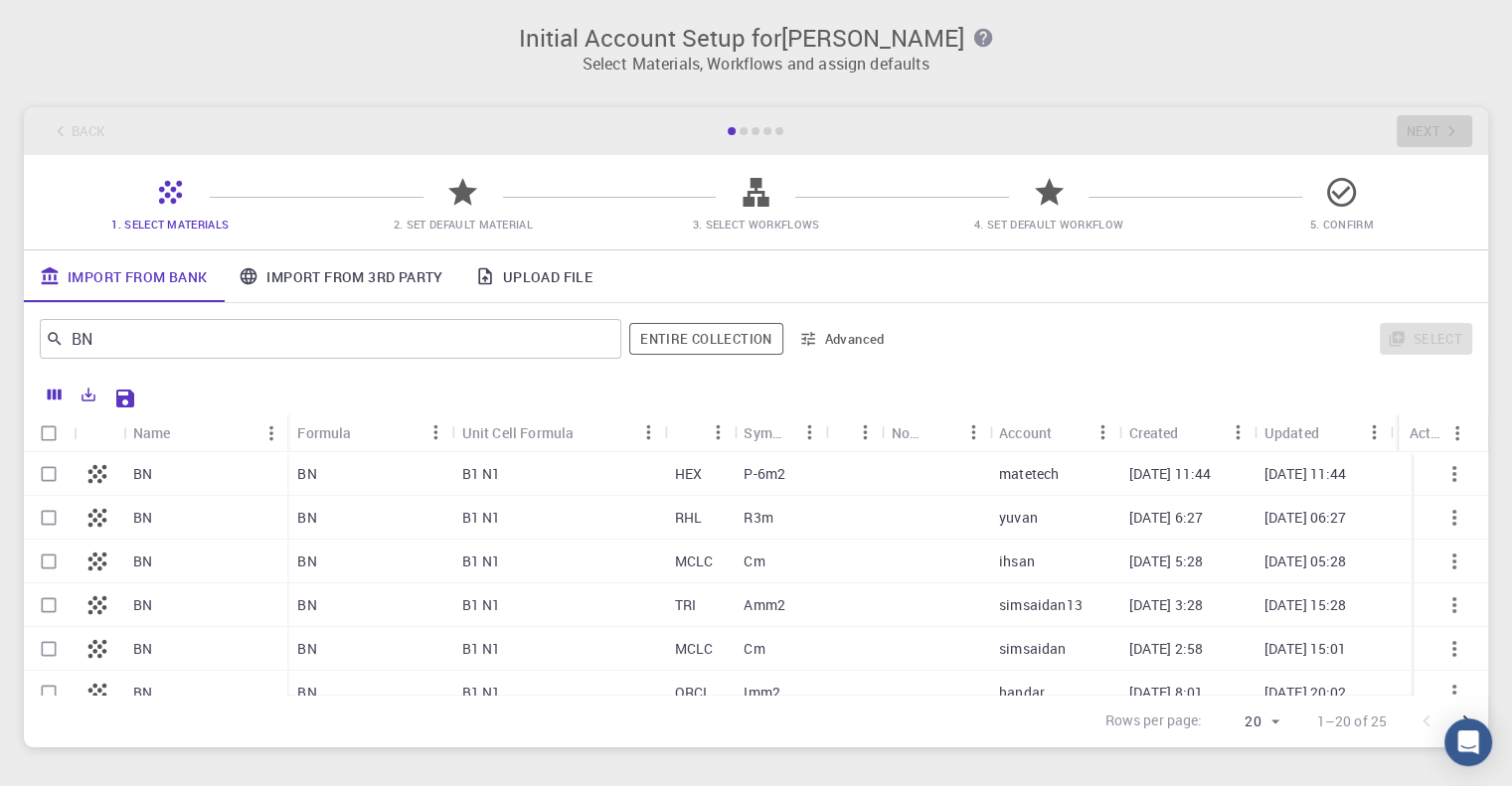 click on "BN" at bounding box center (205, 474) 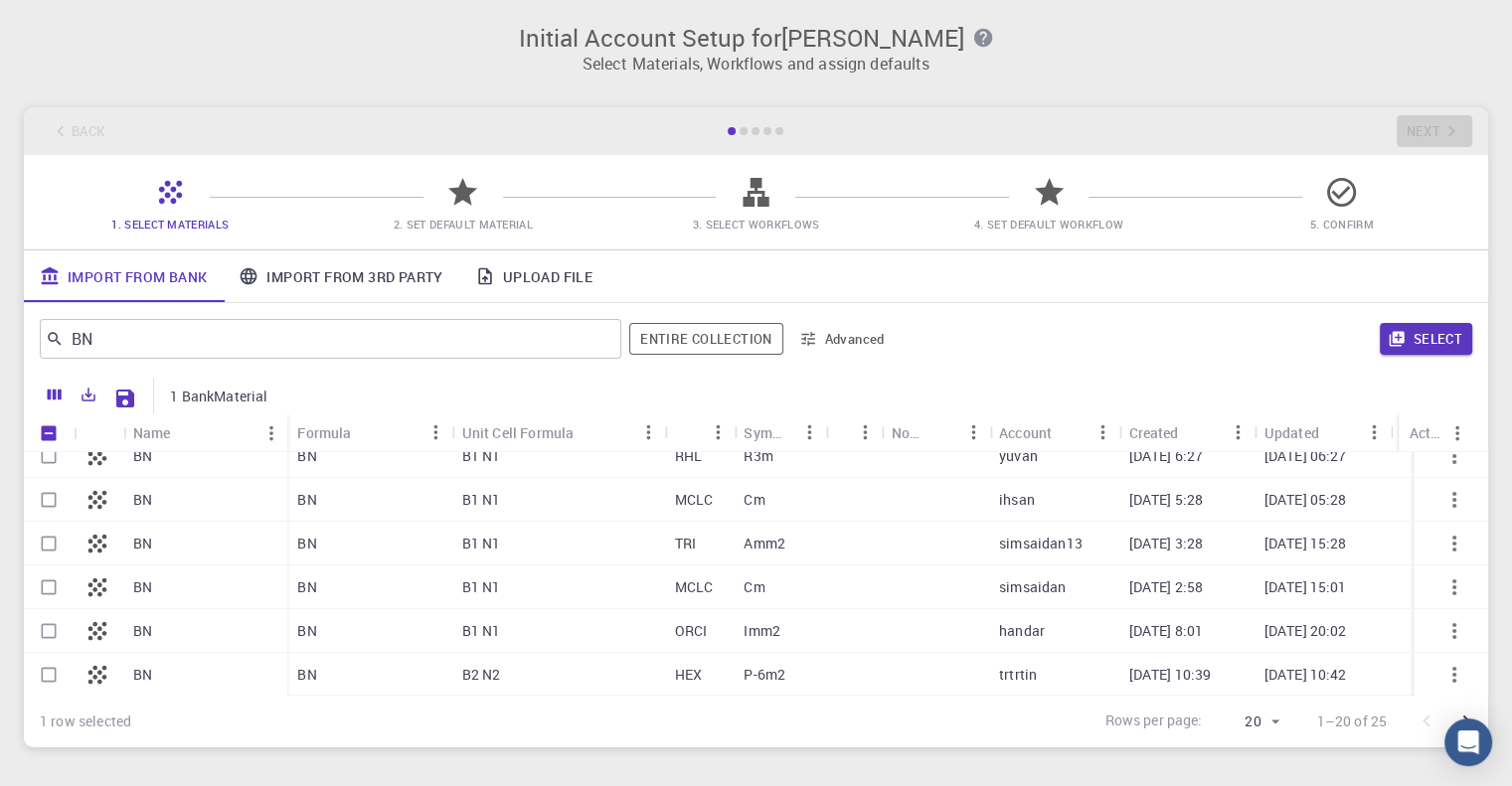 scroll, scrollTop: 0, scrollLeft: 0, axis: both 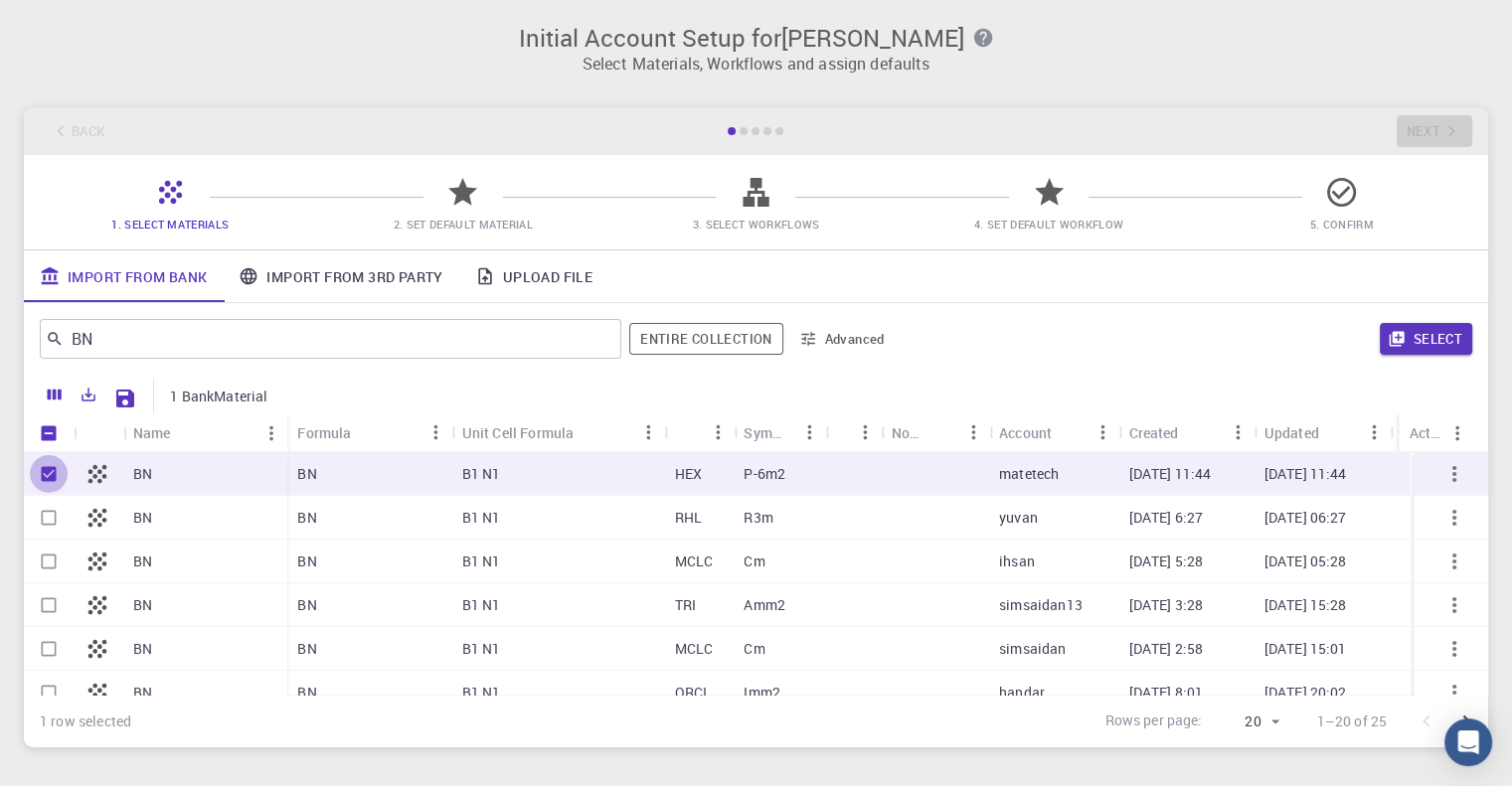 click at bounding box center [49, 474] 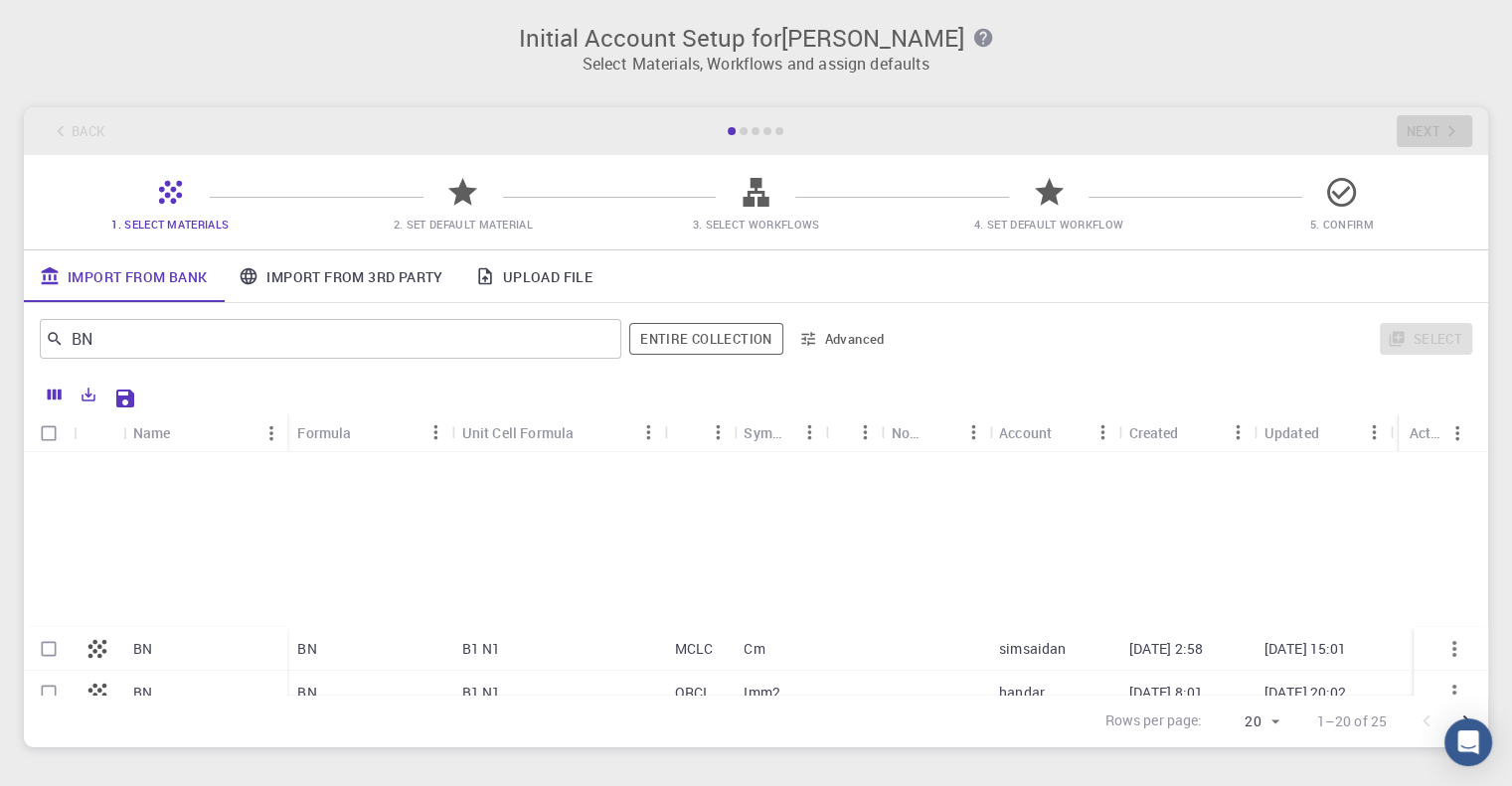 scroll, scrollTop: 631, scrollLeft: 0, axis: vertical 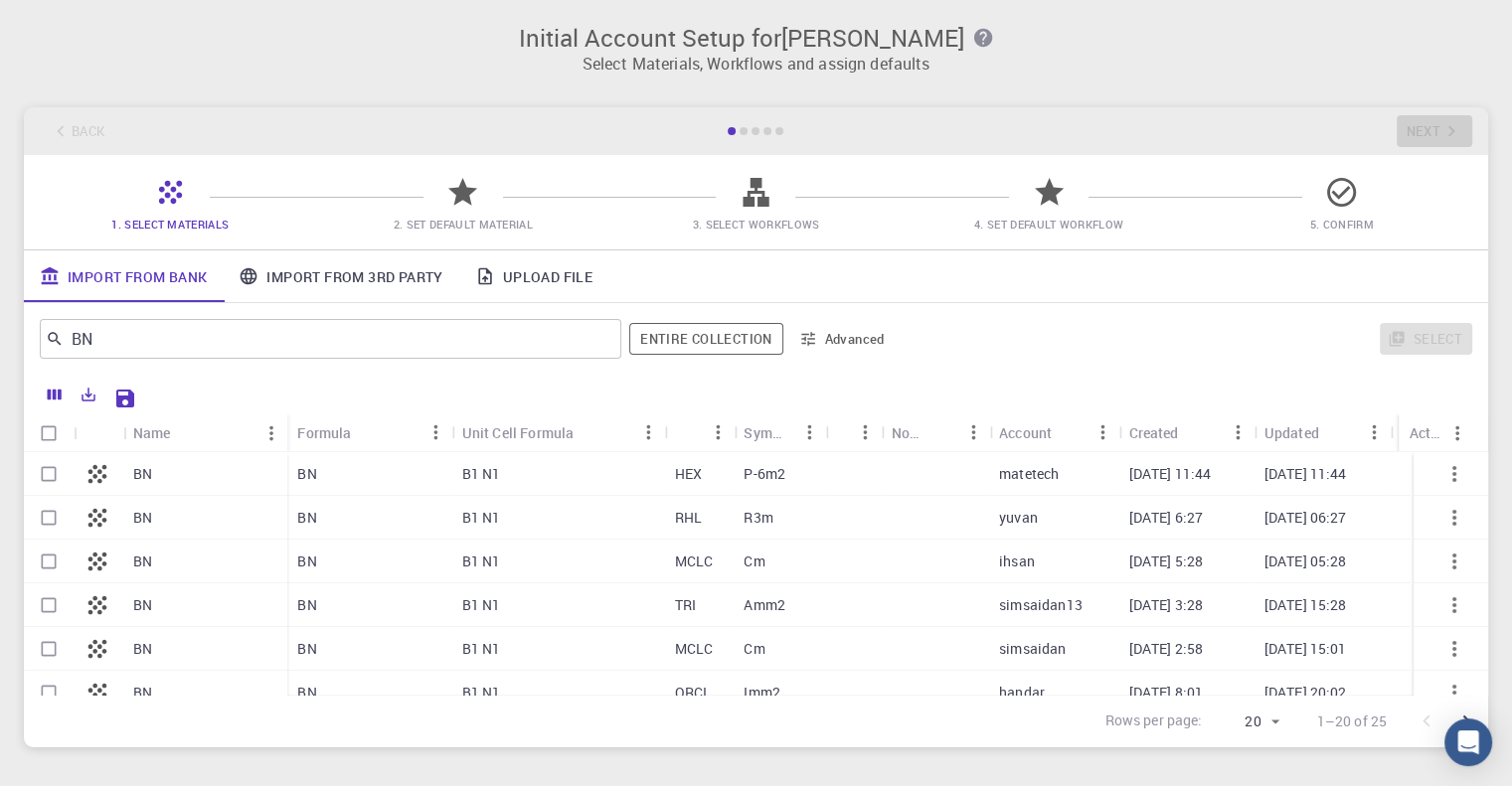 click on "BN" at bounding box center (205, 518) 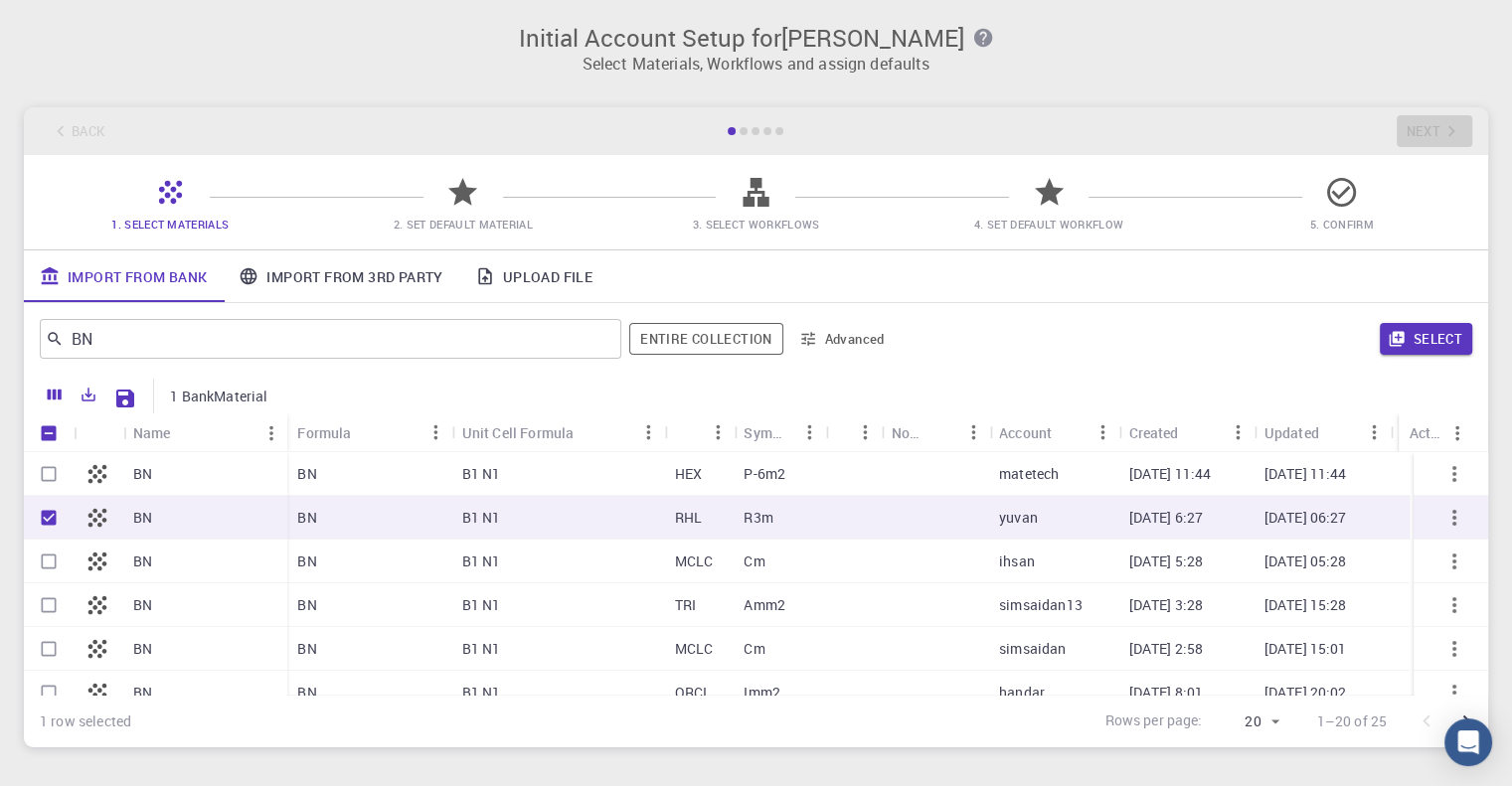 checkbox on "false" 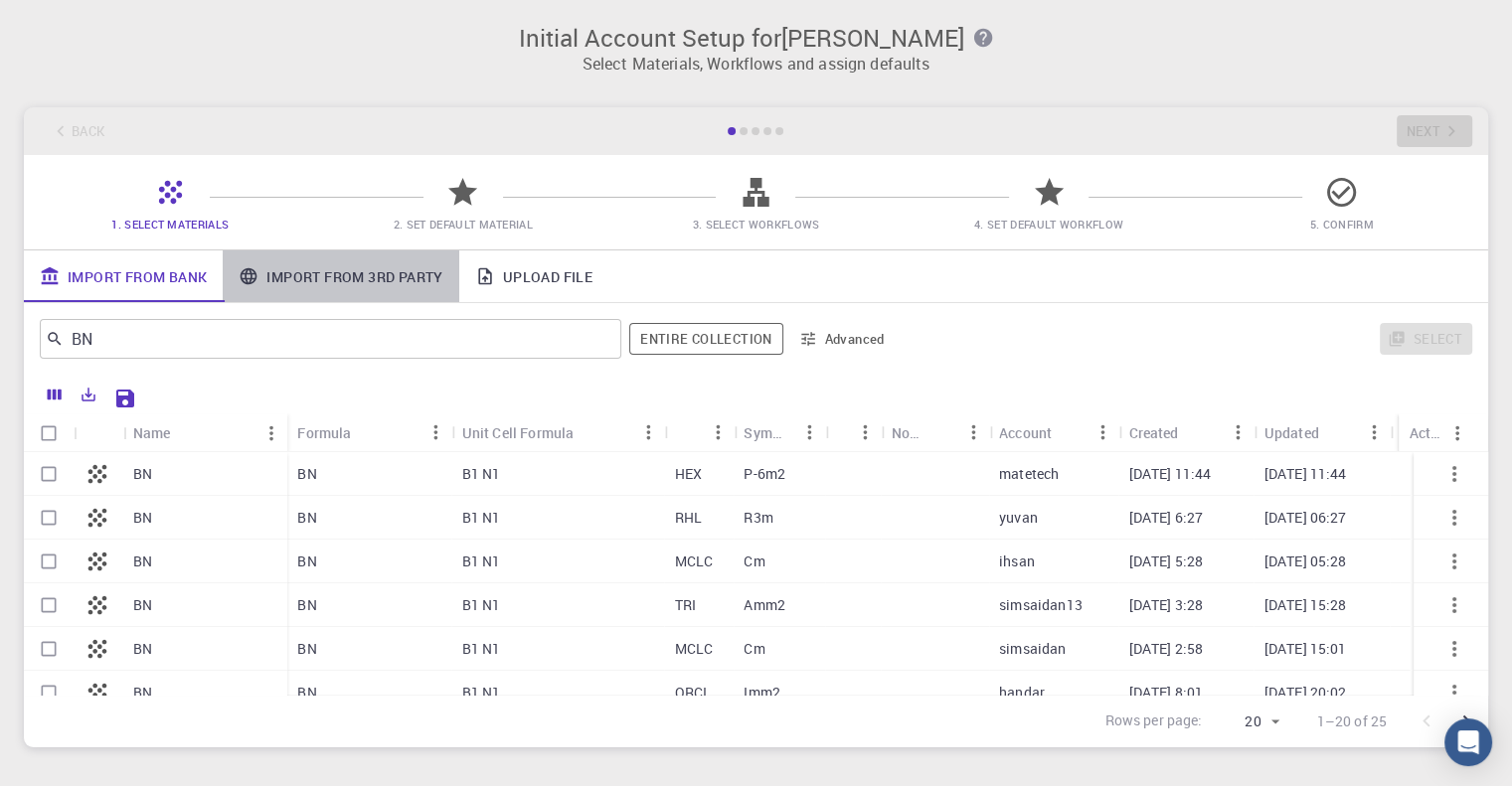 click on "Import From 3rd Party" at bounding box center [340, 276] 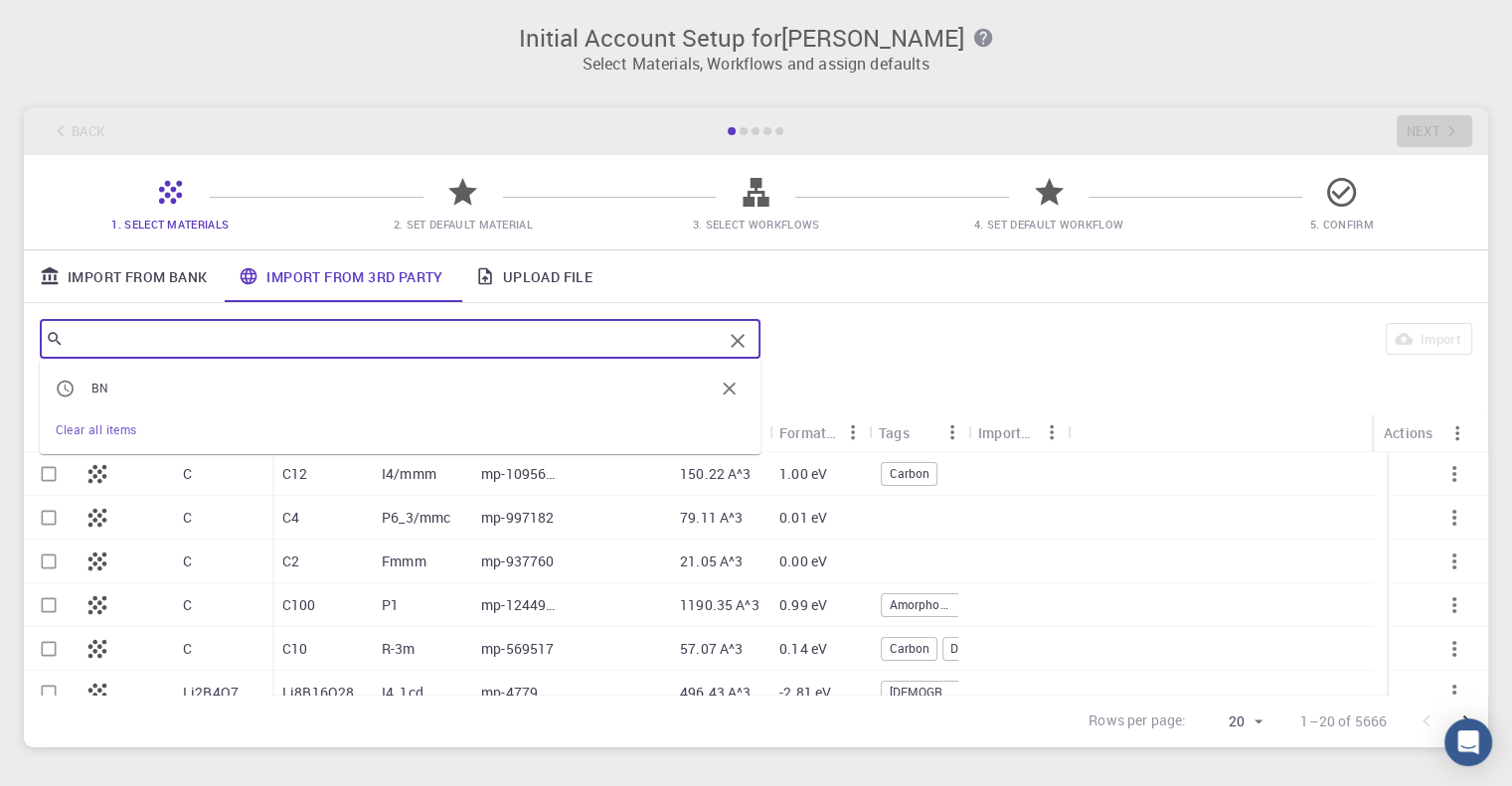 click at bounding box center [393, 339] 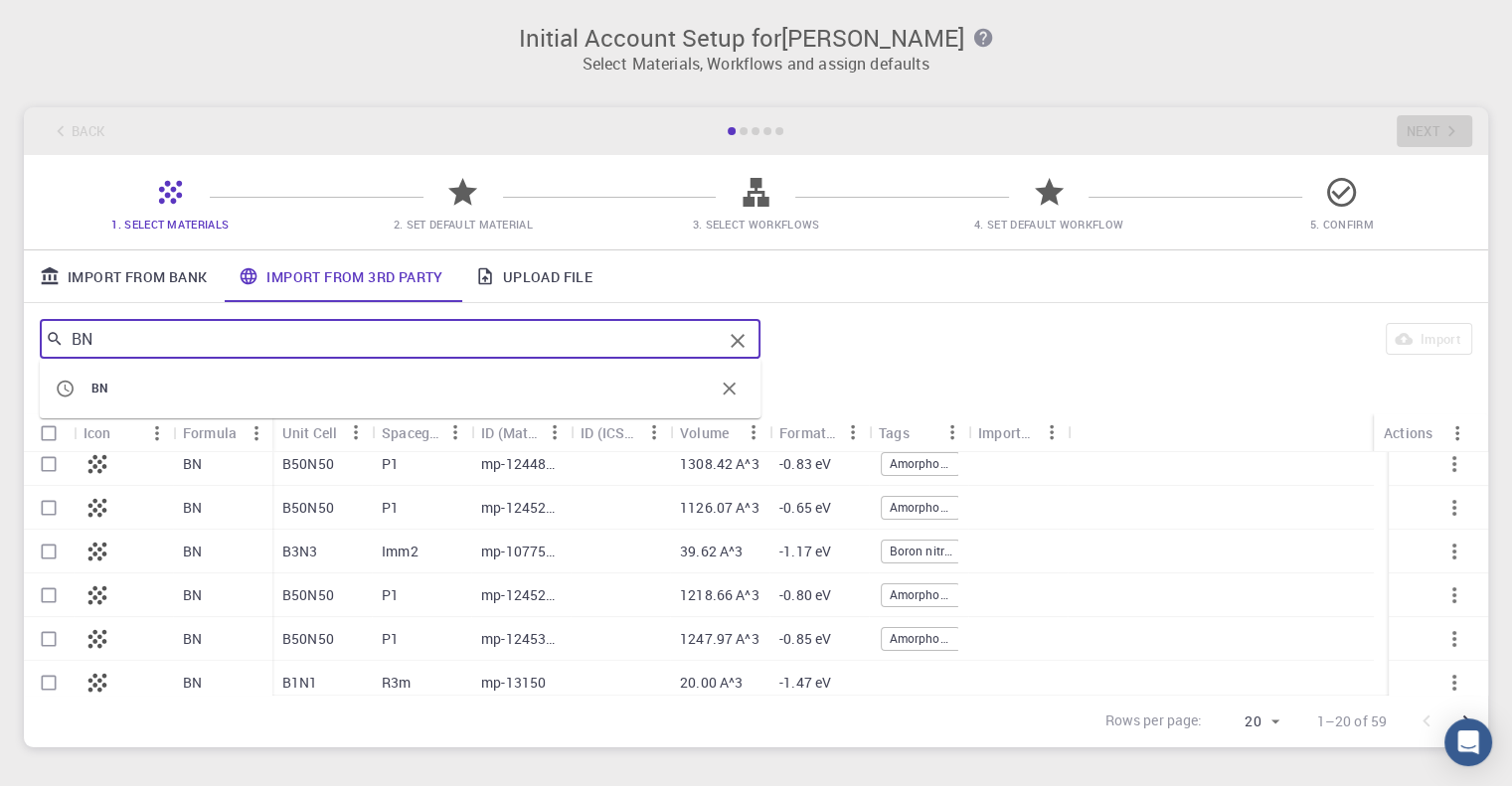 scroll, scrollTop: 631, scrollLeft: 0, axis: vertical 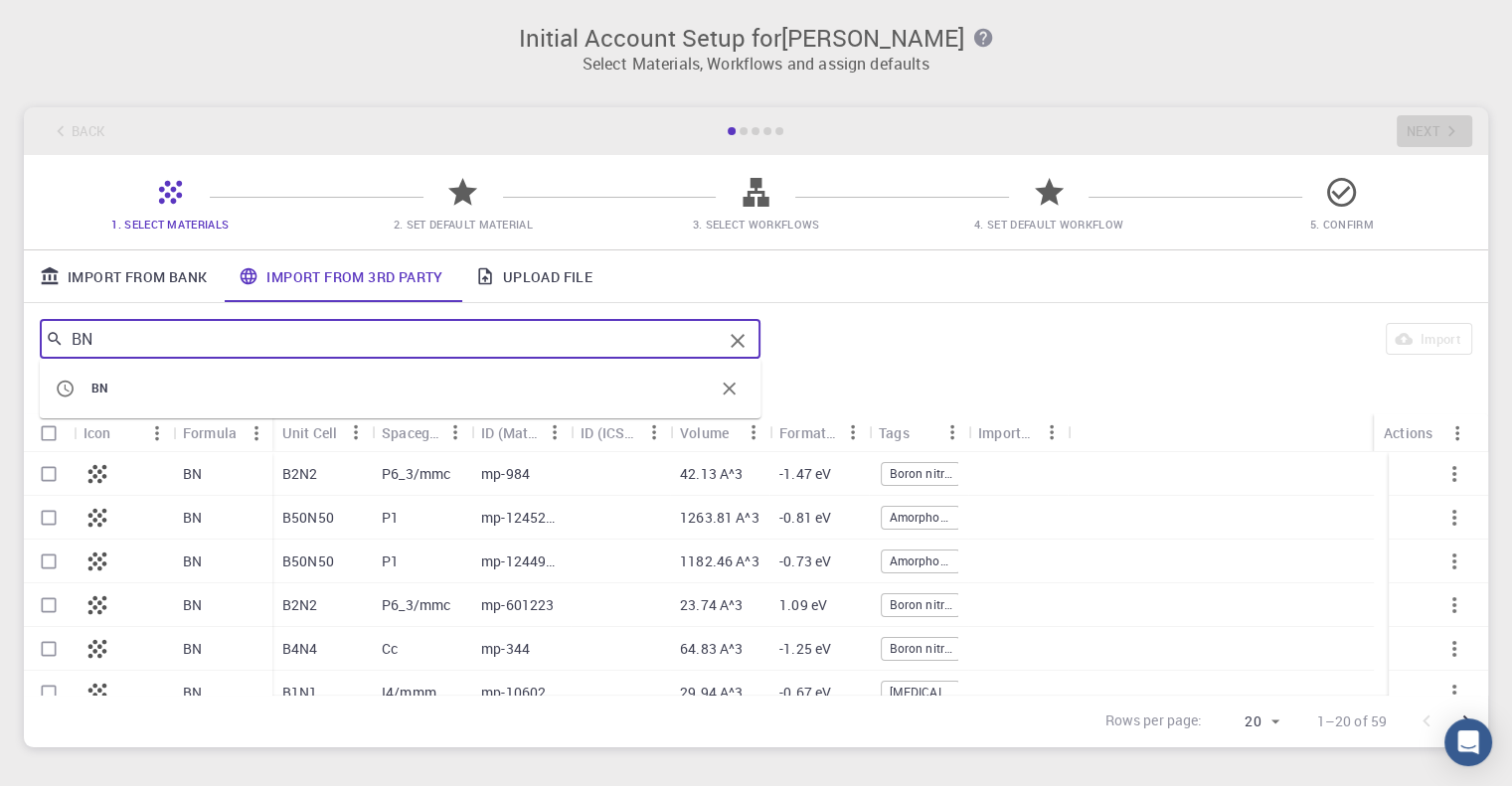 type on "BN" 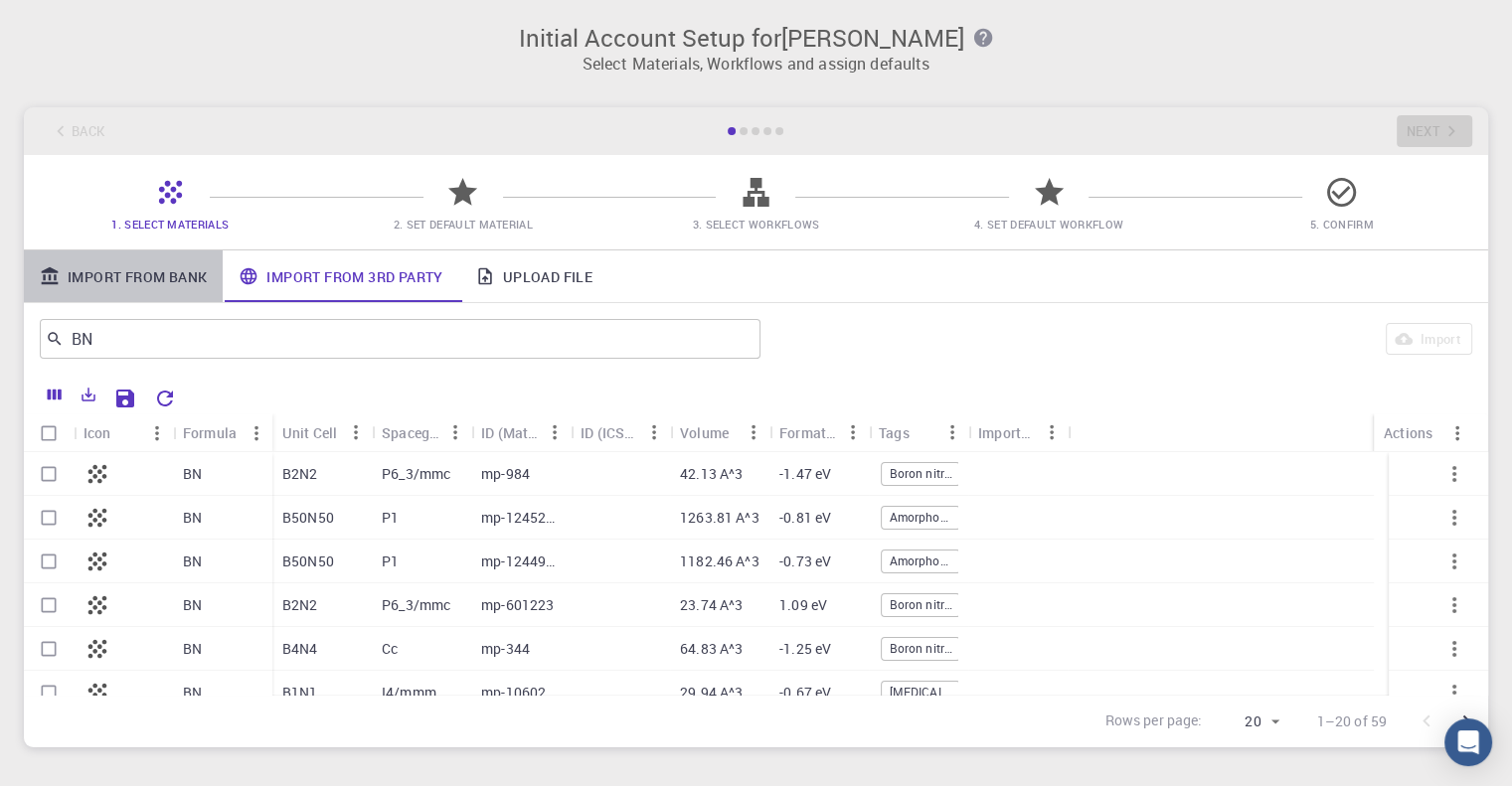click on "Import From Bank" at bounding box center [123, 276] 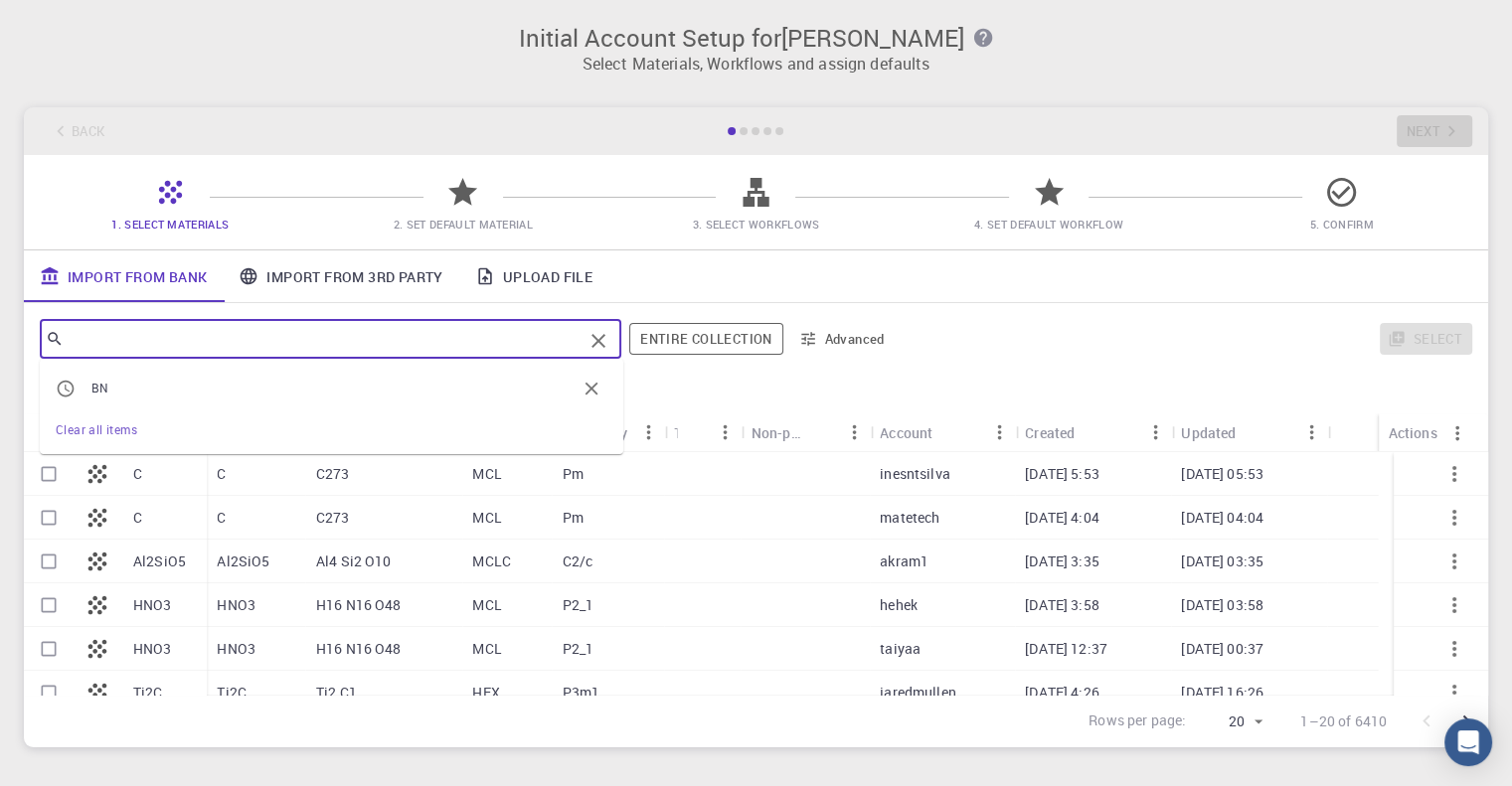 click at bounding box center [323, 339] 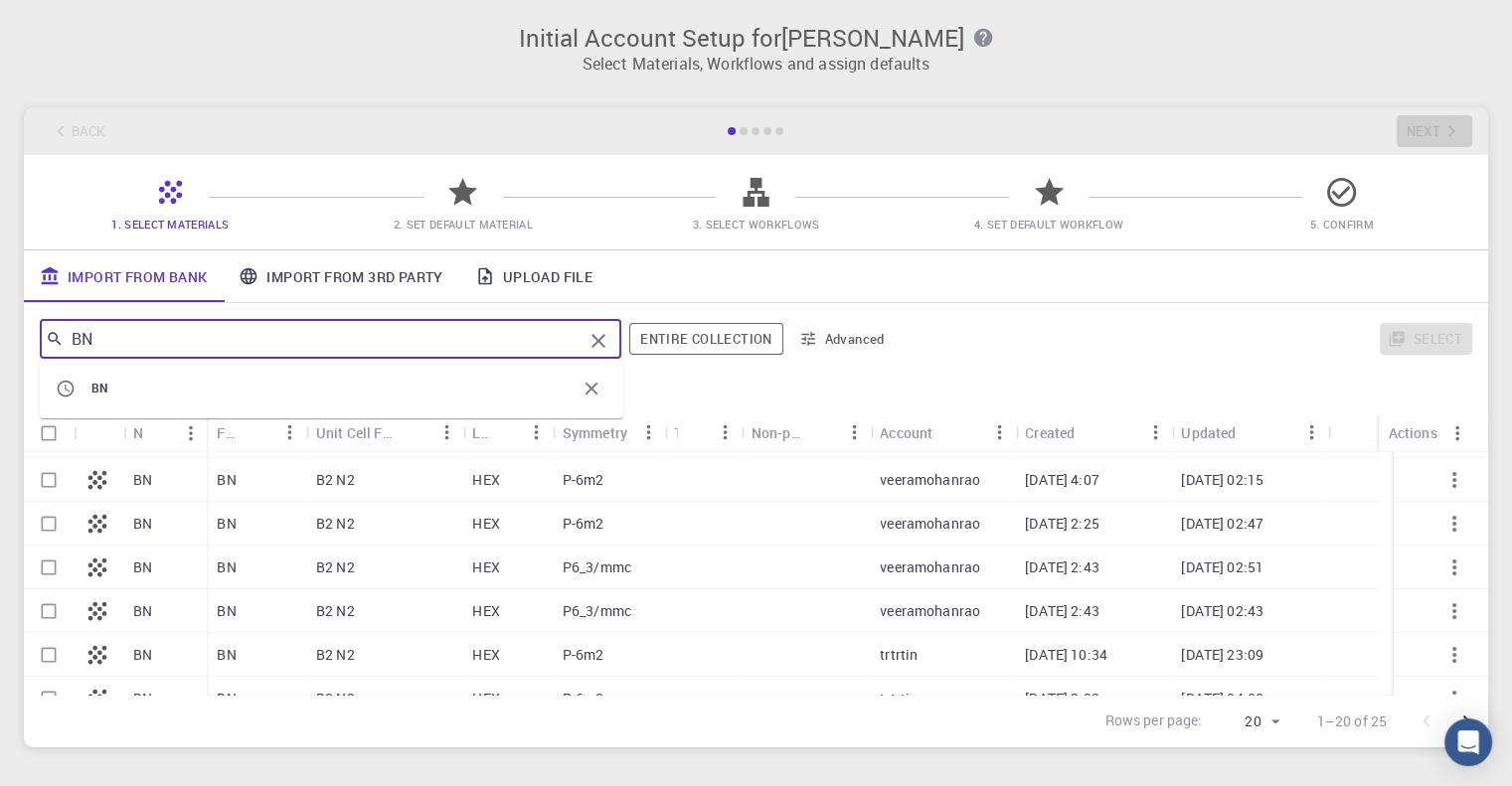 scroll, scrollTop: 631, scrollLeft: 0, axis: vertical 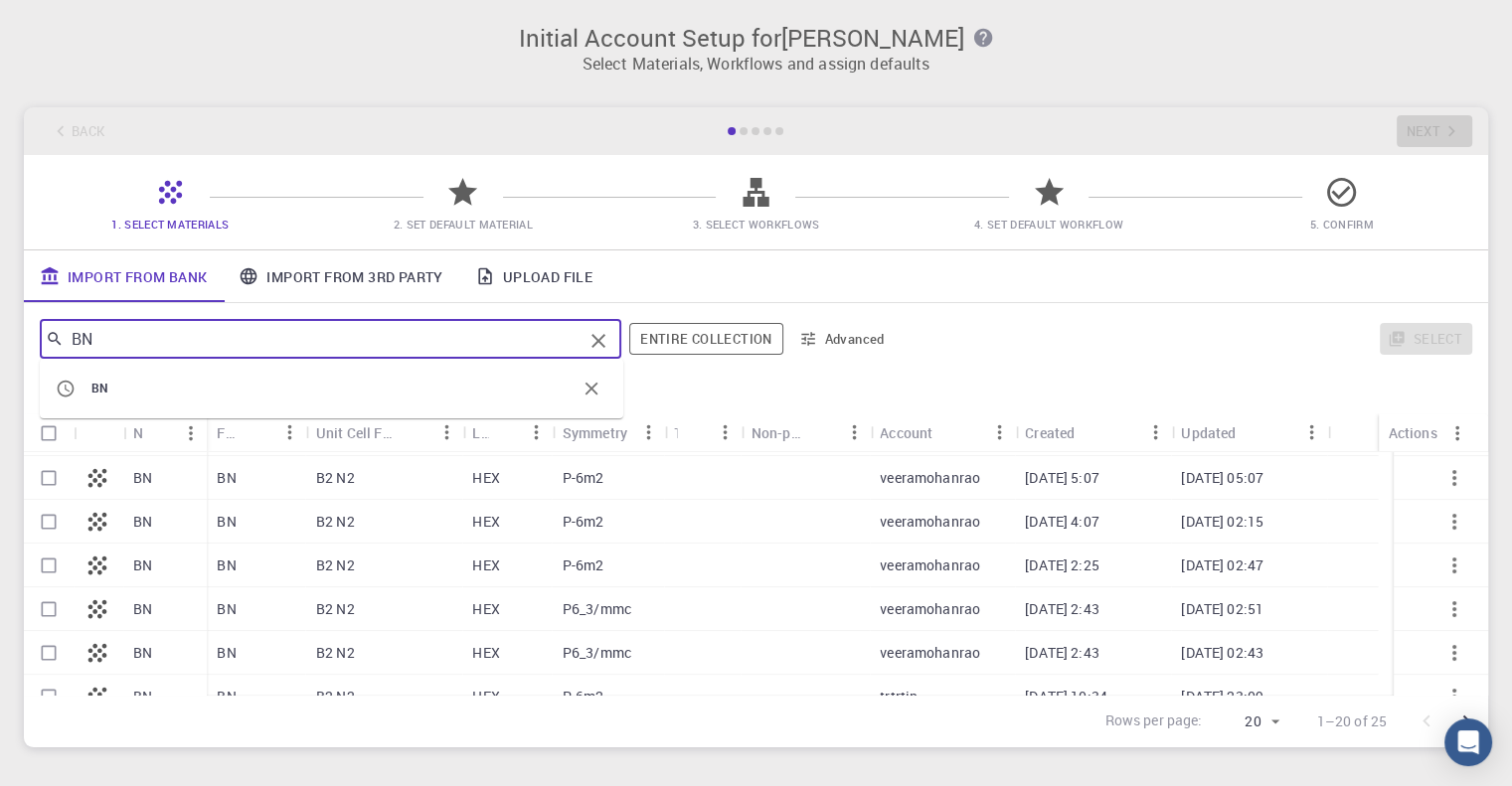 type on "BN" 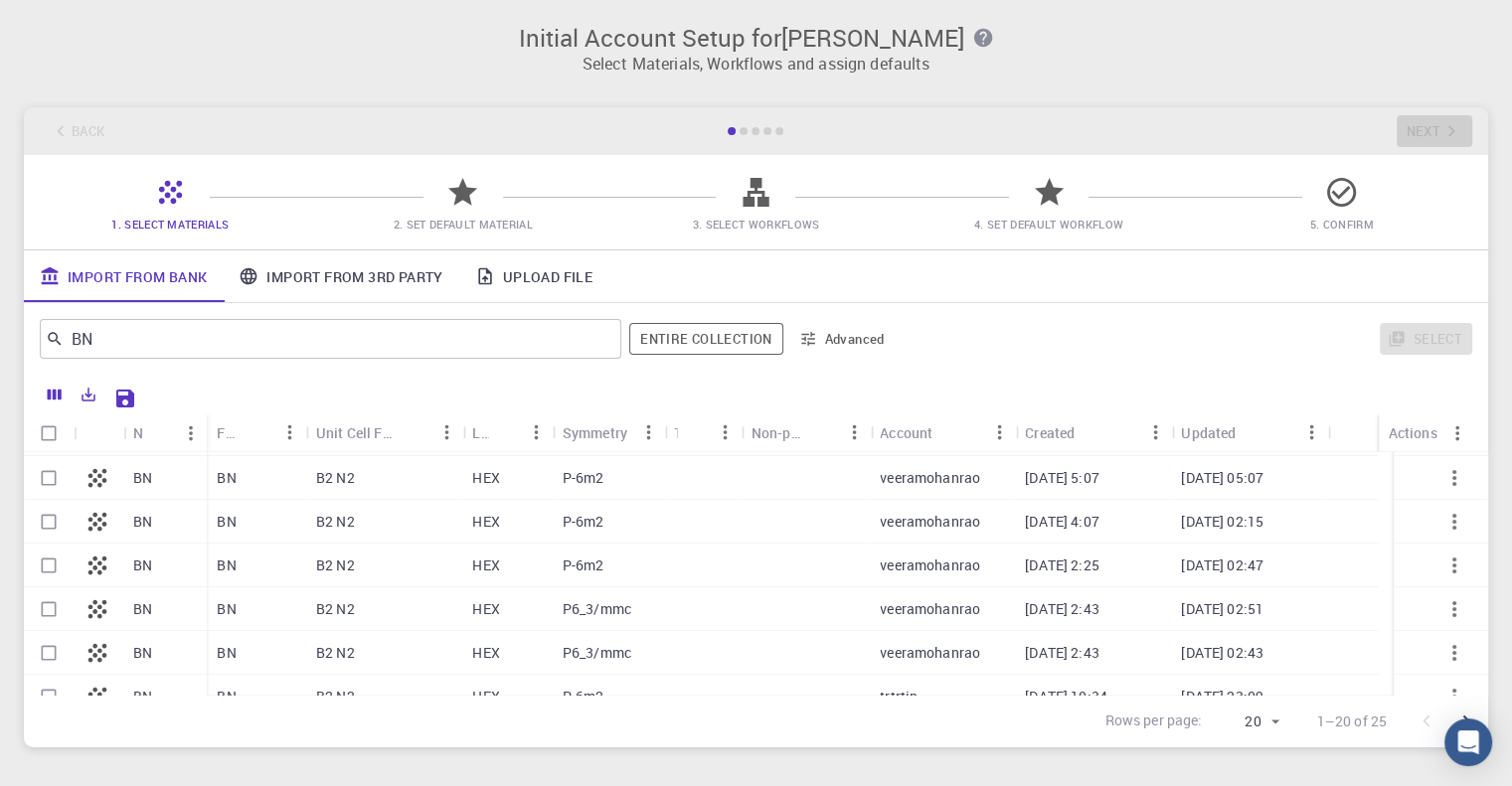 click on "B2 N2" at bounding box center (384, 609) 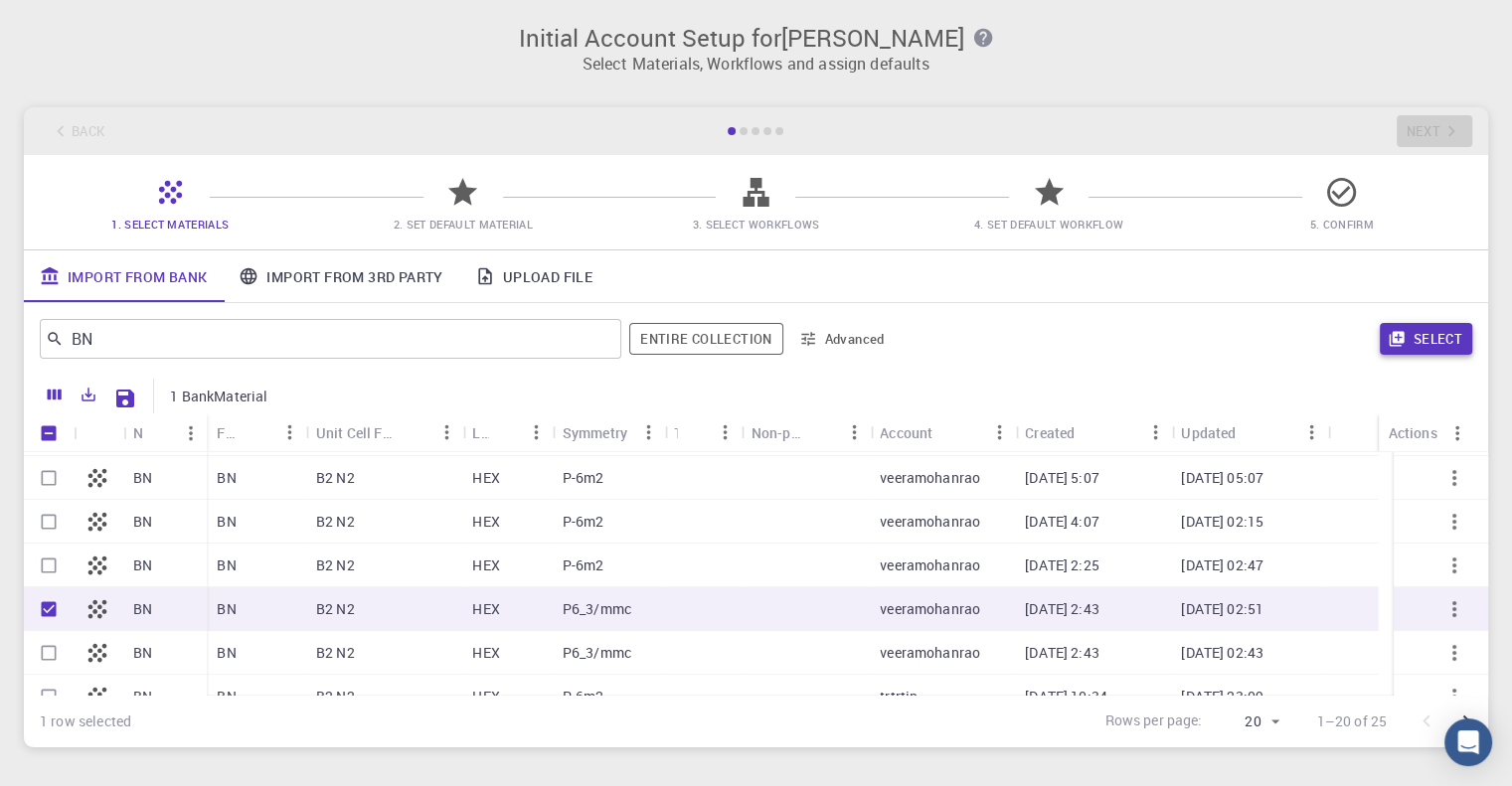 click on "Select" at bounding box center (1426, 339) 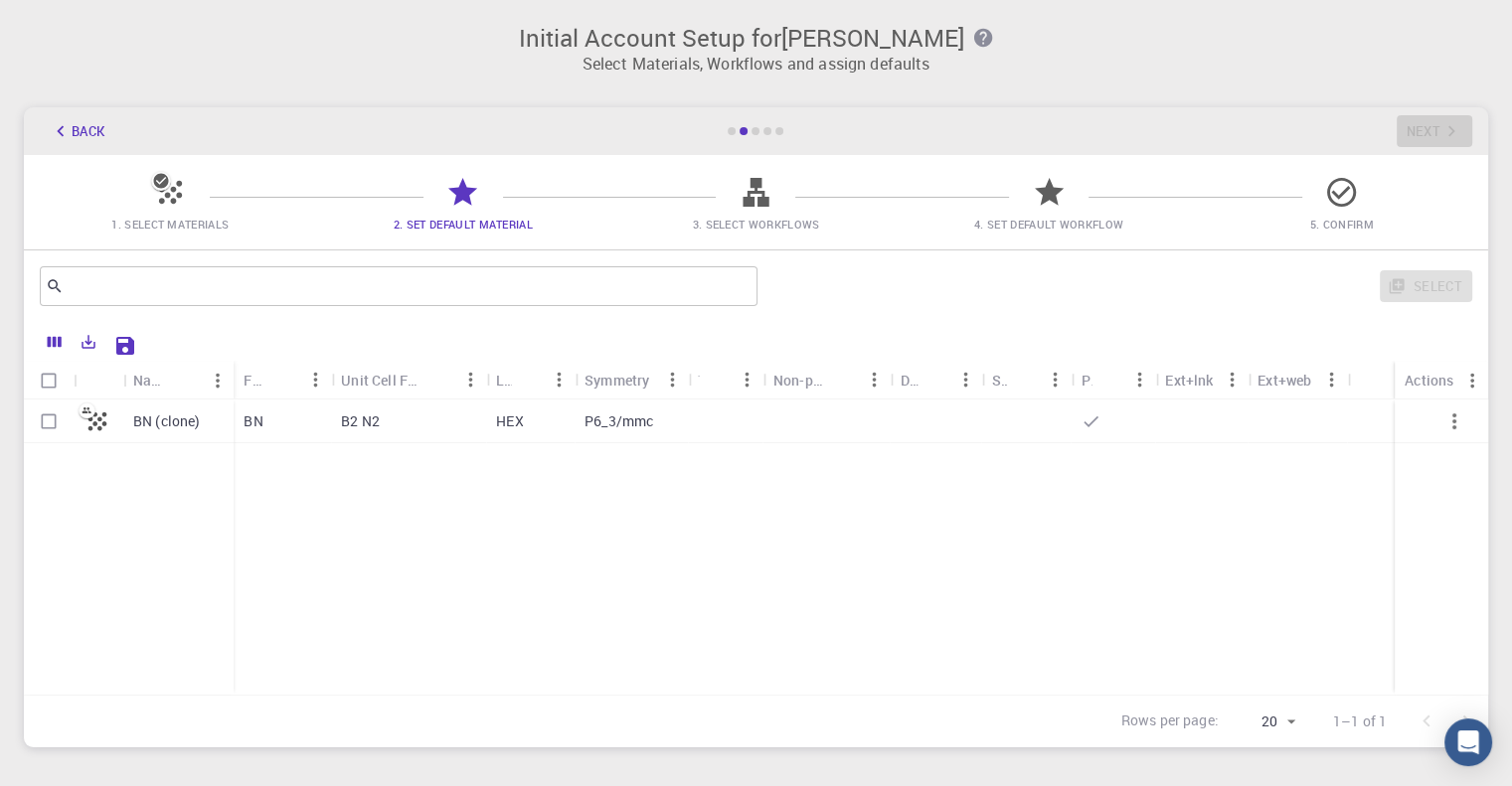click on "3. Select Workflows" at bounding box center [756, 210] 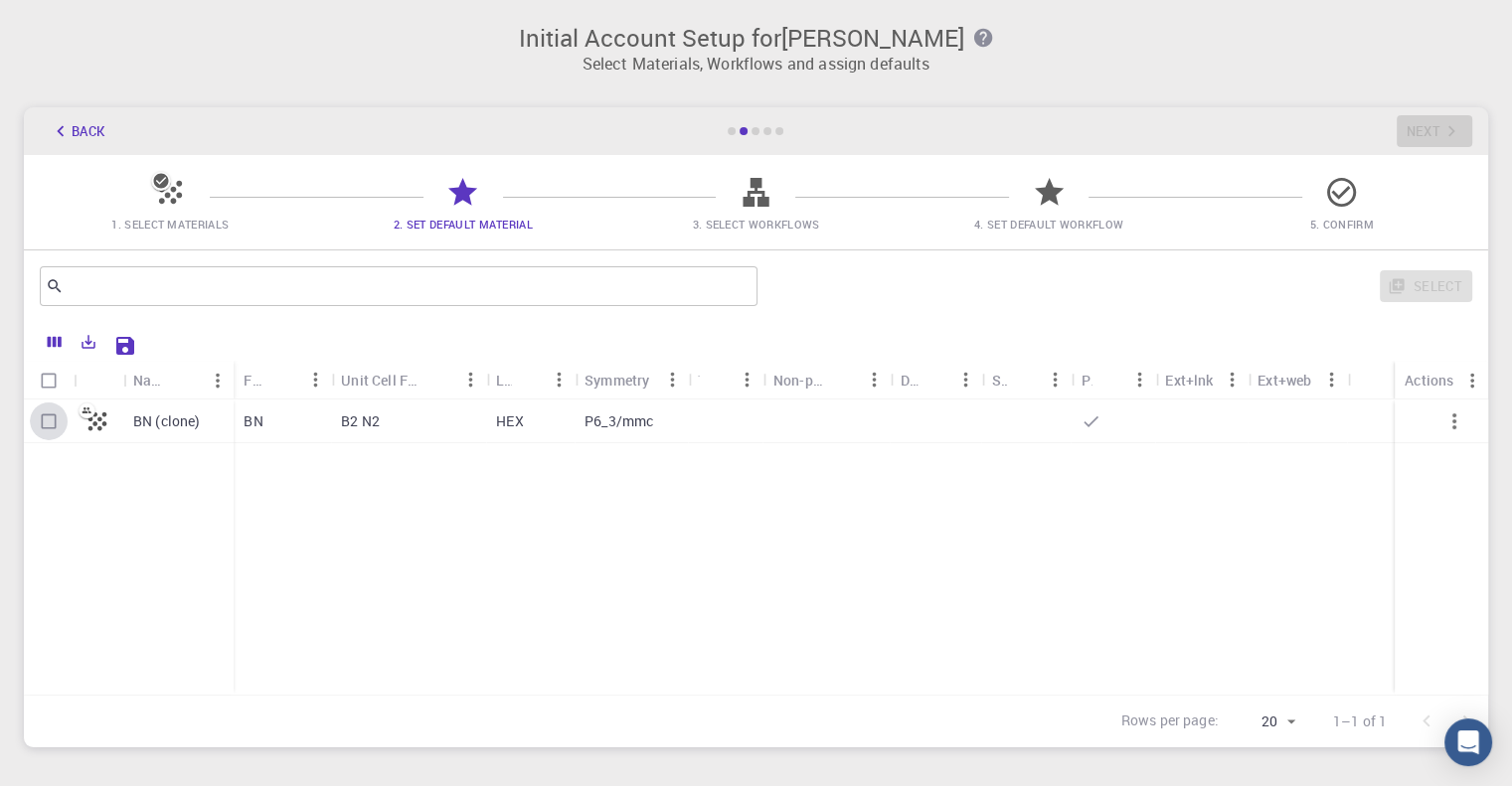 click at bounding box center (49, 421) 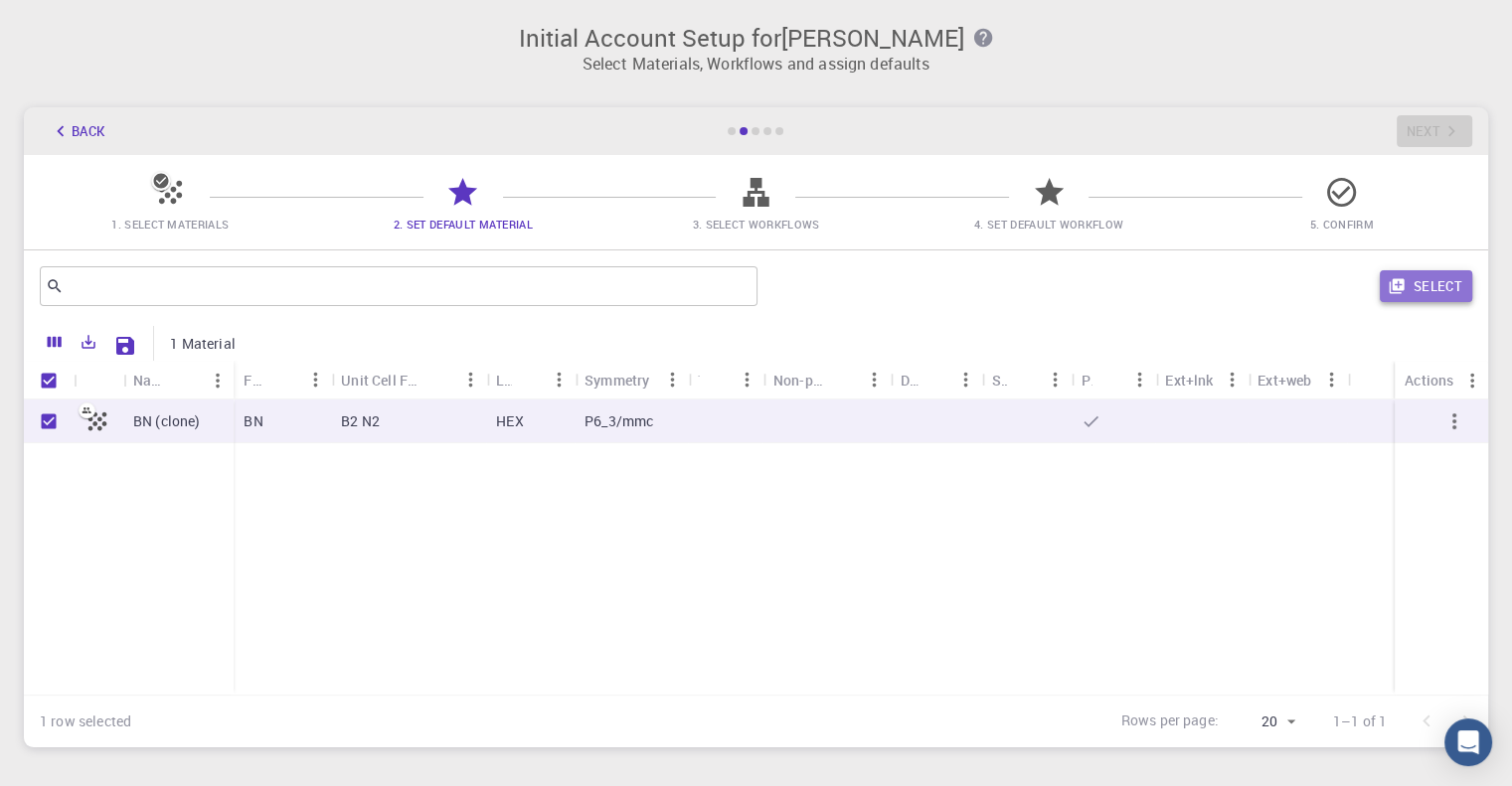 click on "Select" at bounding box center [1426, 286] 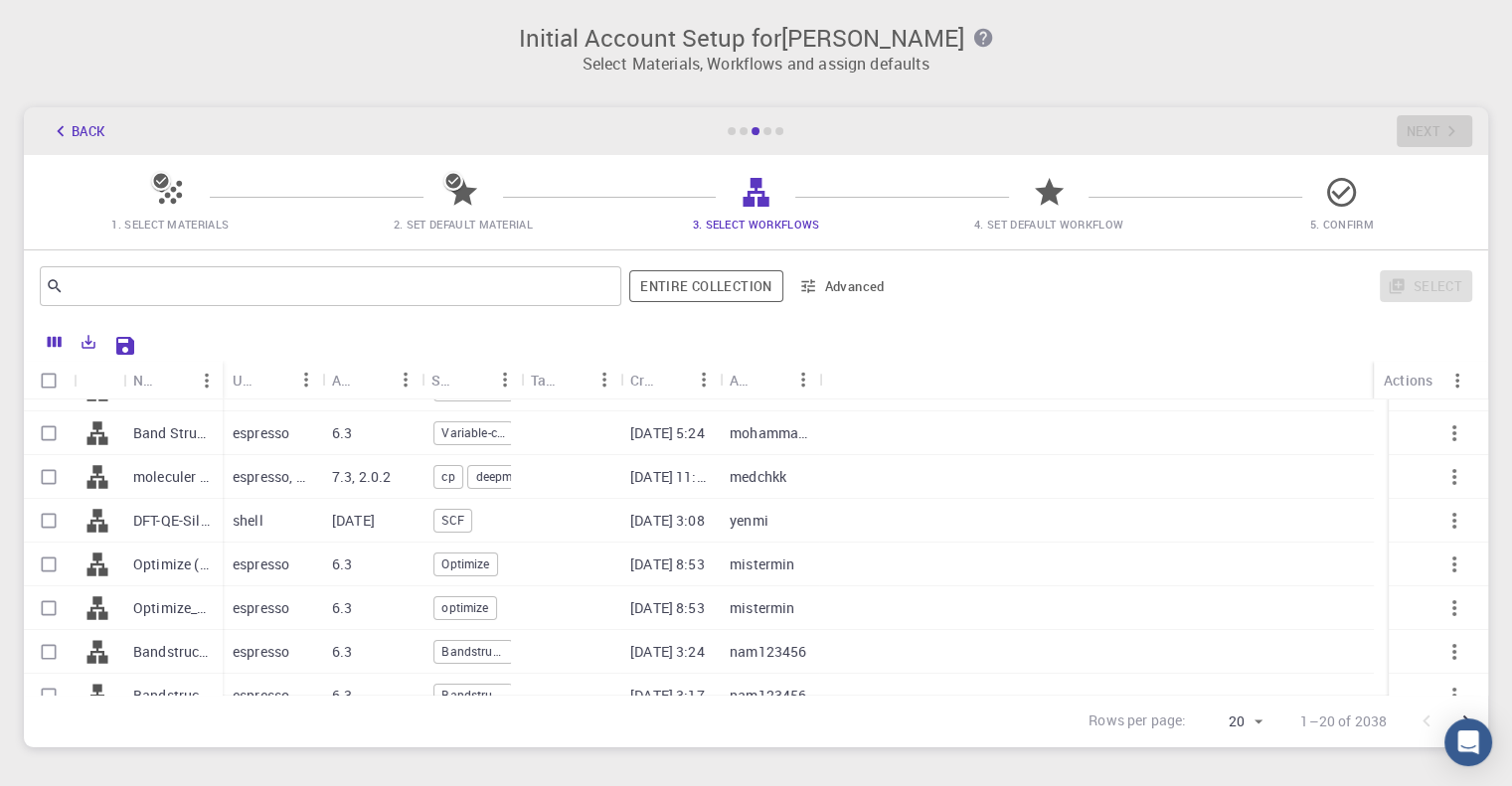scroll, scrollTop: 0, scrollLeft: 0, axis: both 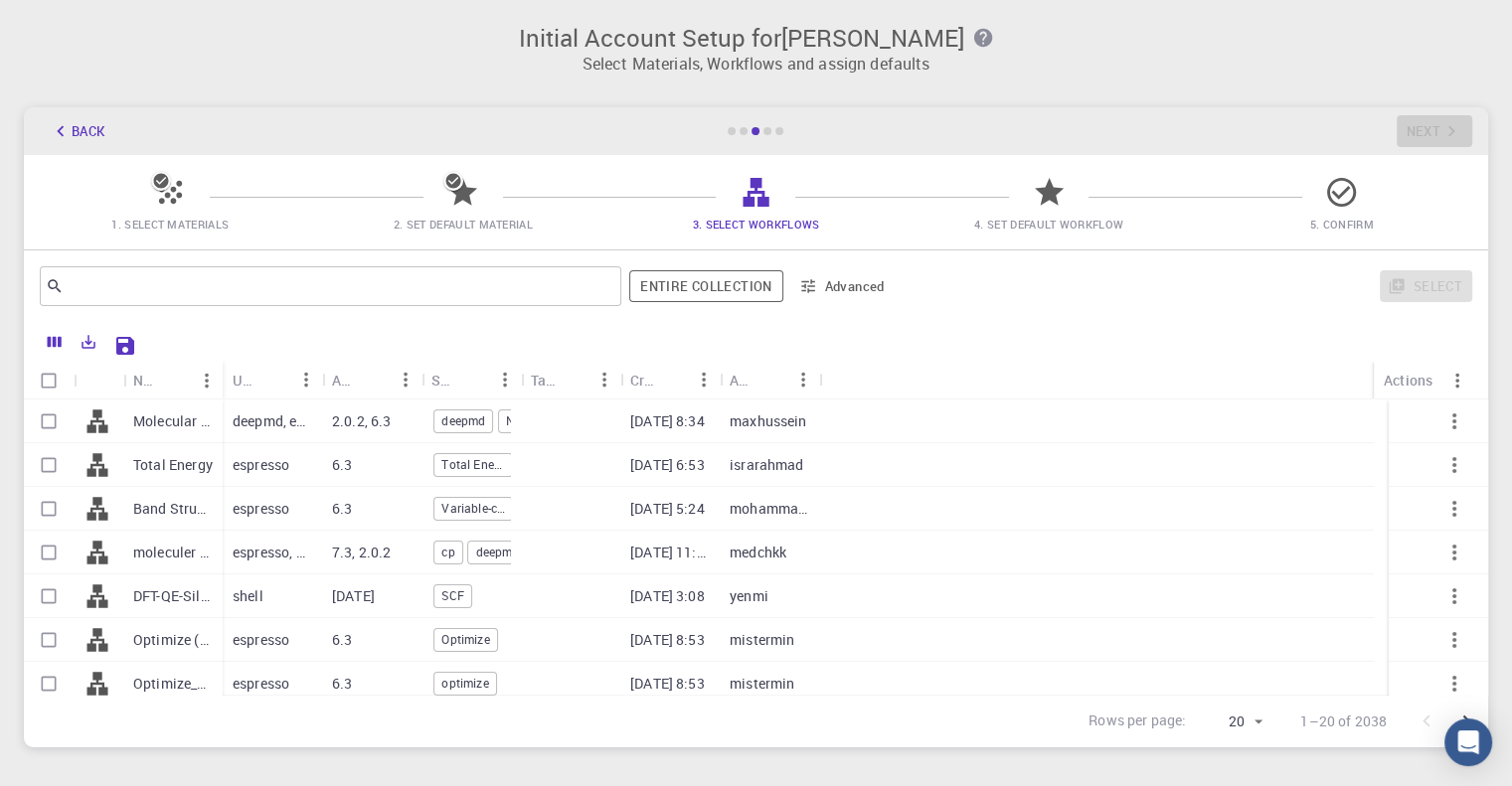 drag, startPoint x: 224, startPoint y: 385, endPoint x: 263, endPoint y: 381, distance: 39.2046 